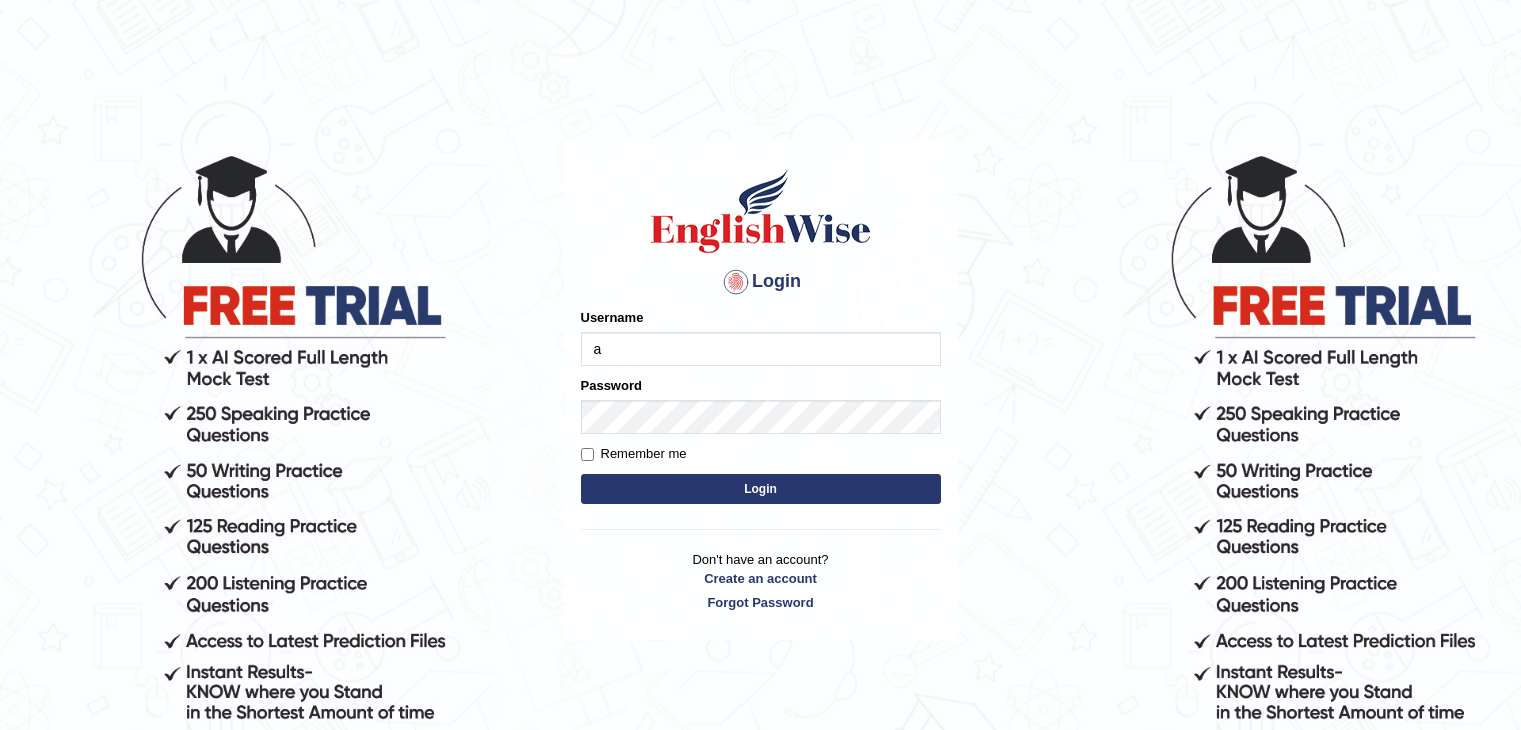 scroll, scrollTop: 0, scrollLeft: 0, axis: both 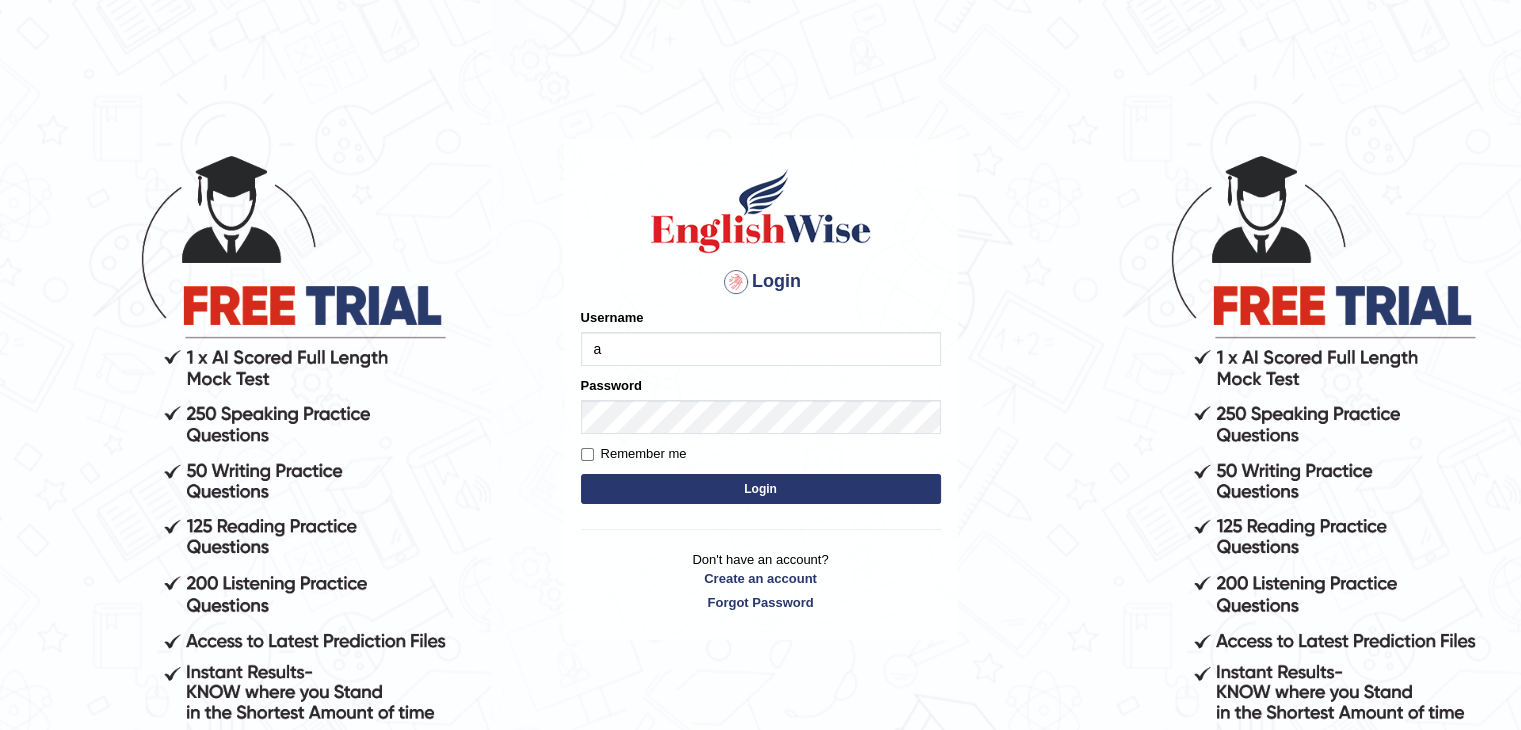 click on "a" at bounding box center [761, 349] 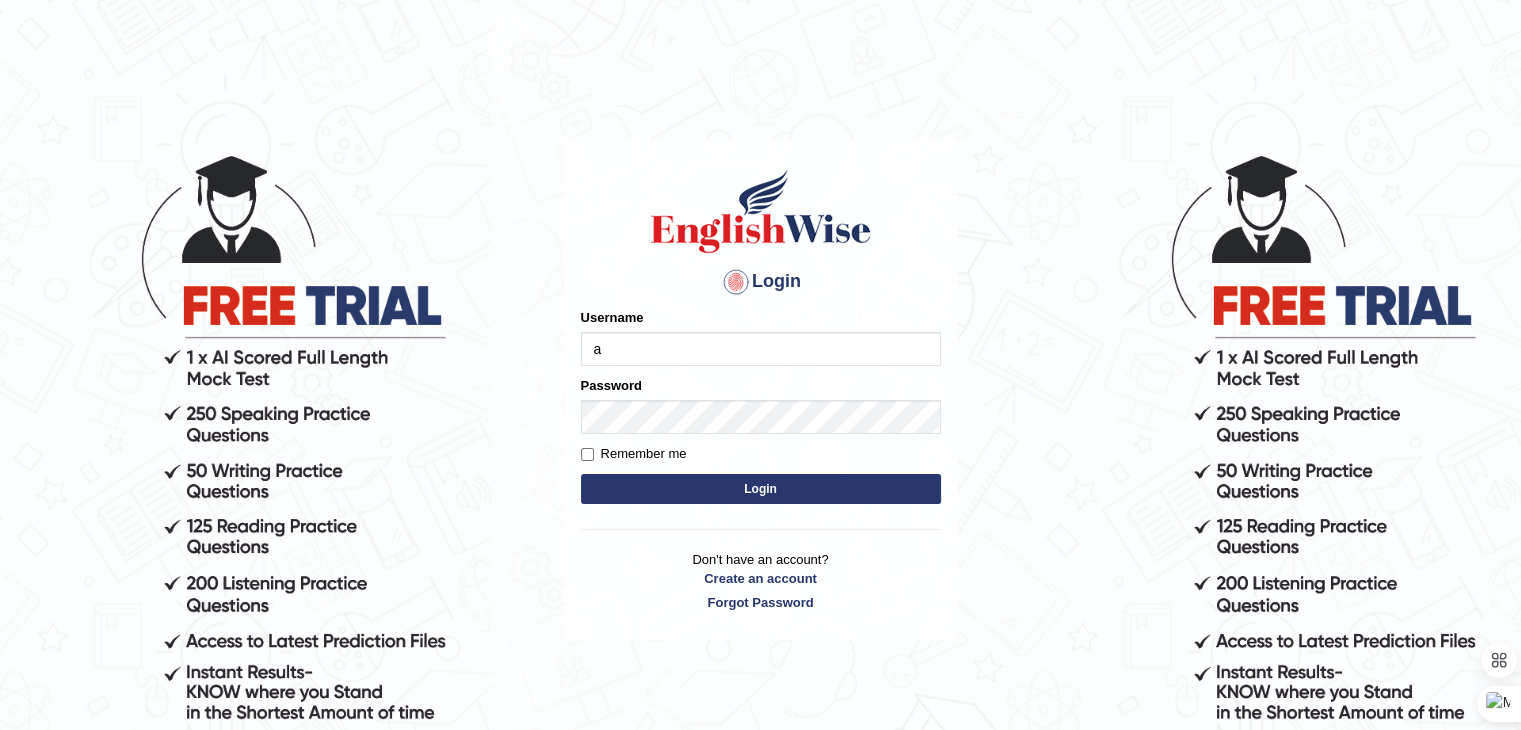 type on "[USERNAME]" 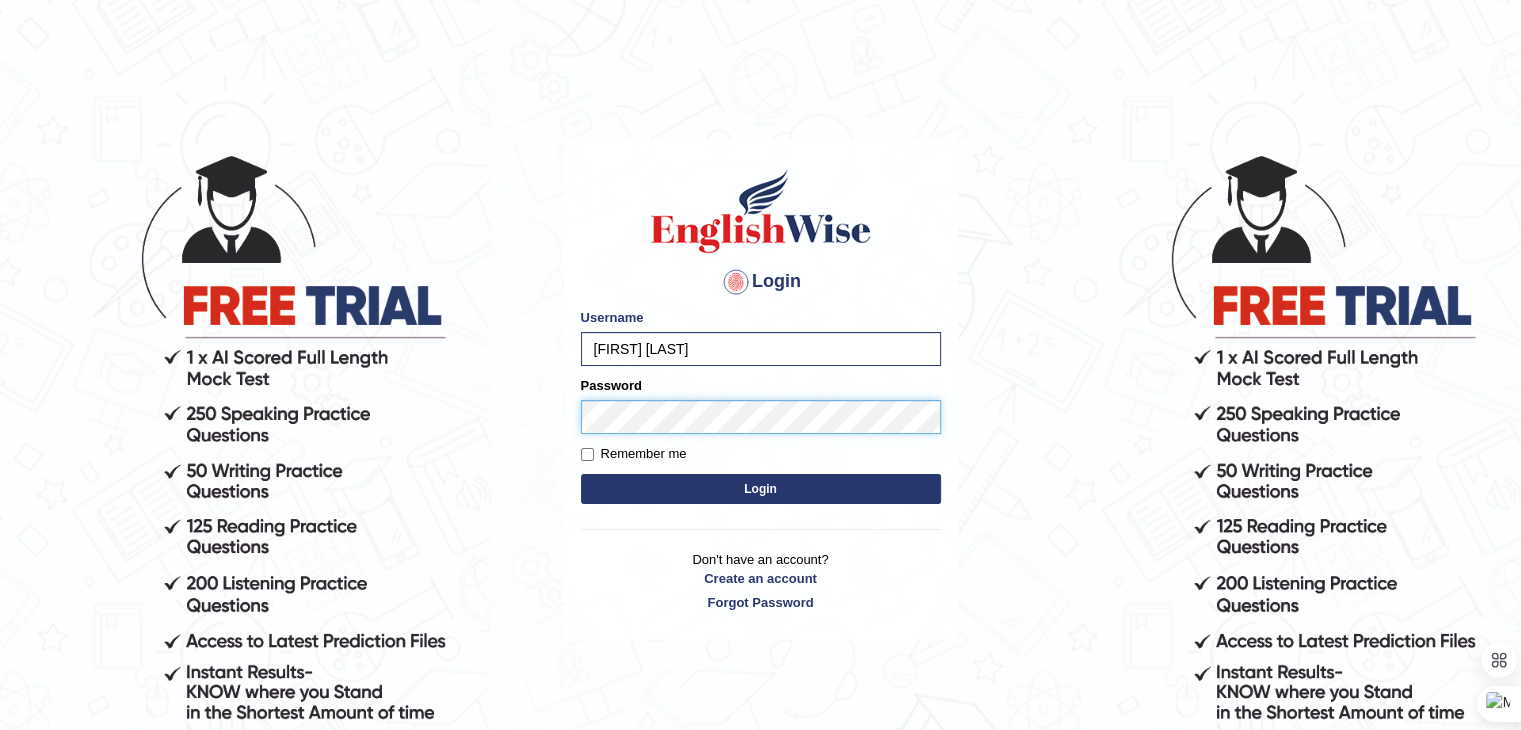 click on "Login" at bounding box center [761, 489] 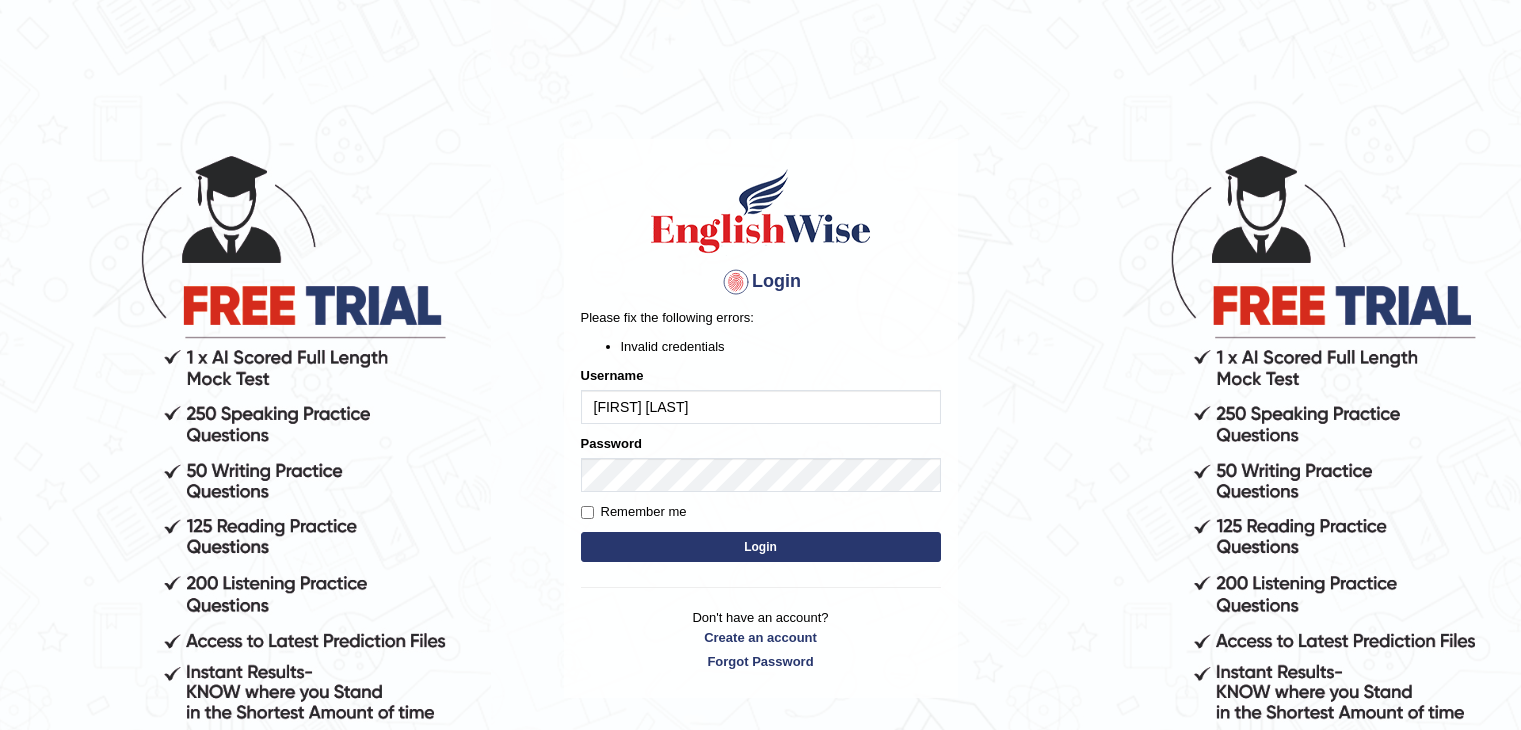 scroll, scrollTop: 0, scrollLeft: 0, axis: both 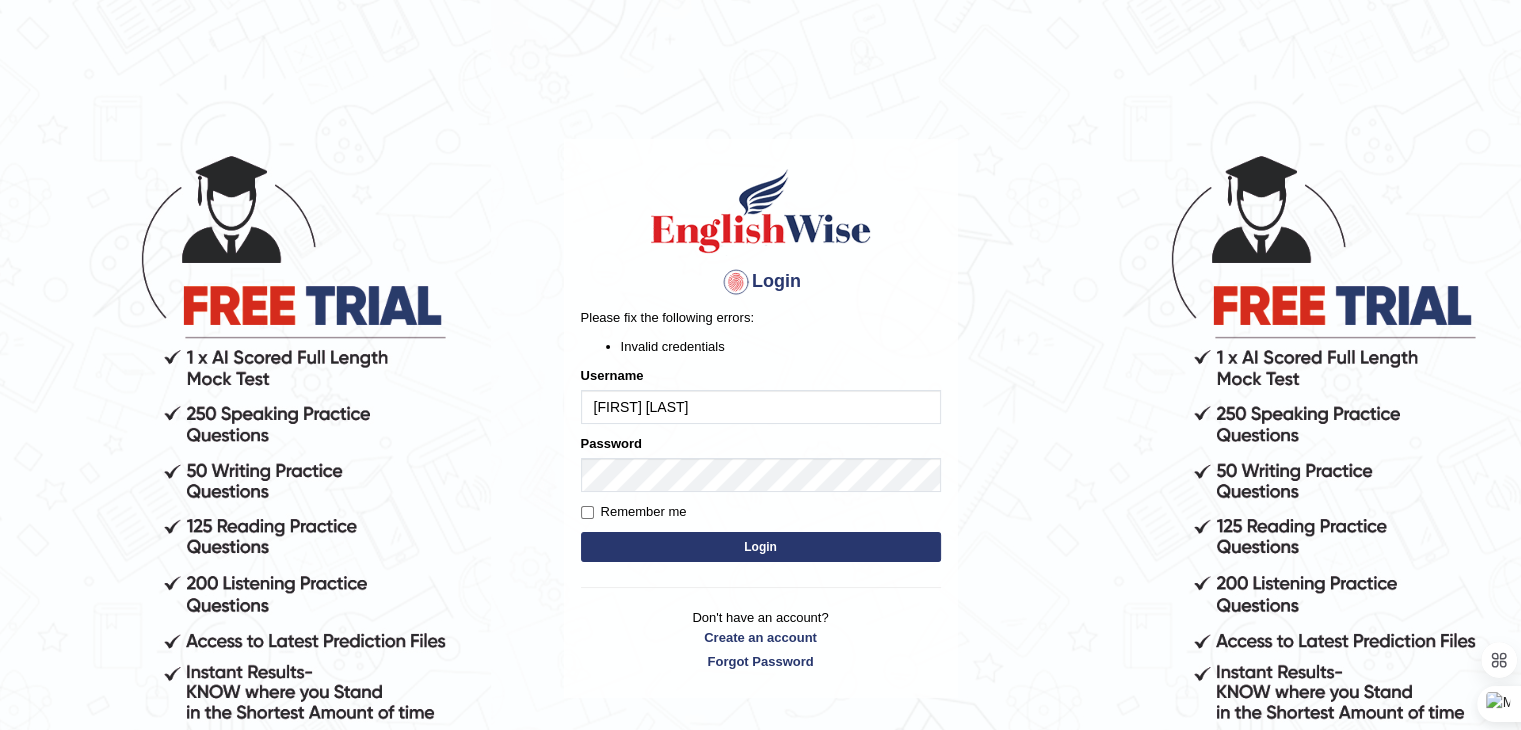 click on "Login" at bounding box center [761, 547] 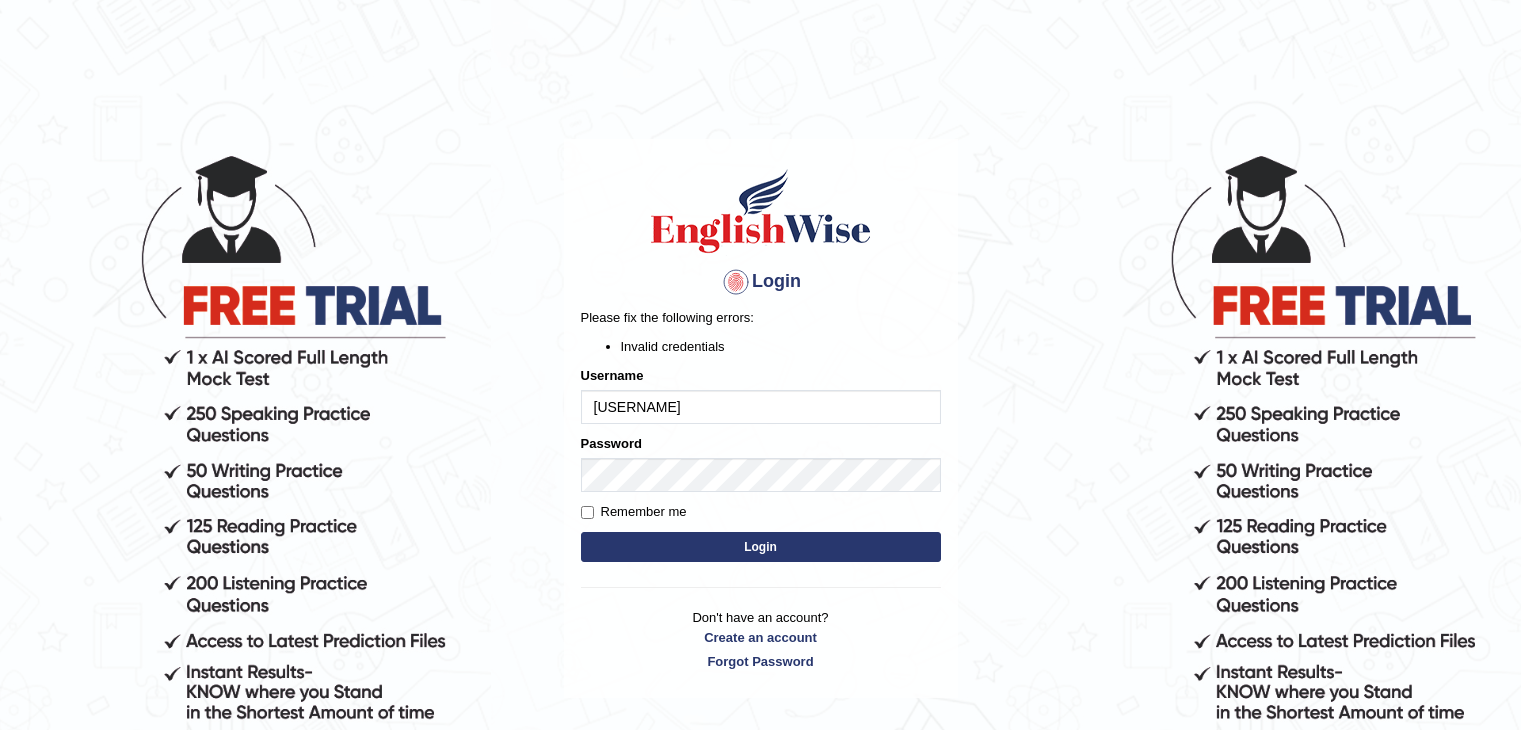 scroll, scrollTop: 0, scrollLeft: 0, axis: both 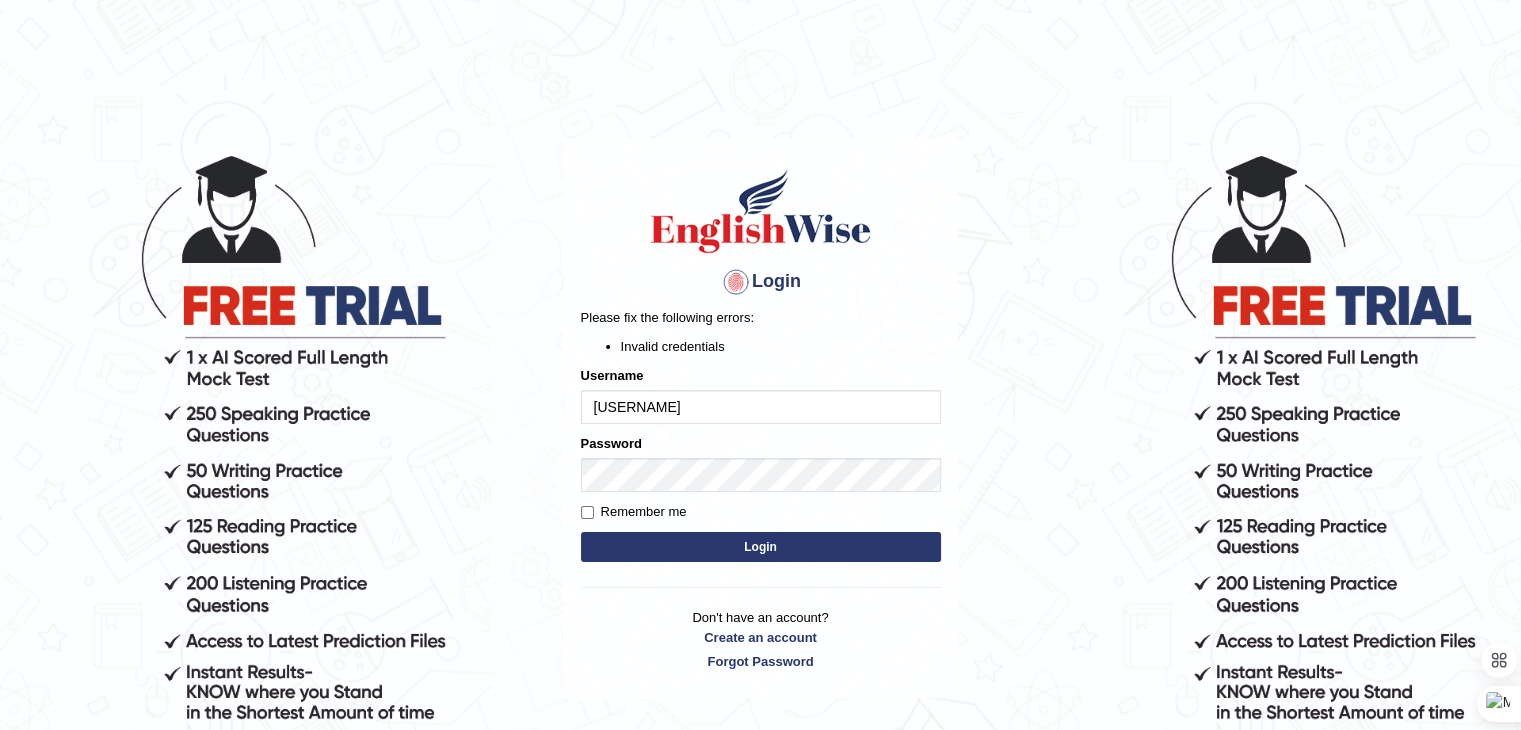 drag, startPoint x: 680, startPoint y: 411, endPoint x: 499, endPoint y: 437, distance: 182.85786 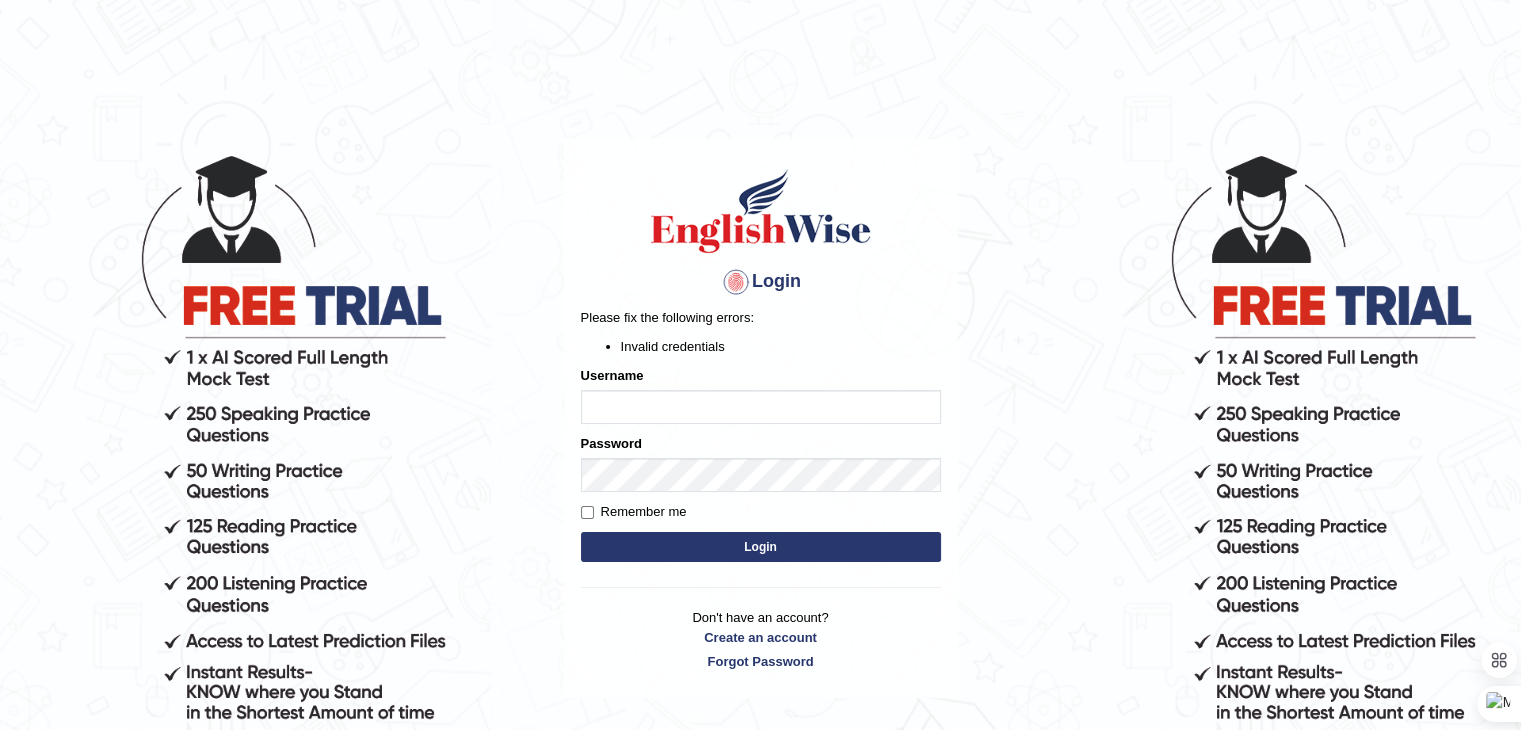 click on "Username" at bounding box center (761, 407) 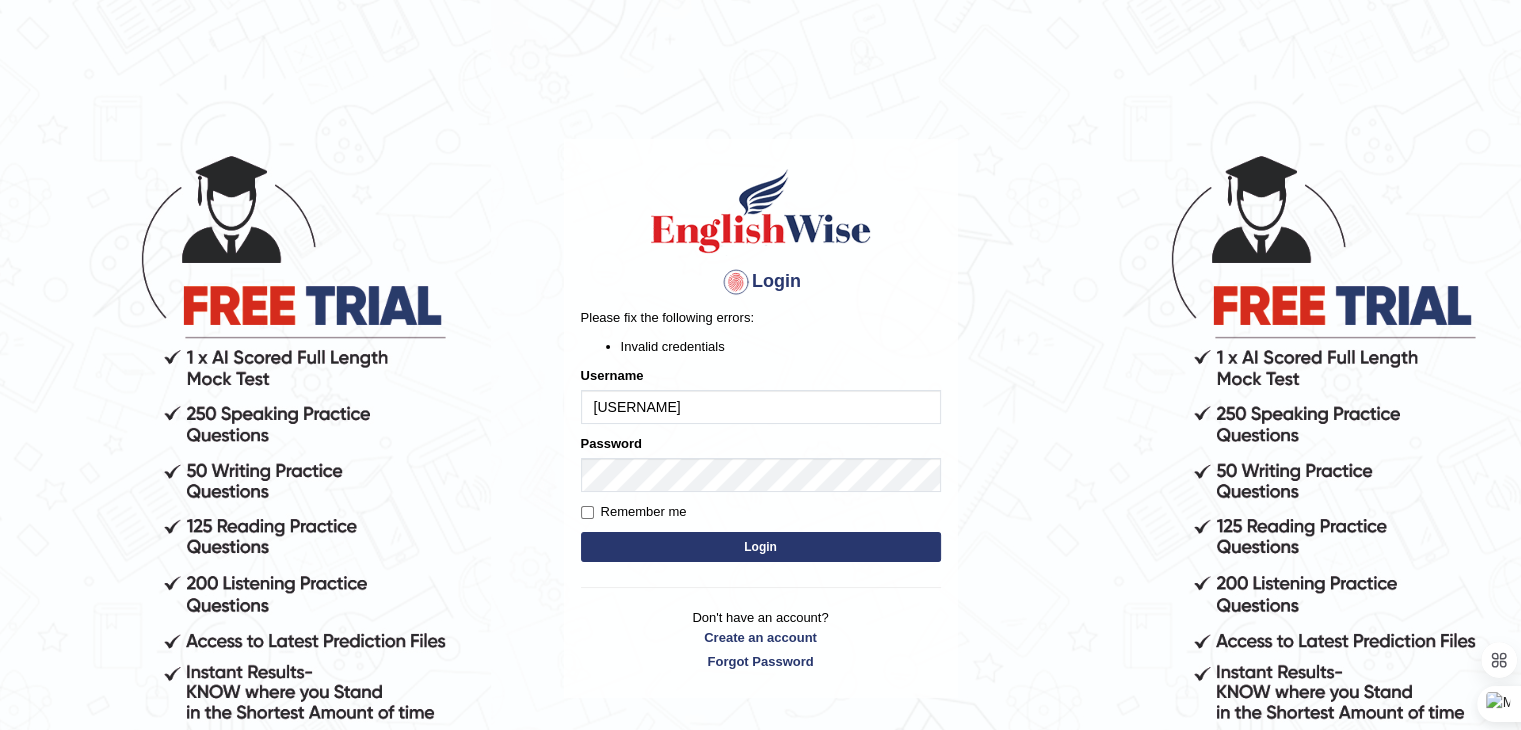 click on "Login" at bounding box center [761, 547] 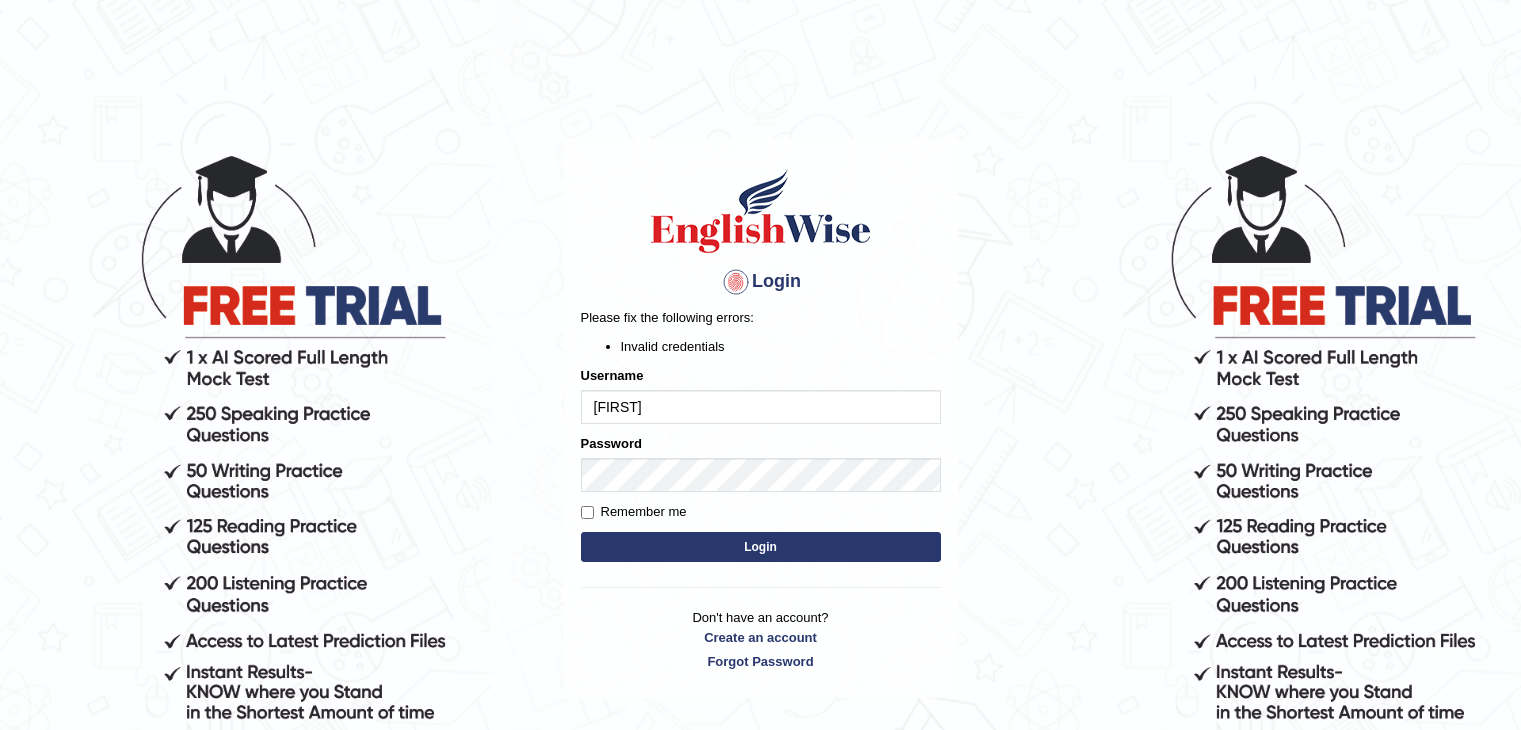 scroll, scrollTop: 0, scrollLeft: 0, axis: both 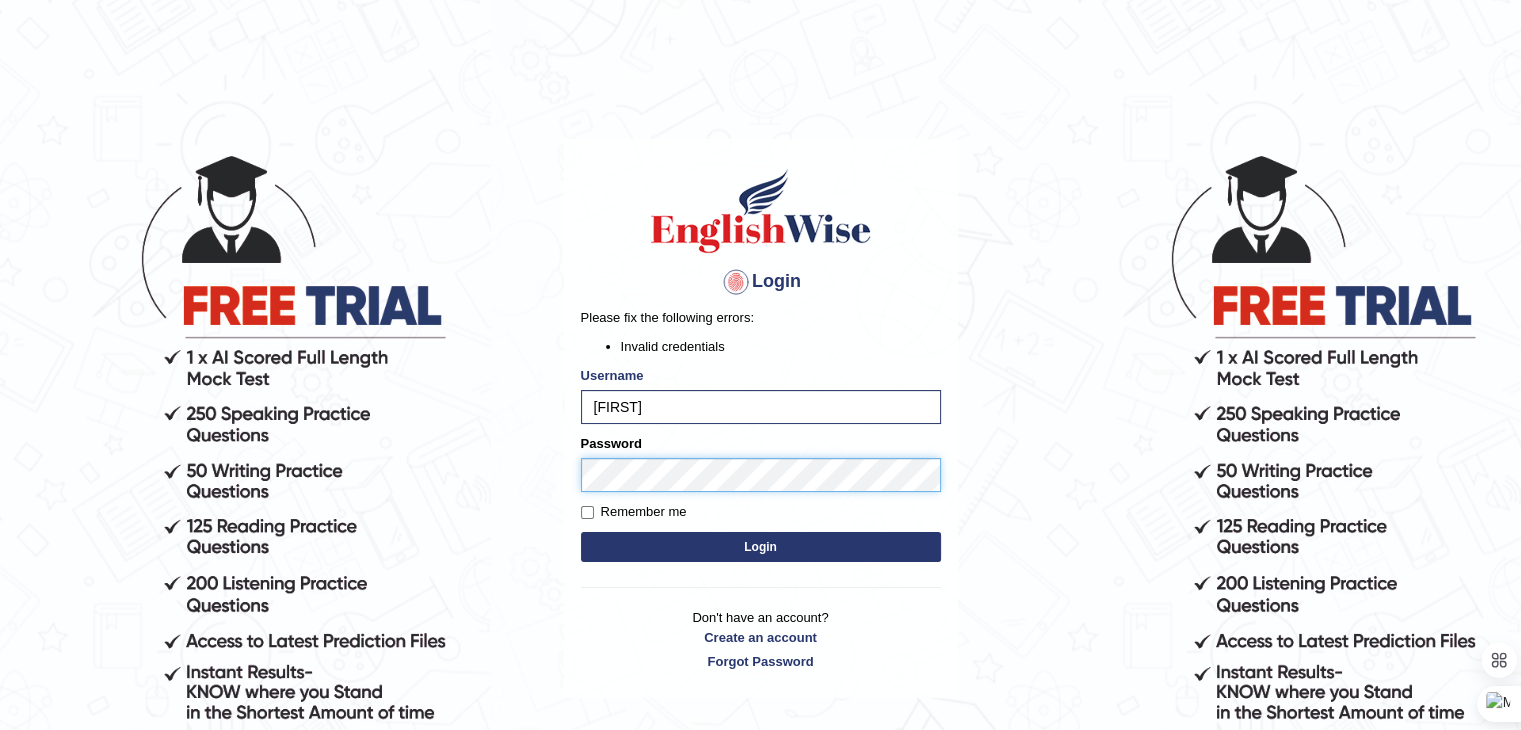 click on "Login
Please fix the following errors: Invalid credentials
Username
[USERNAME]
Password
Remember me
Login
Don't have an account?
Create an account
Forgot Password
2025 ©  English Wise.  All Rights Reserved  Back to English Wise" at bounding box center (760, 441) 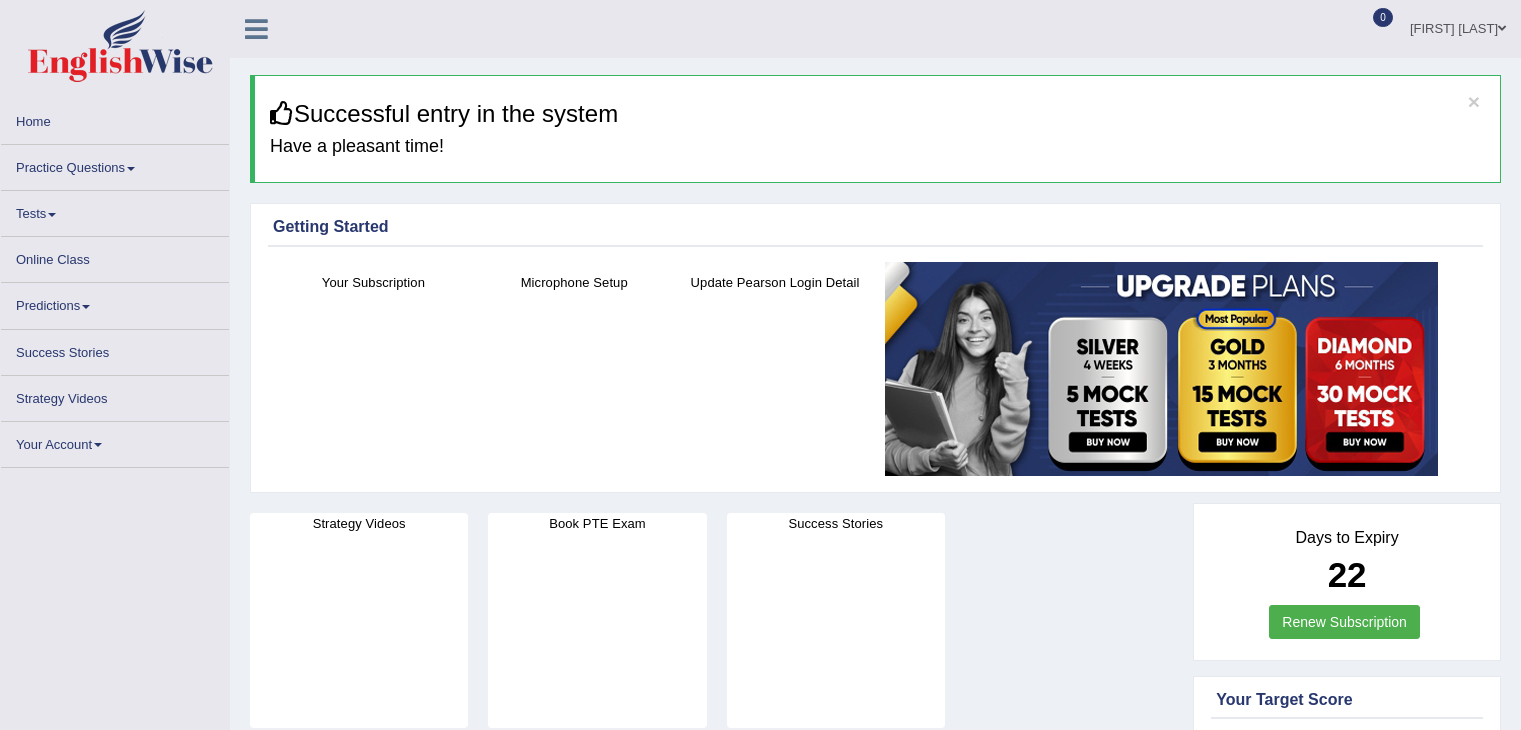 scroll, scrollTop: 0, scrollLeft: 0, axis: both 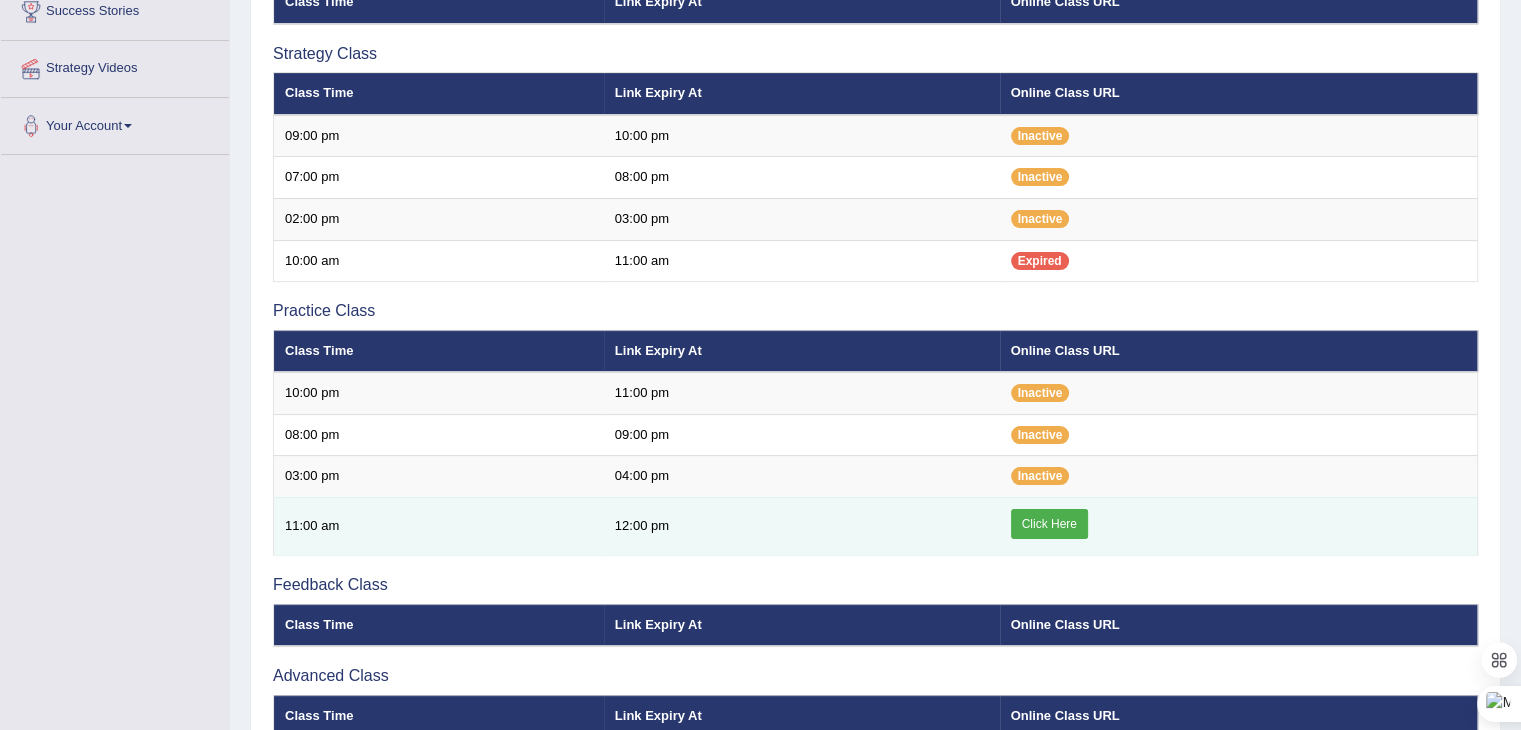 click on "Click Here" at bounding box center (1049, 524) 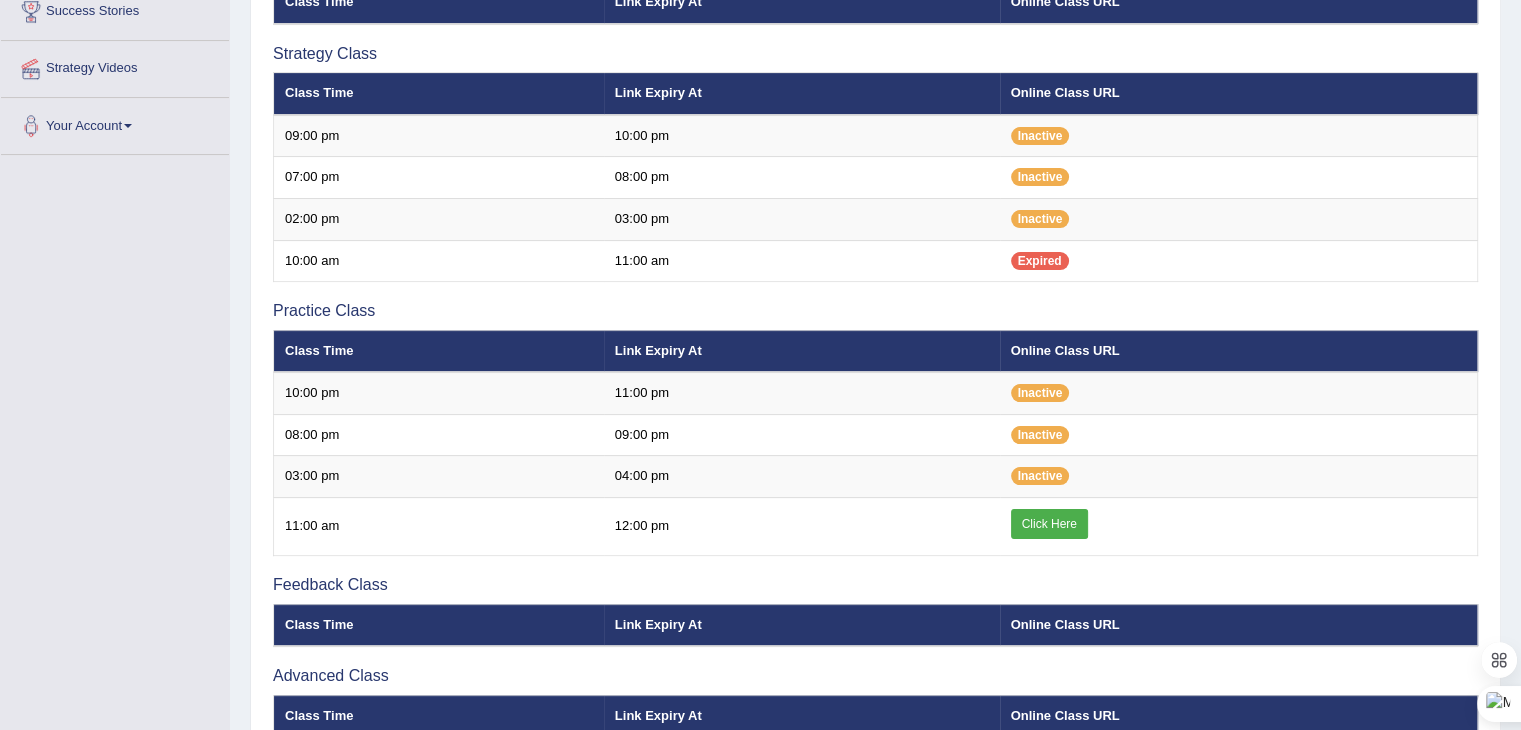 scroll, scrollTop: 0, scrollLeft: 0, axis: both 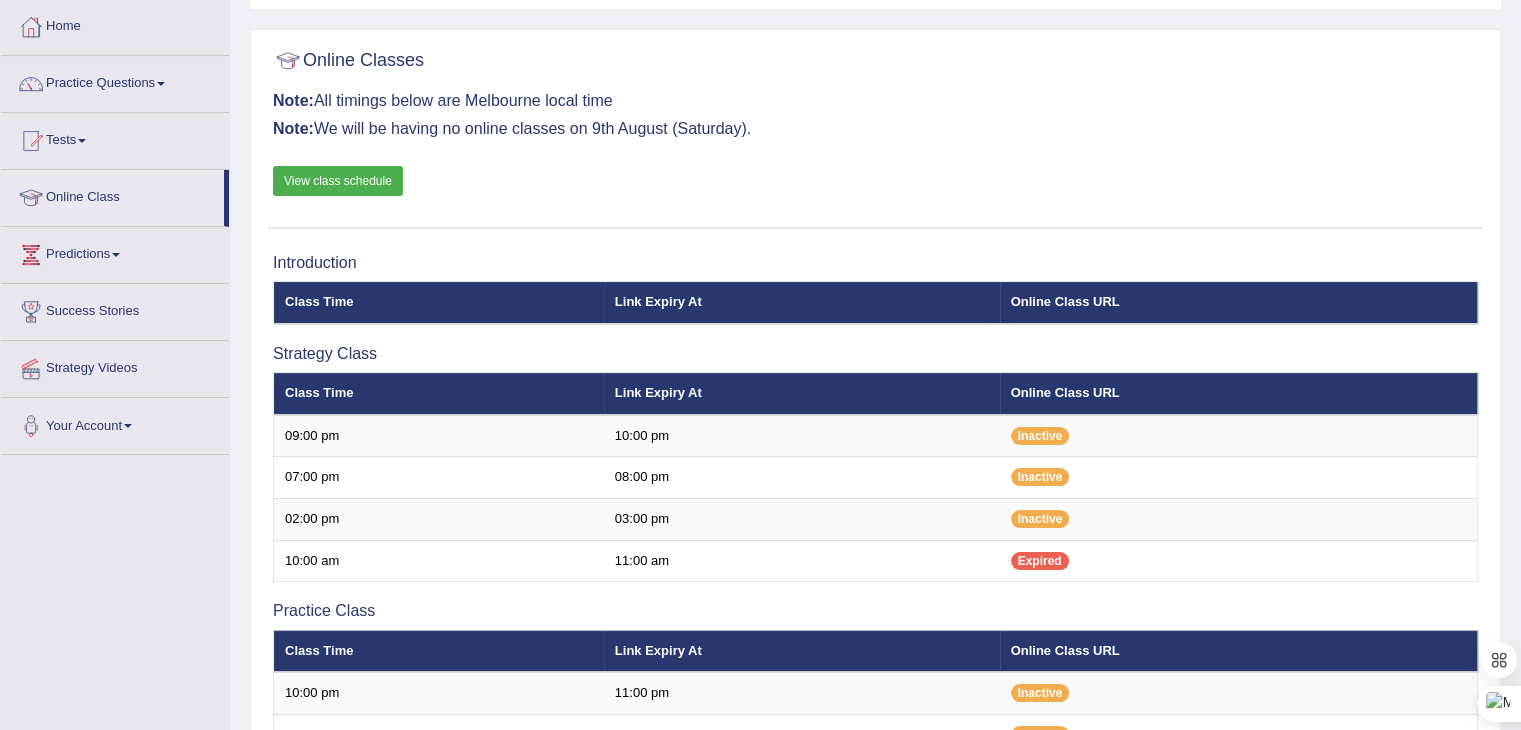 click on "View class schedule" at bounding box center (338, 181) 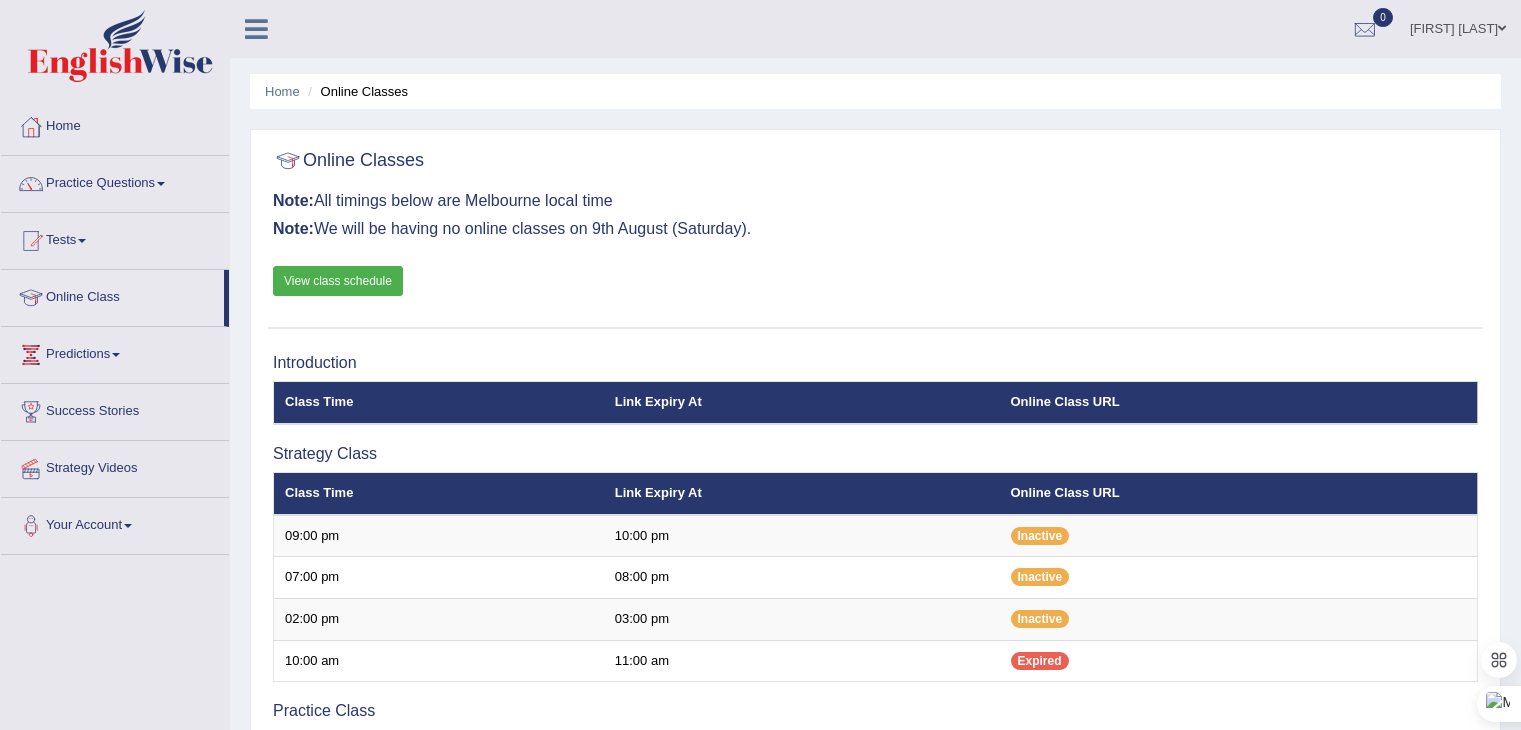 scroll, scrollTop: 100, scrollLeft: 0, axis: vertical 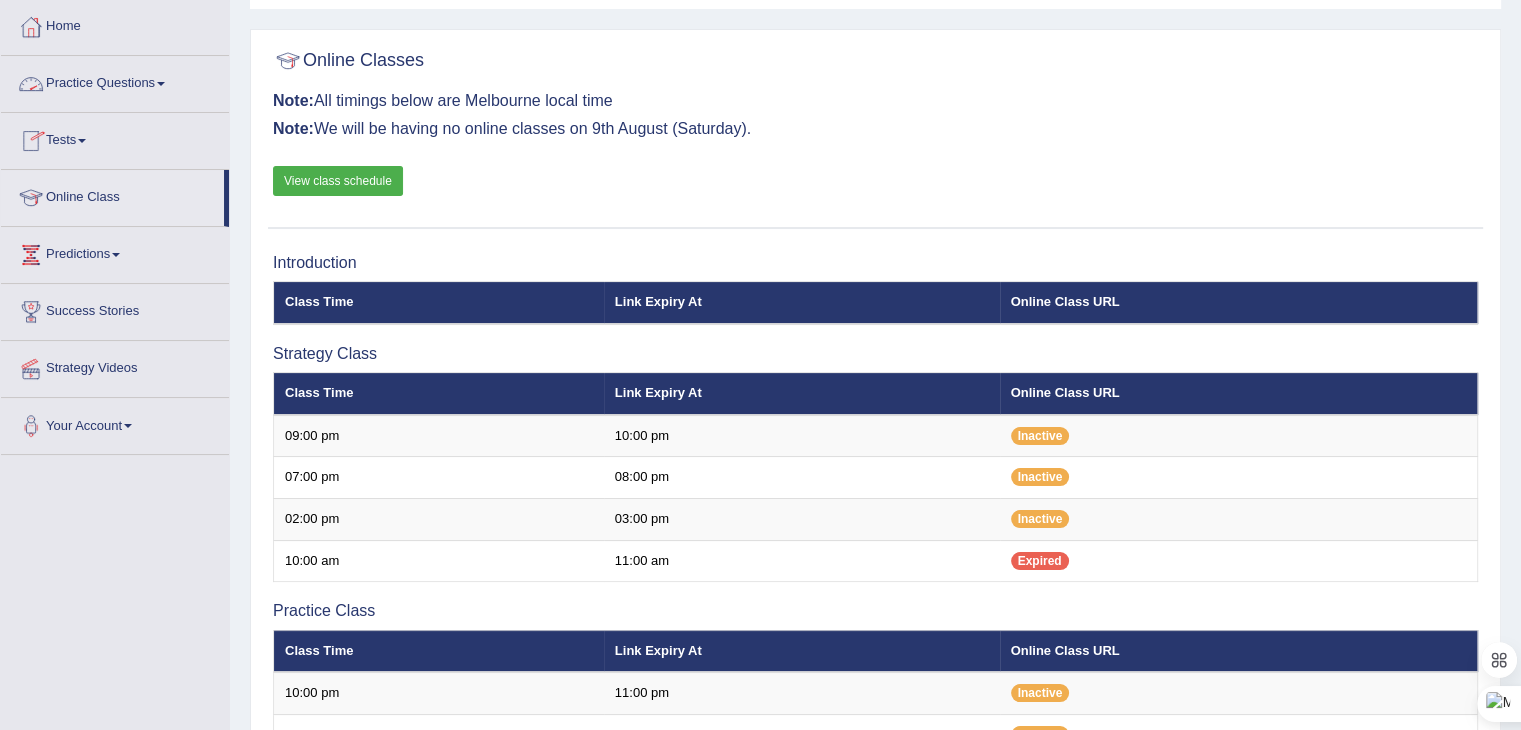 click on "Practice Questions" at bounding box center (115, 81) 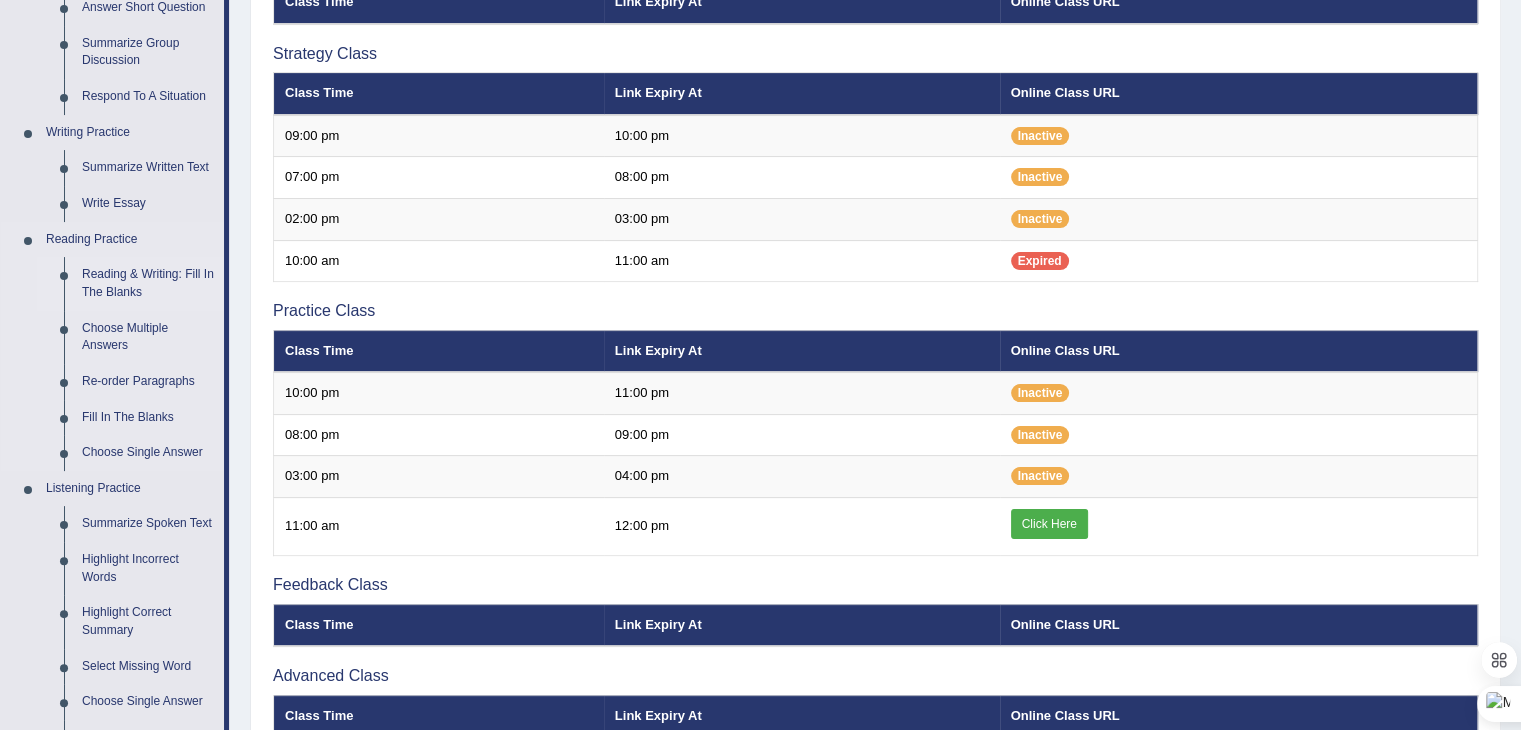 scroll, scrollTop: 0, scrollLeft: 0, axis: both 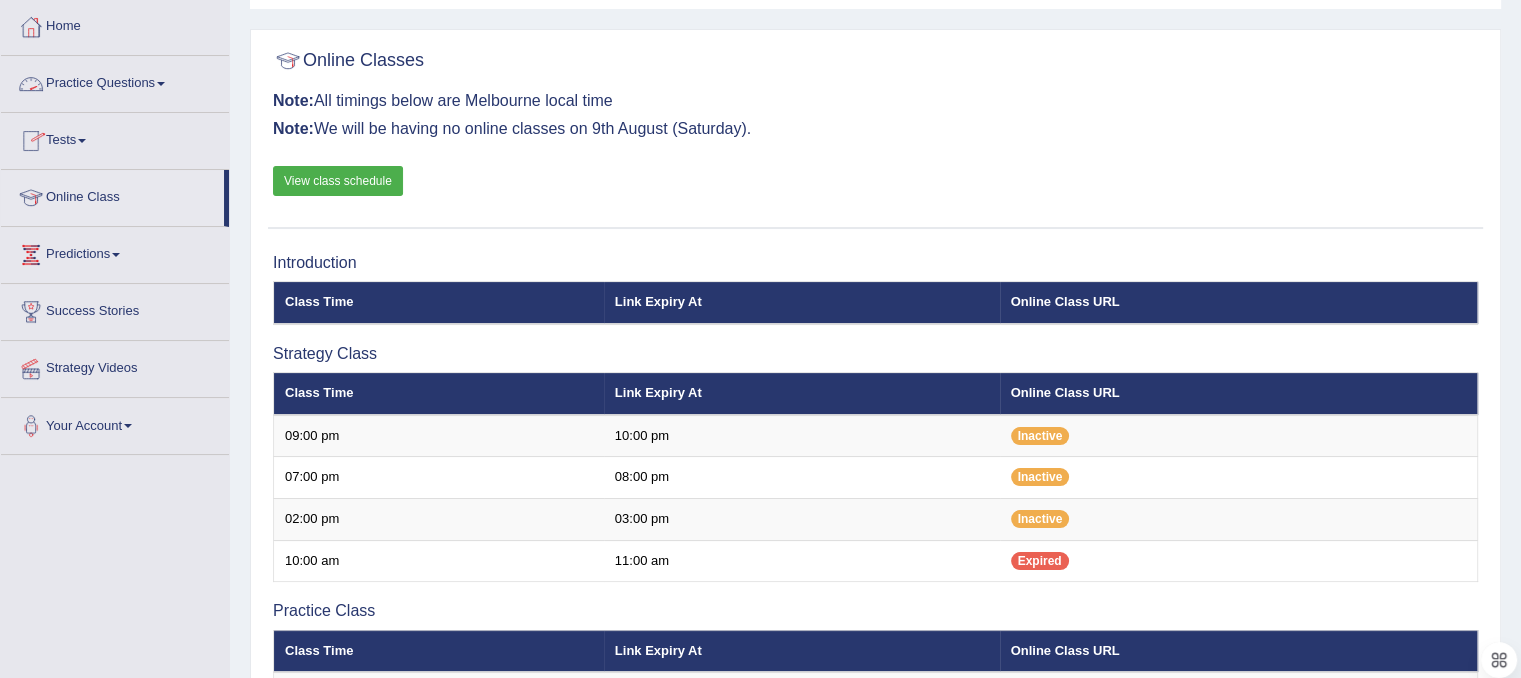 click on "Practice Questions" at bounding box center (115, 81) 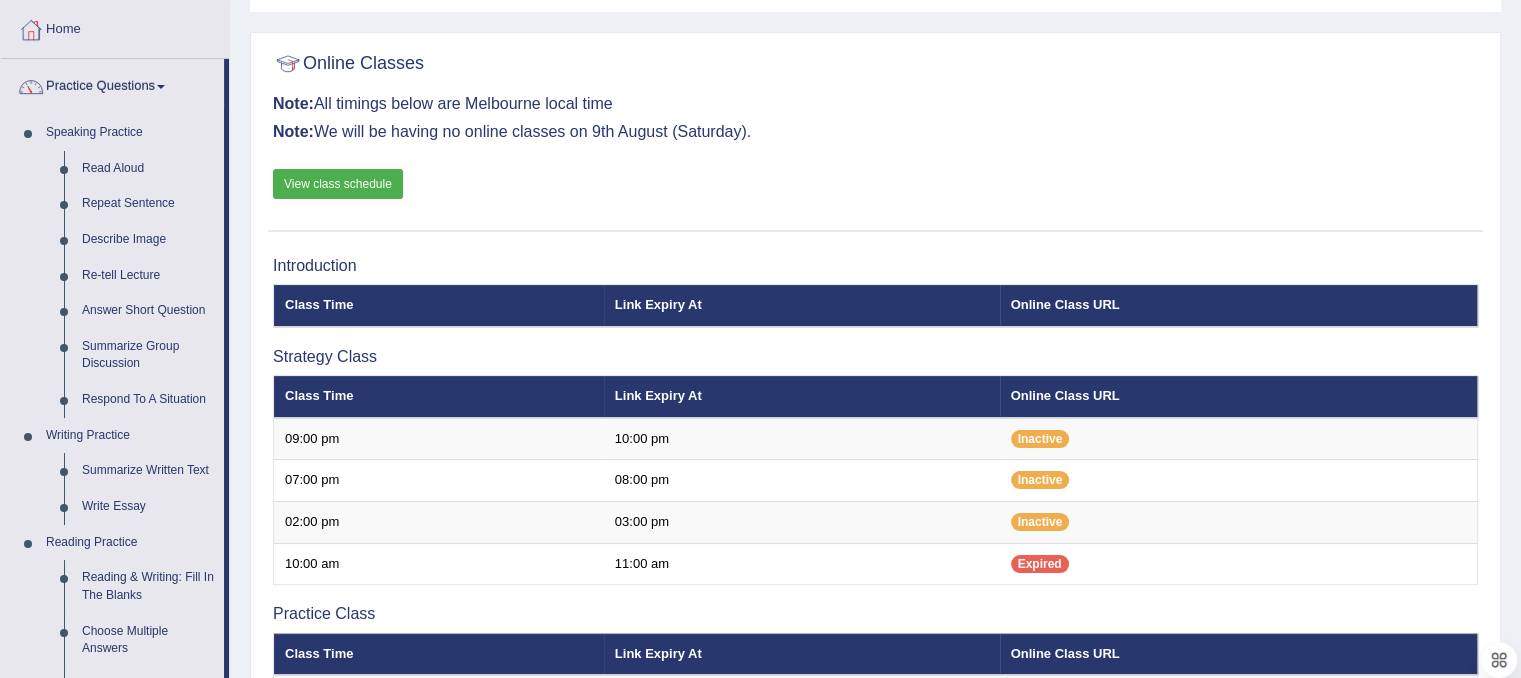 scroll, scrollTop: 100, scrollLeft: 0, axis: vertical 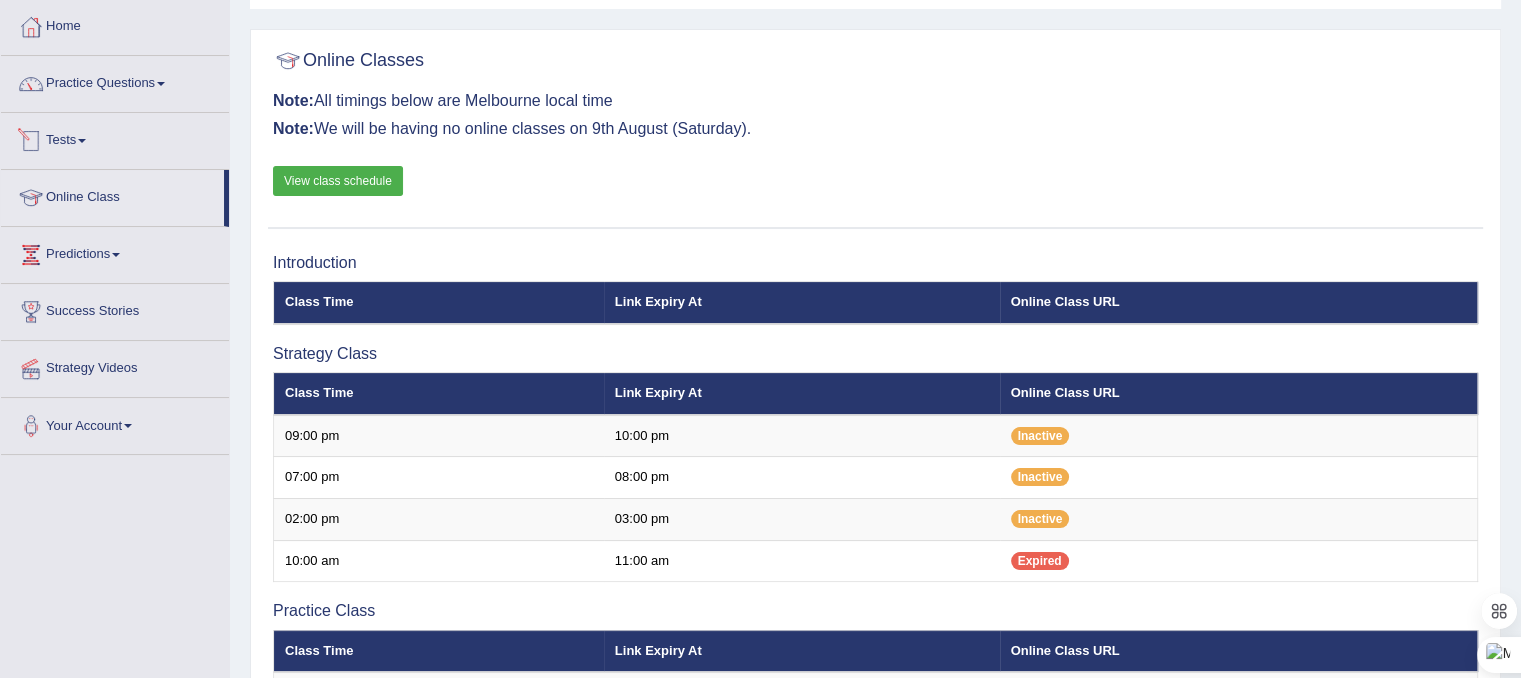 click on "Tests" at bounding box center (115, 138) 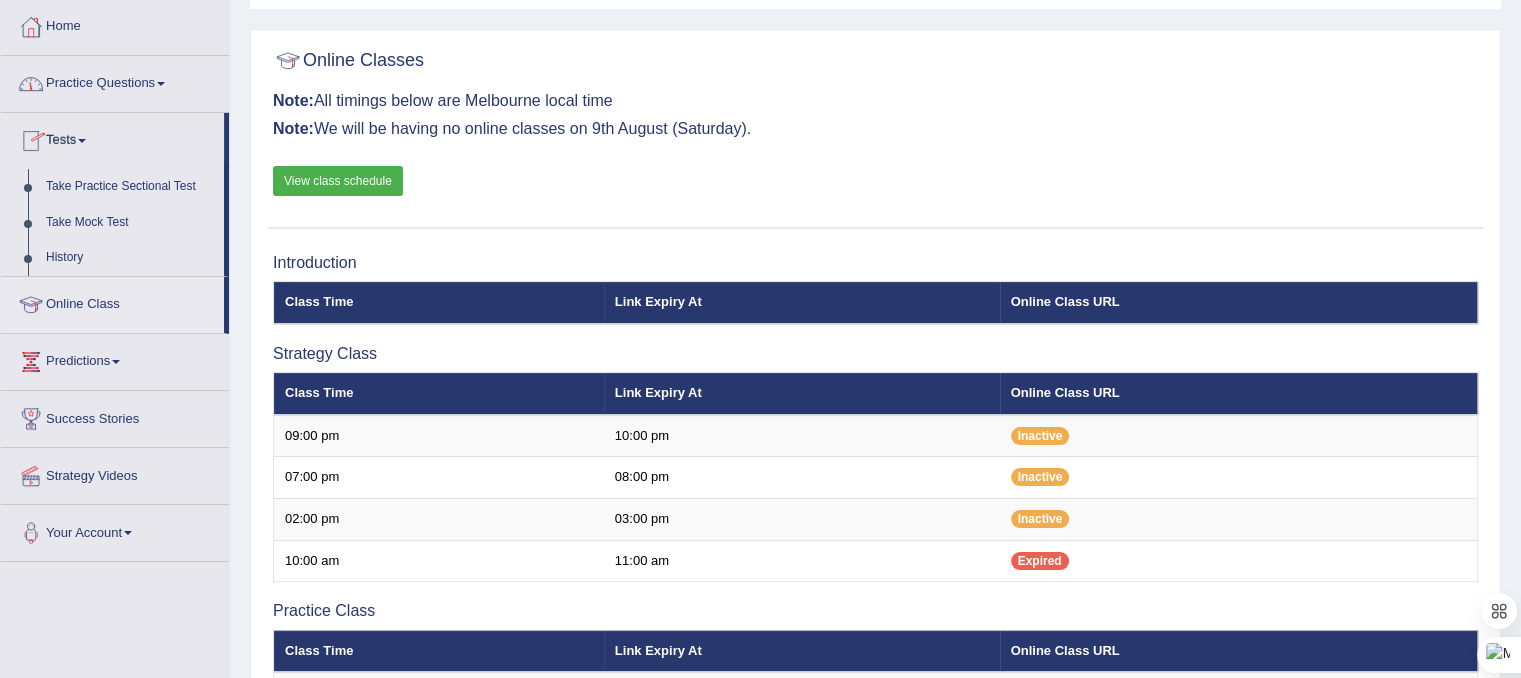 click on "Practice Questions" at bounding box center [115, 81] 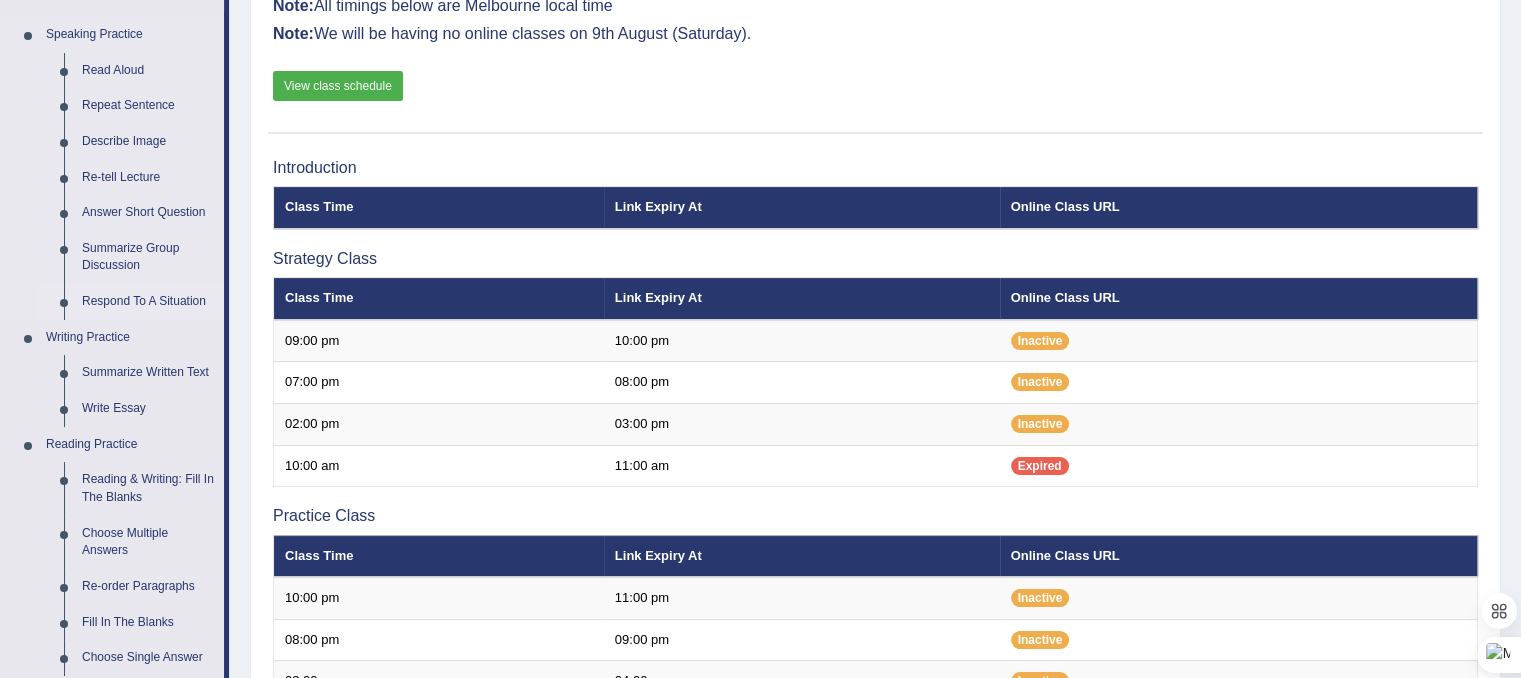 scroll, scrollTop: 200, scrollLeft: 0, axis: vertical 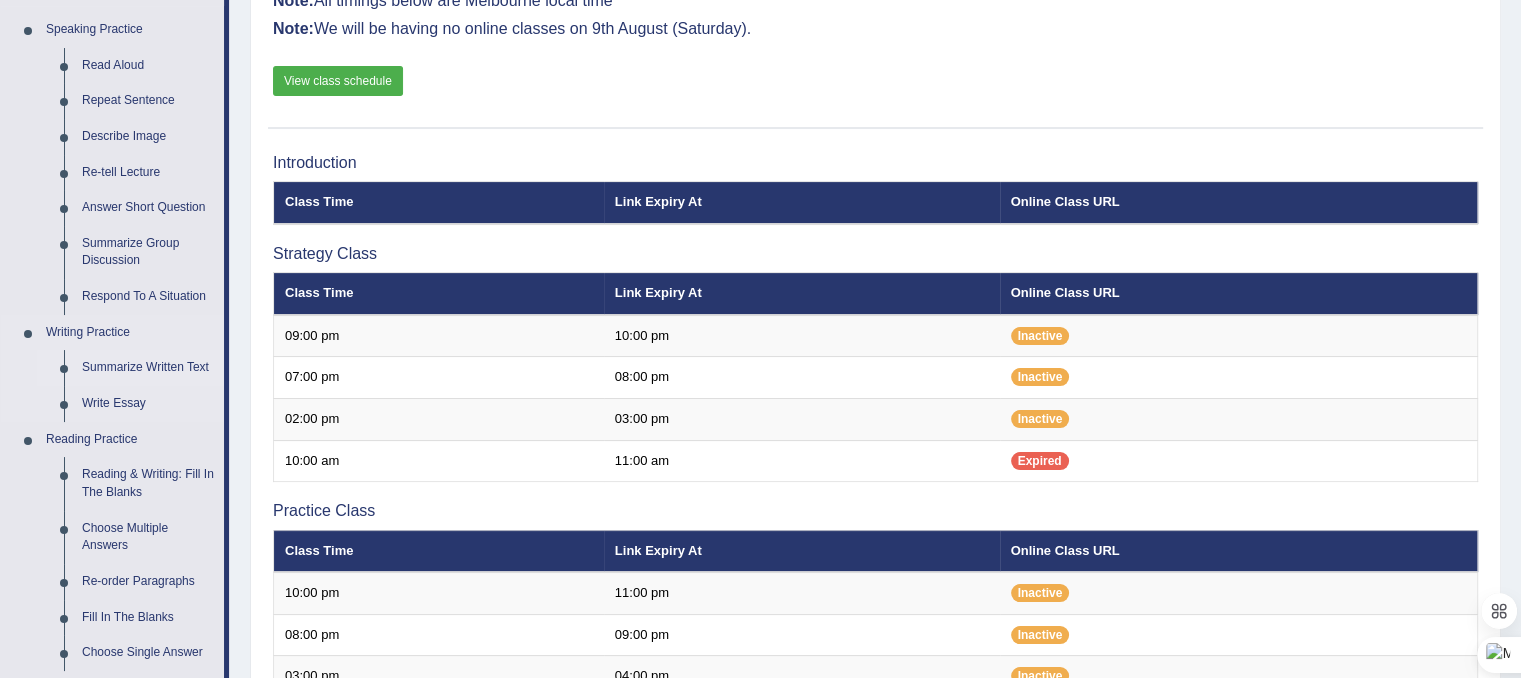 click on "Summarize Written Text" at bounding box center (148, 368) 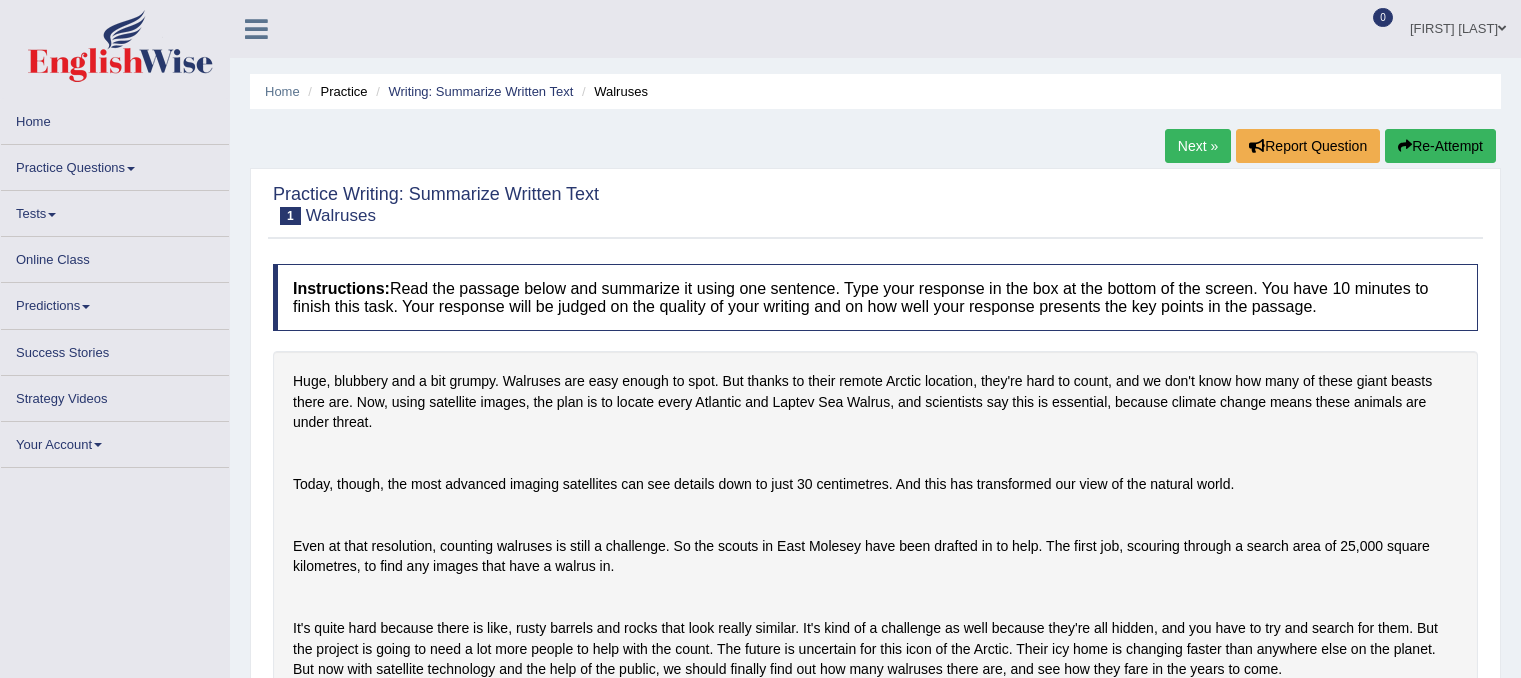 scroll, scrollTop: 0, scrollLeft: 0, axis: both 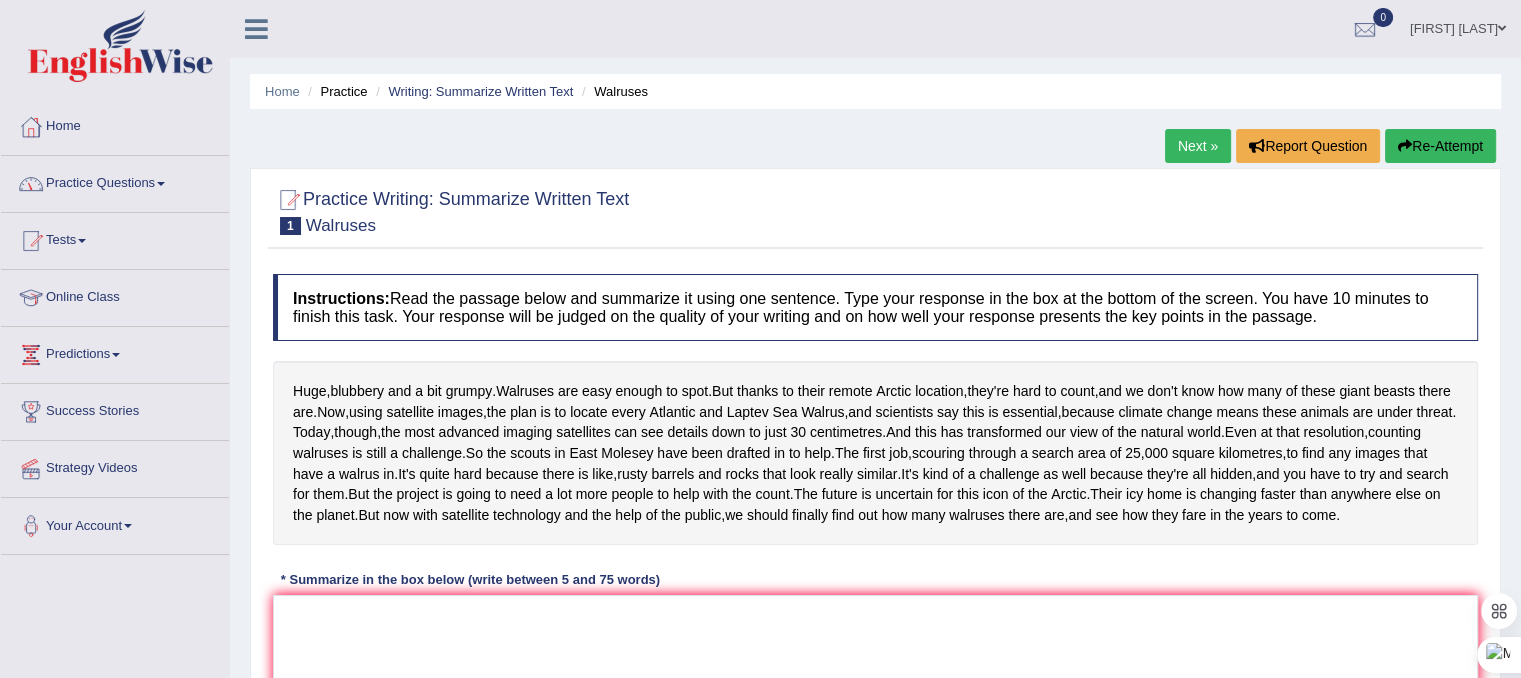 click on "Home" at bounding box center (115, 124) 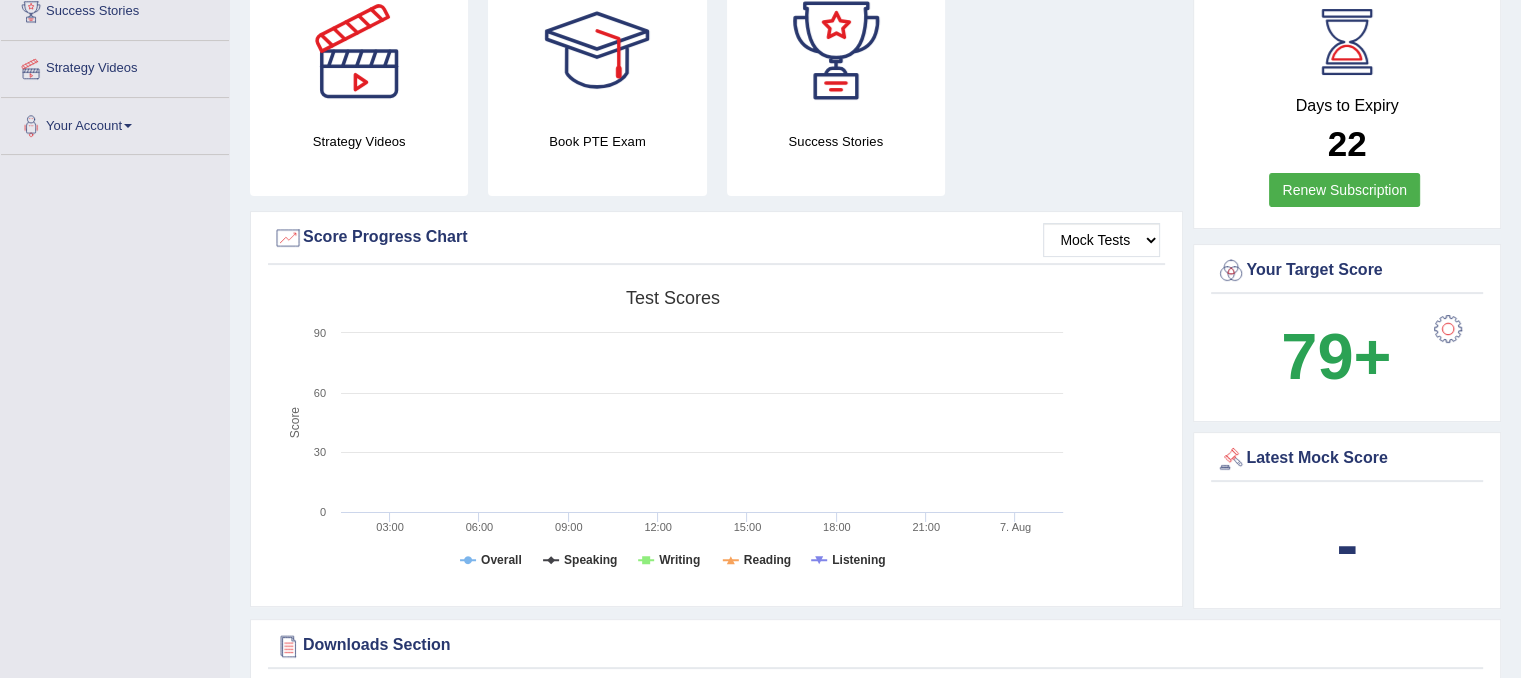 scroll, scrollTop: 643, scrollLeft: 0, axis: vertical 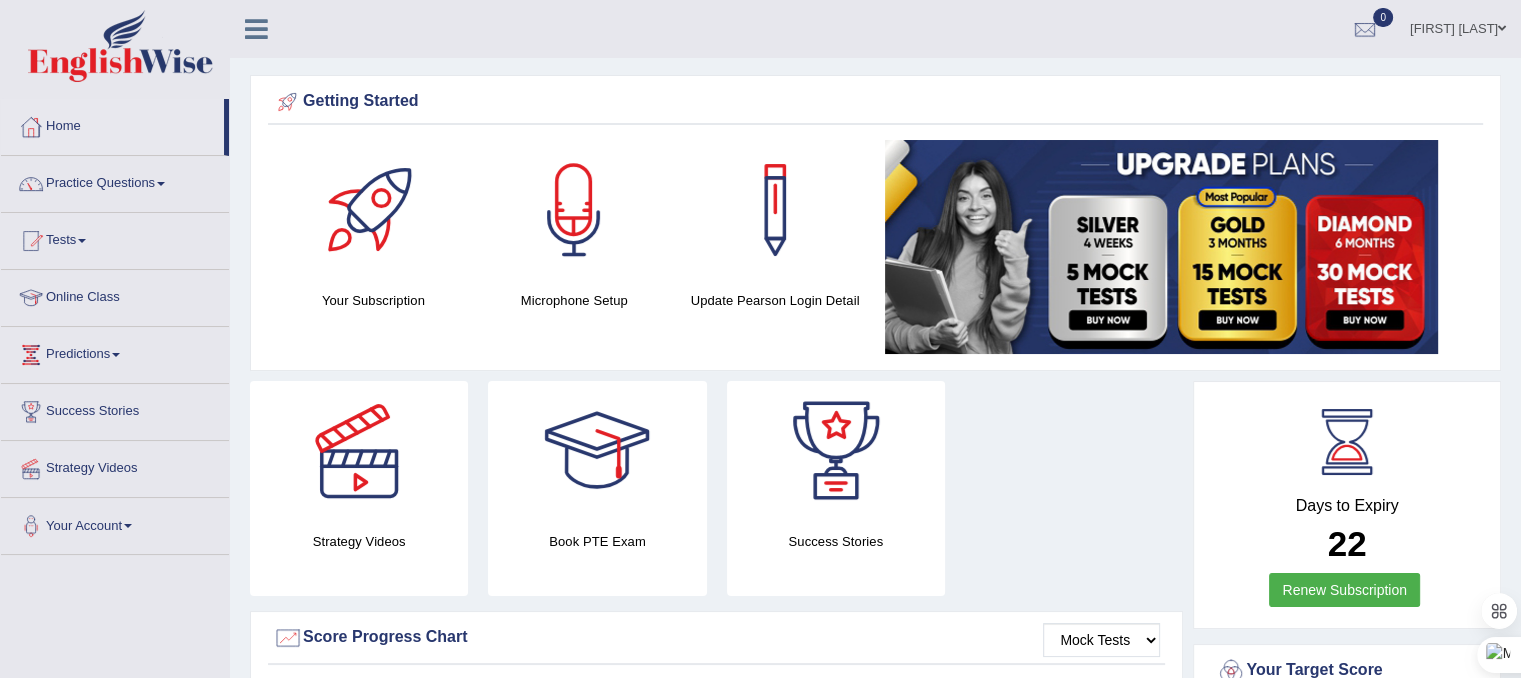 click on "Practice Questions" at bounding box center [115, 181] 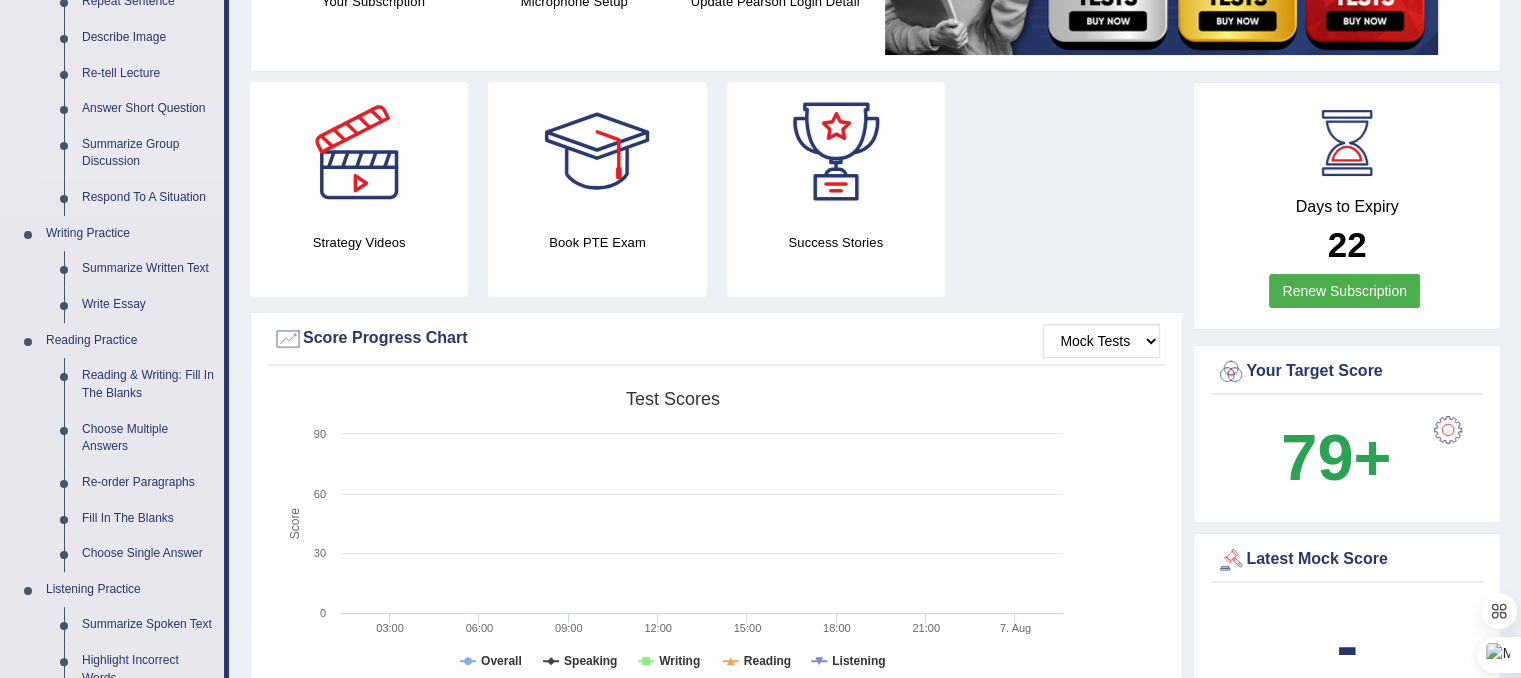 scroll, scrollTop: 300, scrollLeft: 0, axis: vertical 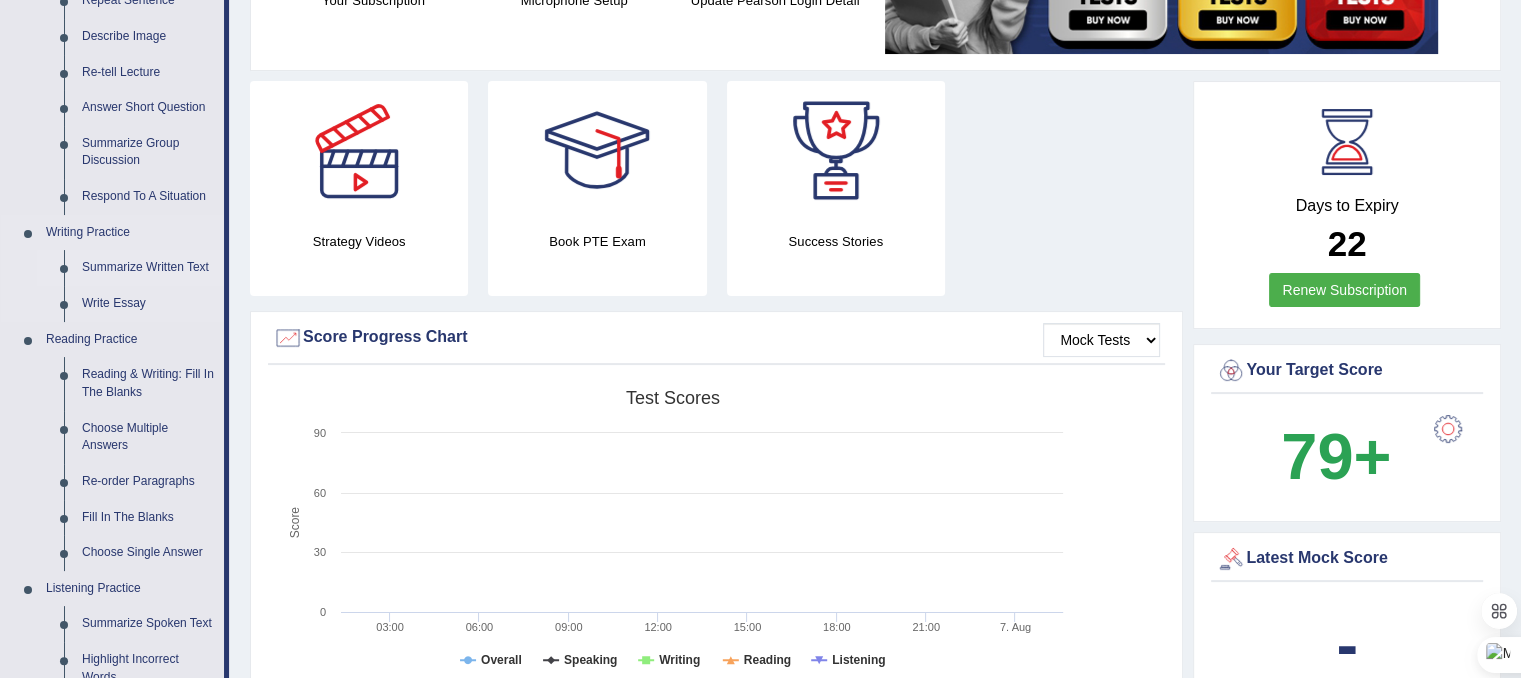 click on "Summarize Written Text" at bounding box center (148, 268) 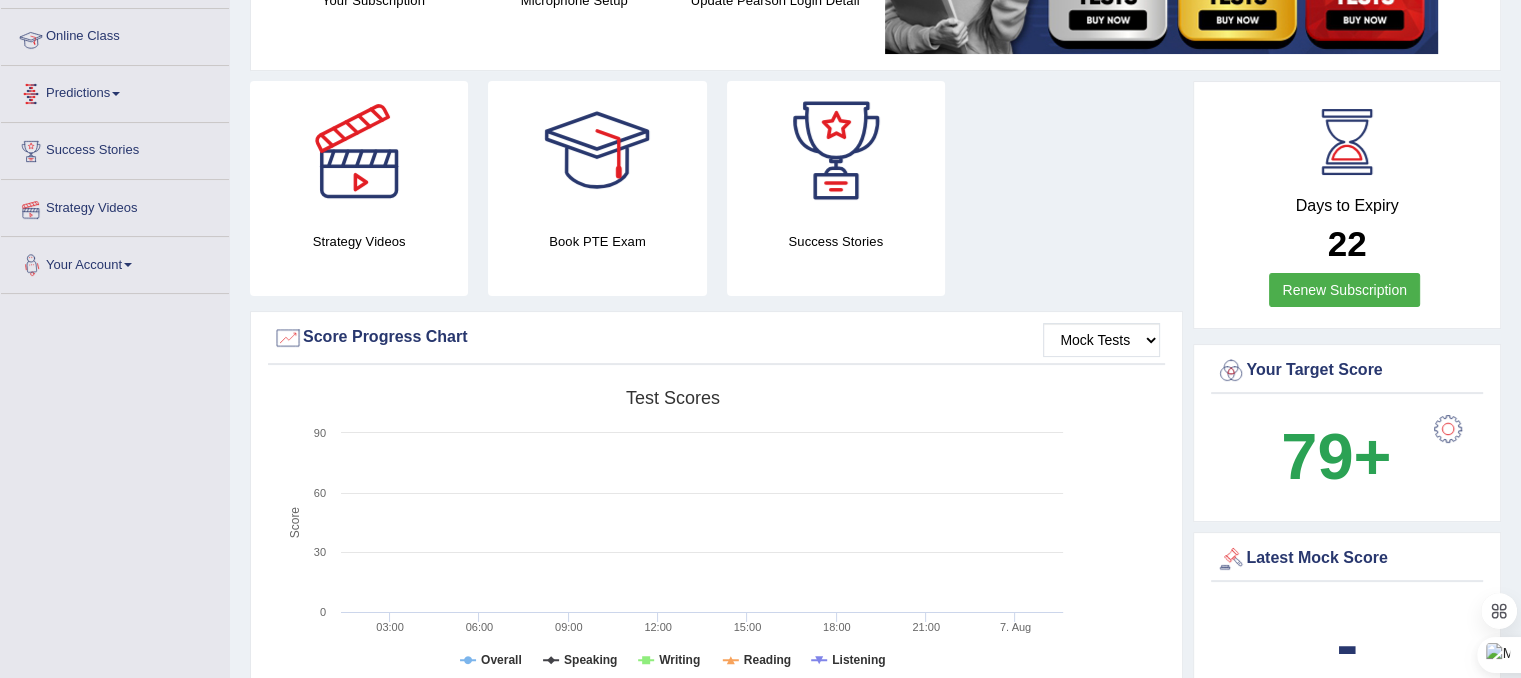 scroll, scrollTop: 339, scrollLeft: 0, axis: vertical 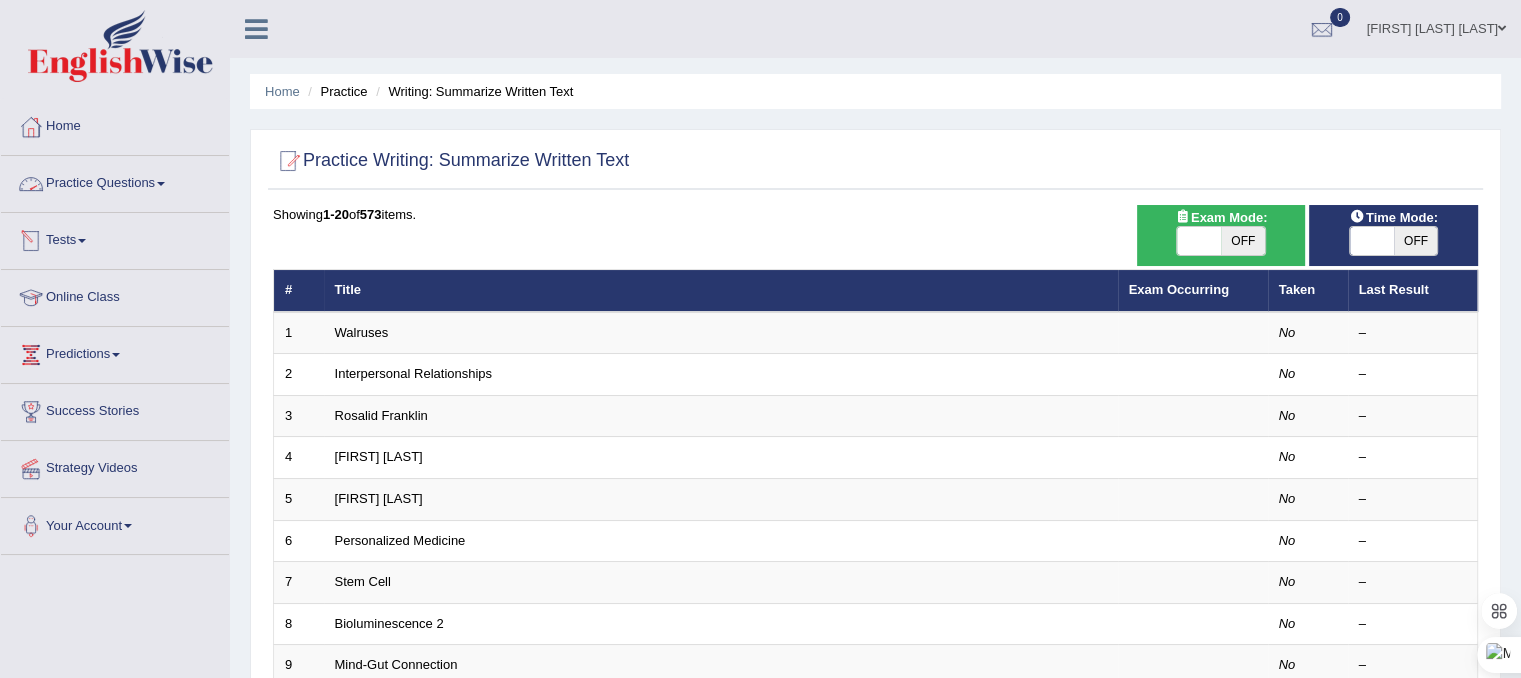 click on "Practice Questions" at bounding box center (115, 181) 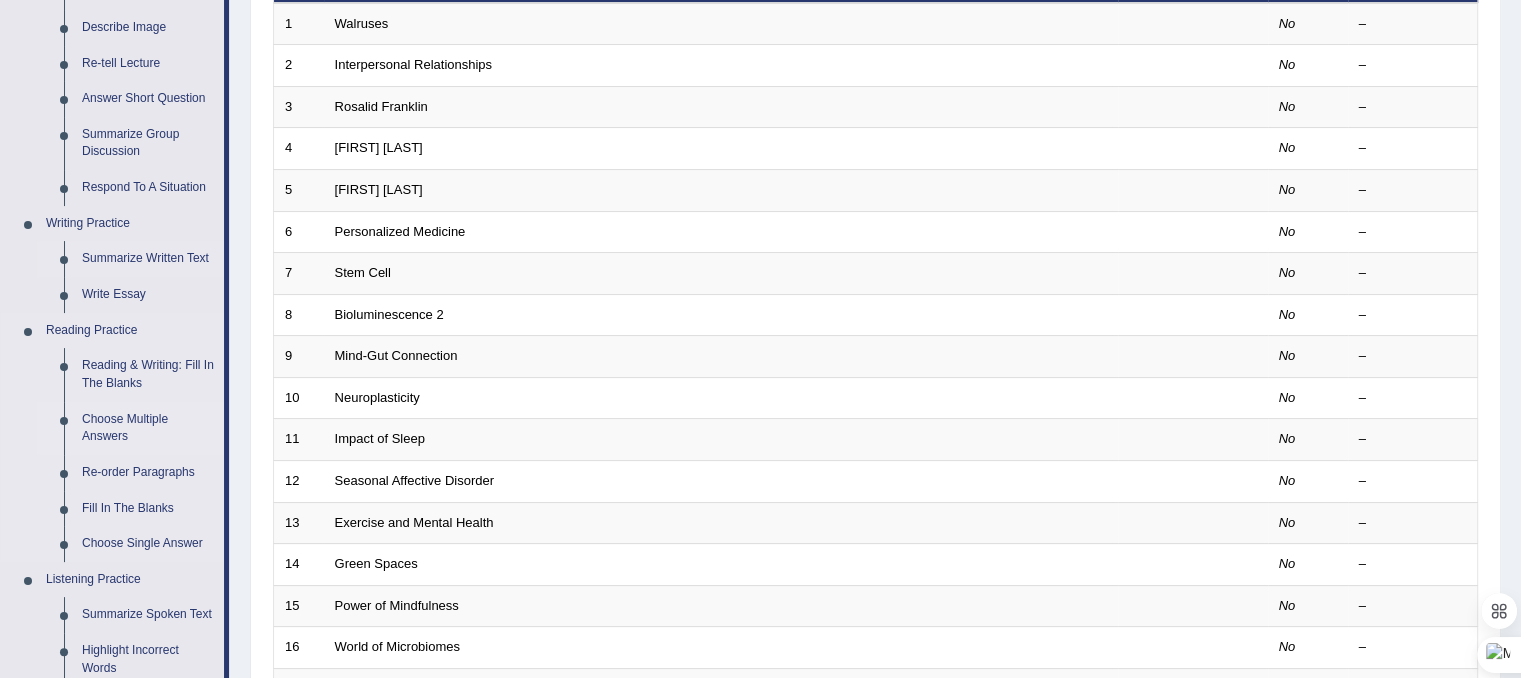 scroll, scrollTop: 300, scrollLeft: 0, axis: vertical 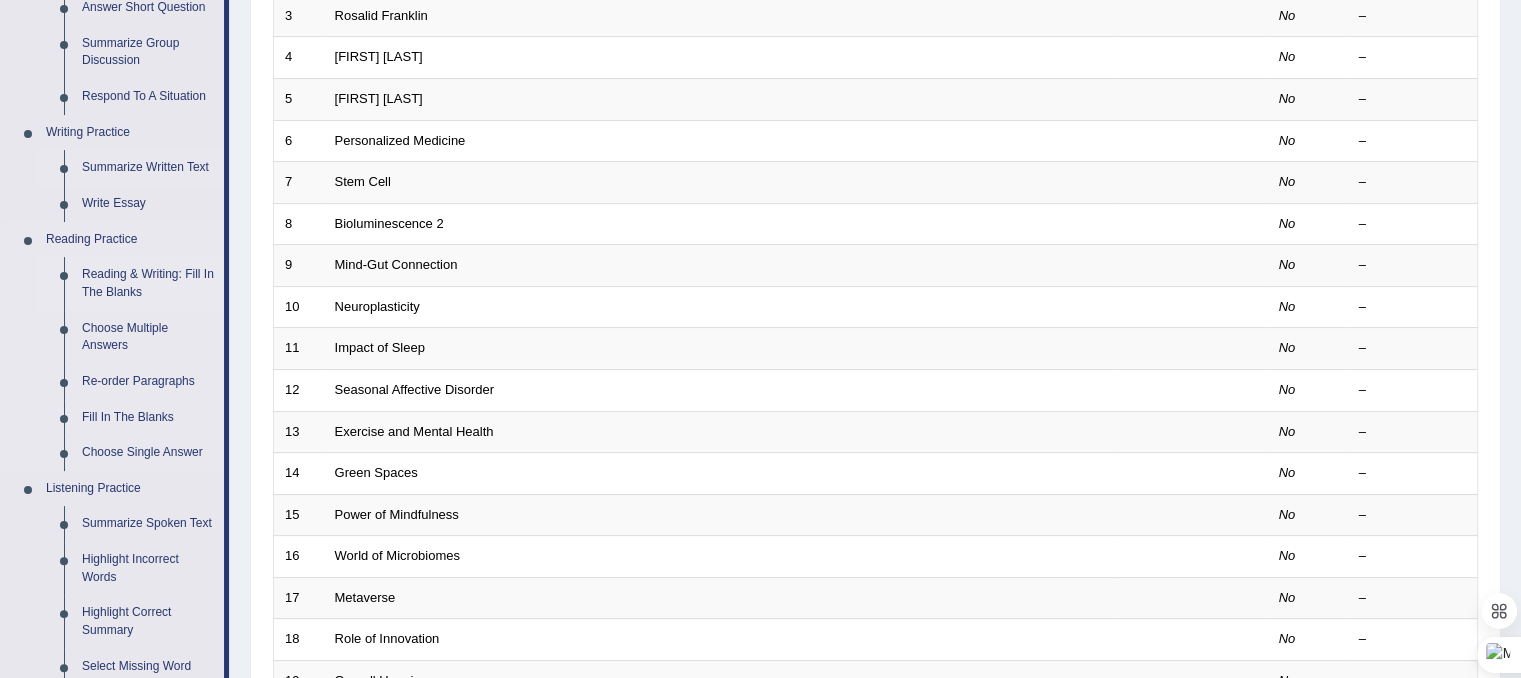click on "Reading & Writing: Fill In The Blanks" at bounding box center (148, 283) 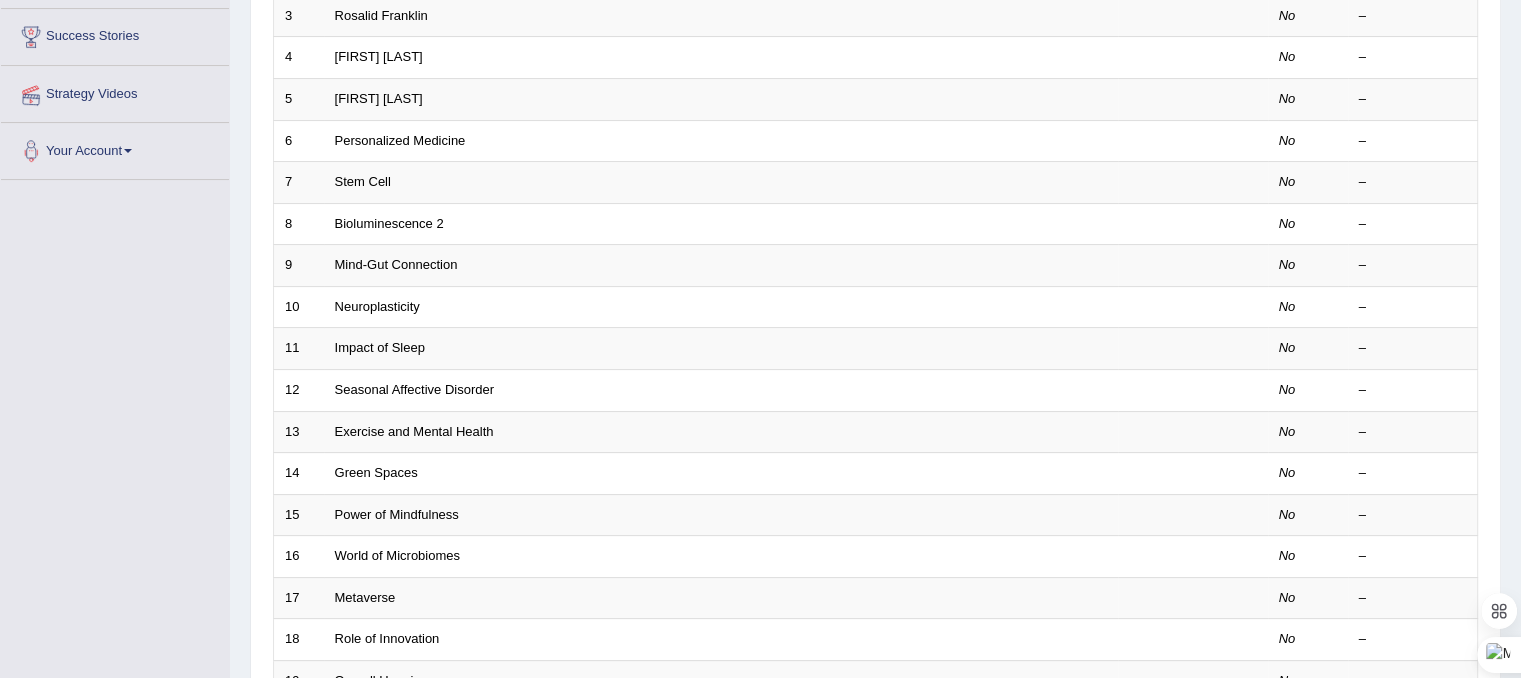 scroll, scrollTop: 463, scrollLeft: 0, axis: vertical 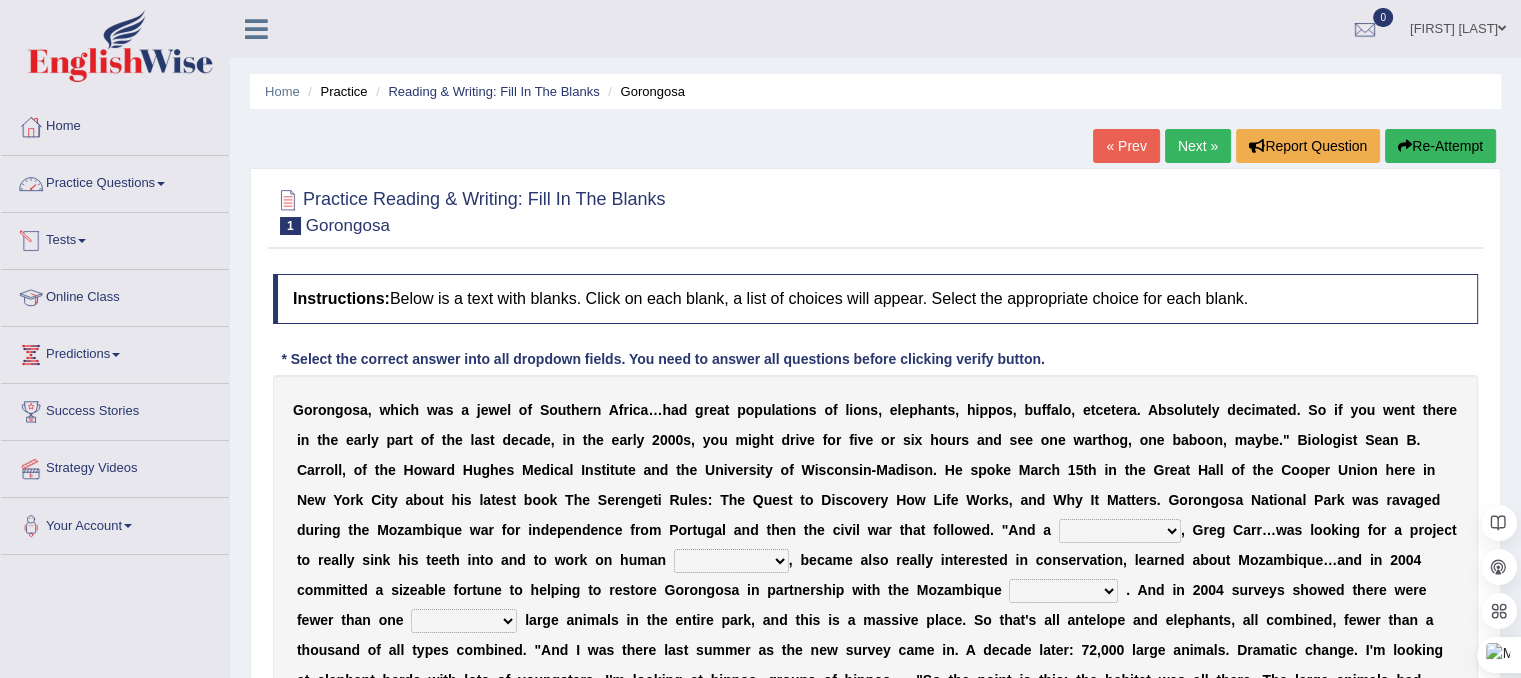 click on "Practice Questions" at bounding box center (115, 181) 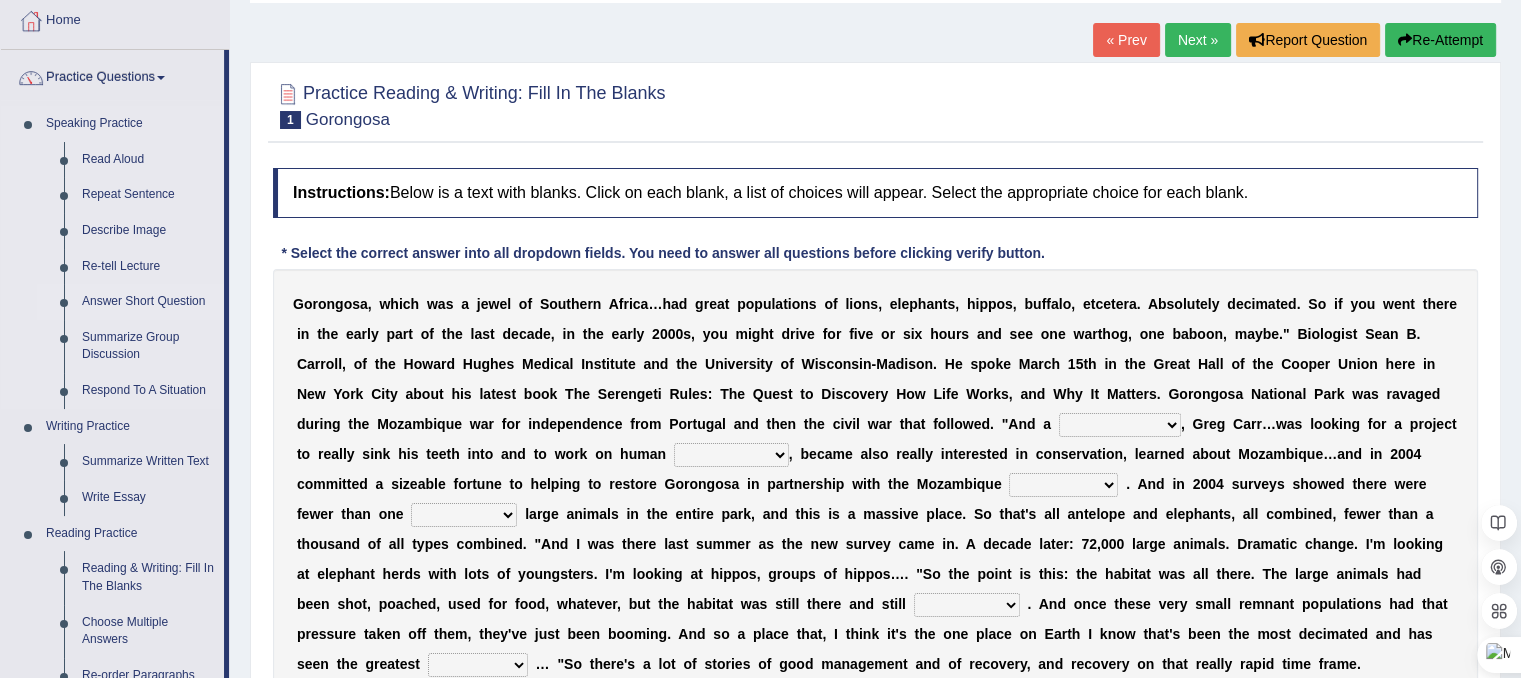 scroll, scrollTop: 100, scrollLeft: 0, axis: vertical 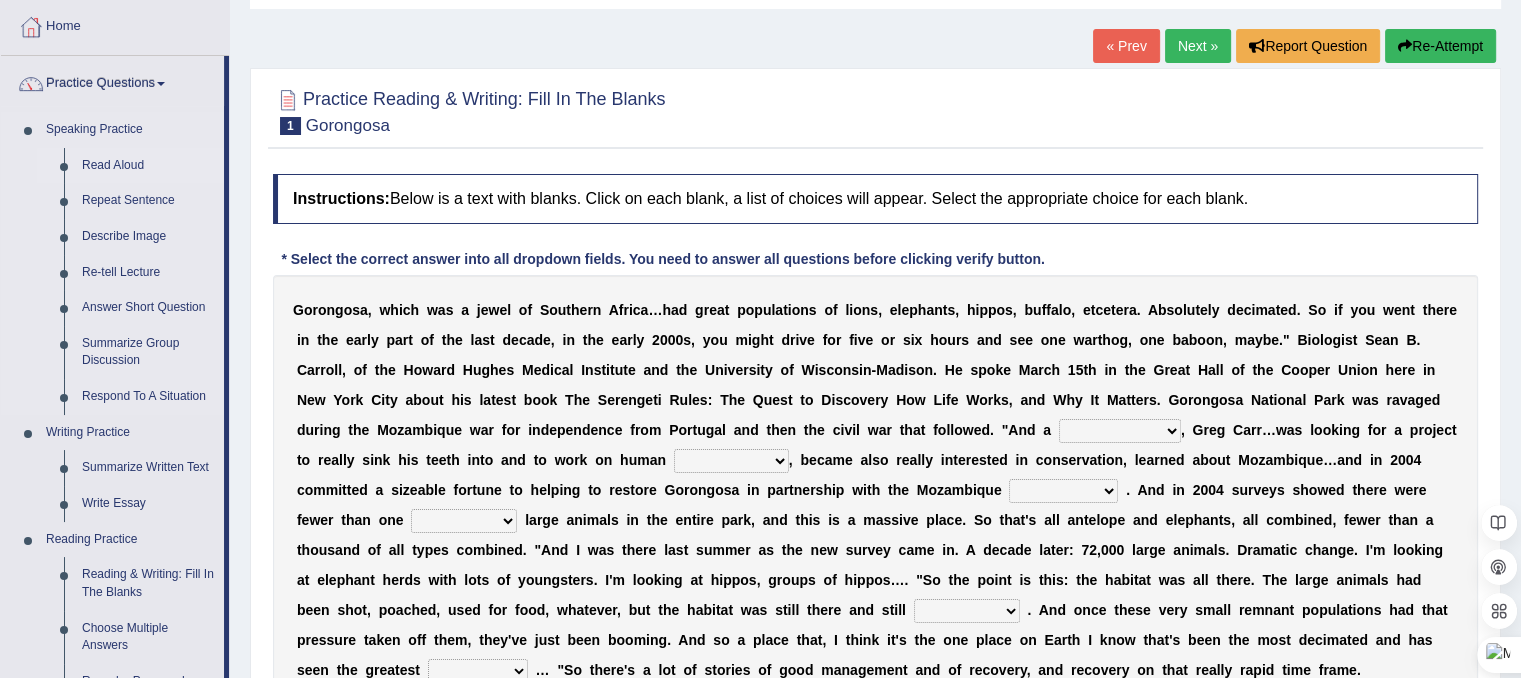 click on "Read Aloud" at bounding box center (148, 166) 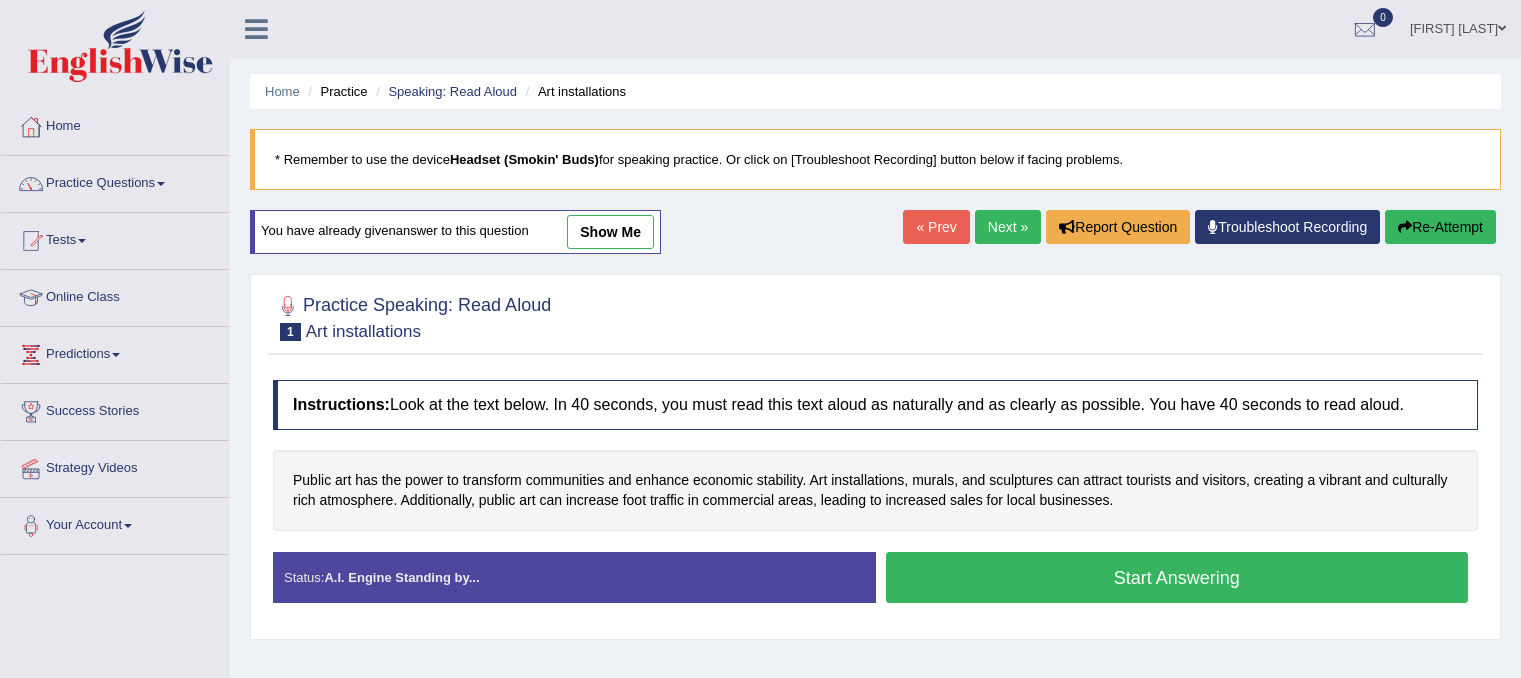 scroll, scrollTop: 0, scrollLeft: 0, axis: both 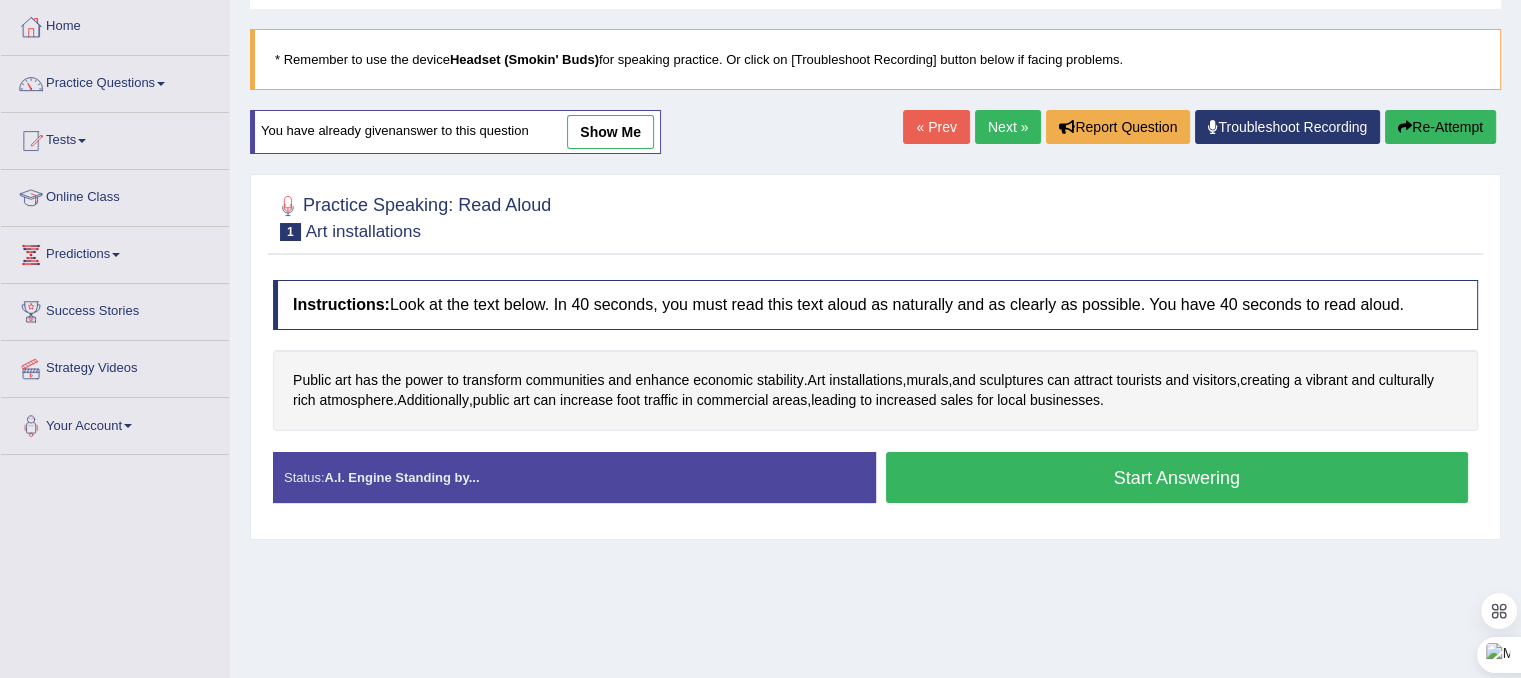 click on "show me" at bounding box center (610, 132) 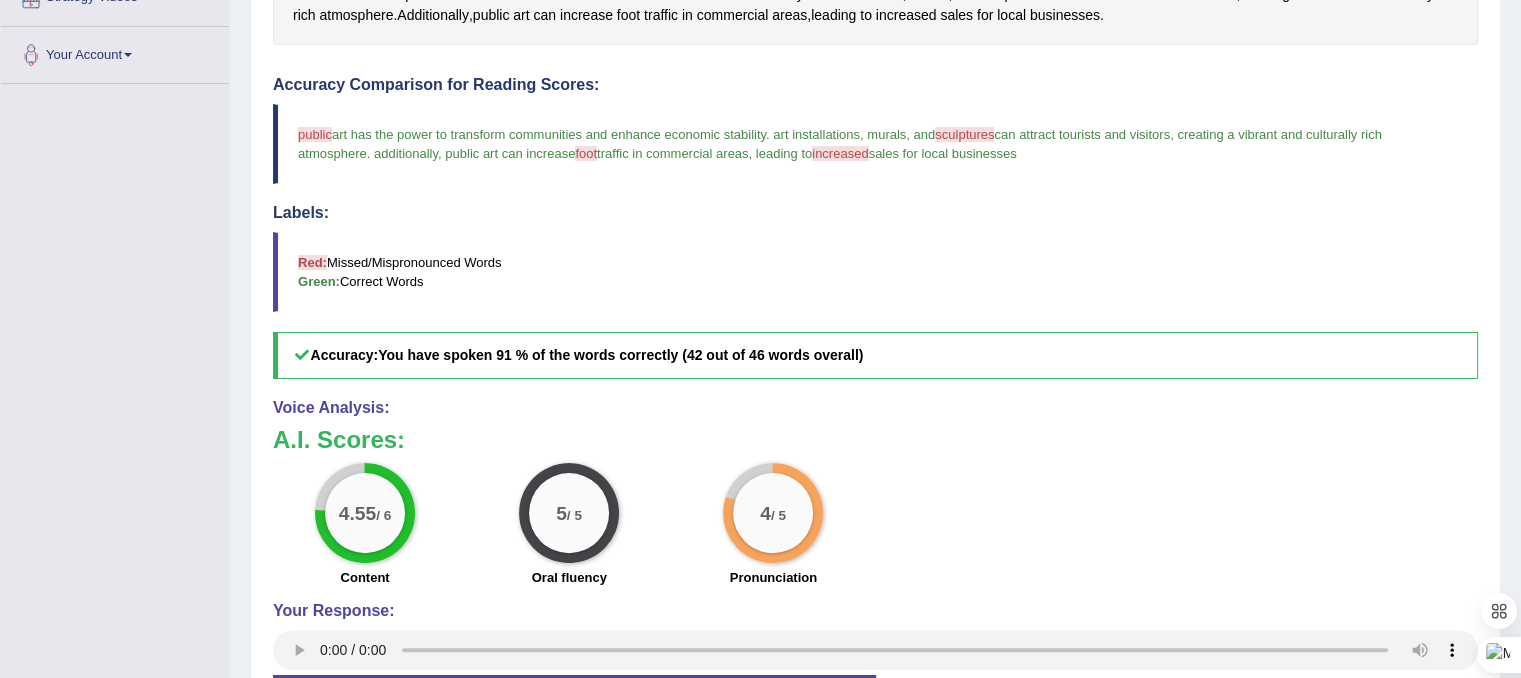 scroll, scrollTop: 600, scrollLeft: 0, axis: vertical 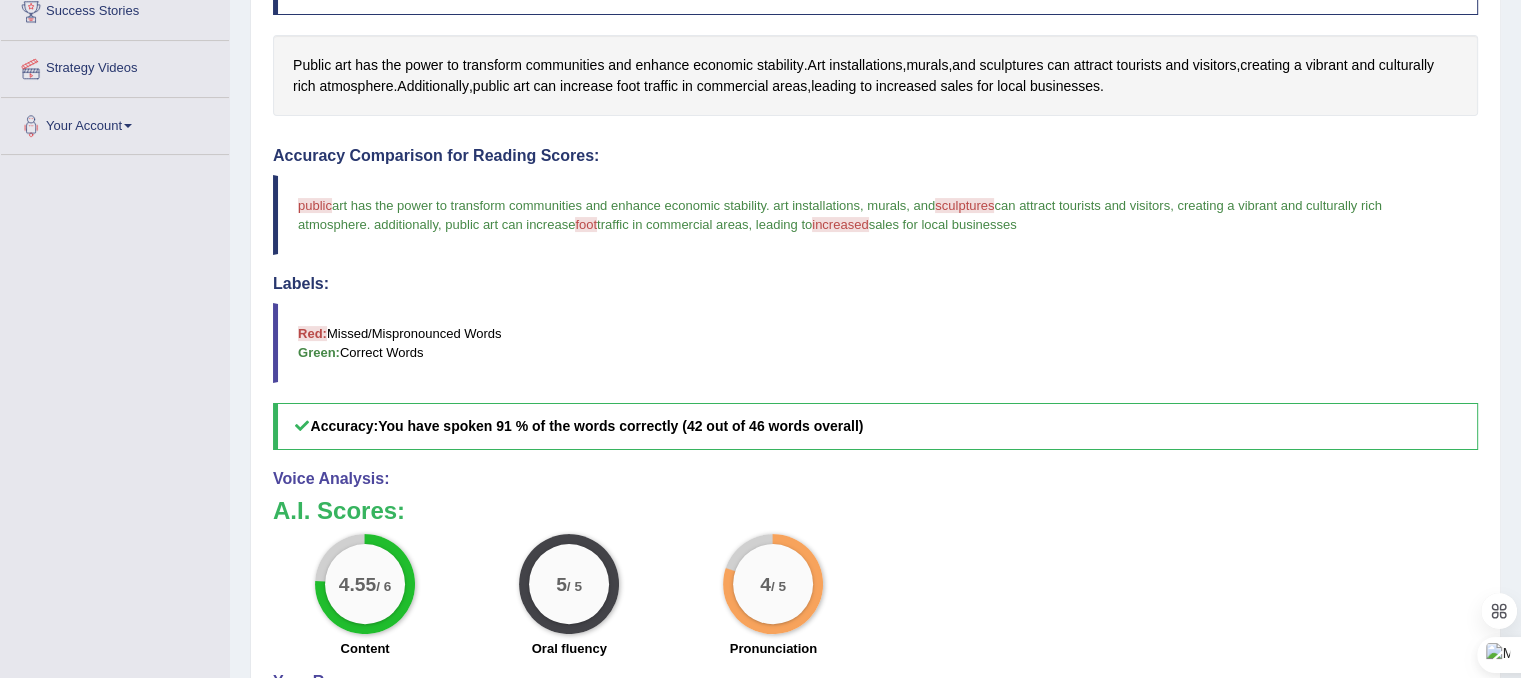 drag, startPoint x: 449, startPoint y: 358, endPoint x: 384, endPoint y: 341, distance: 67.18631 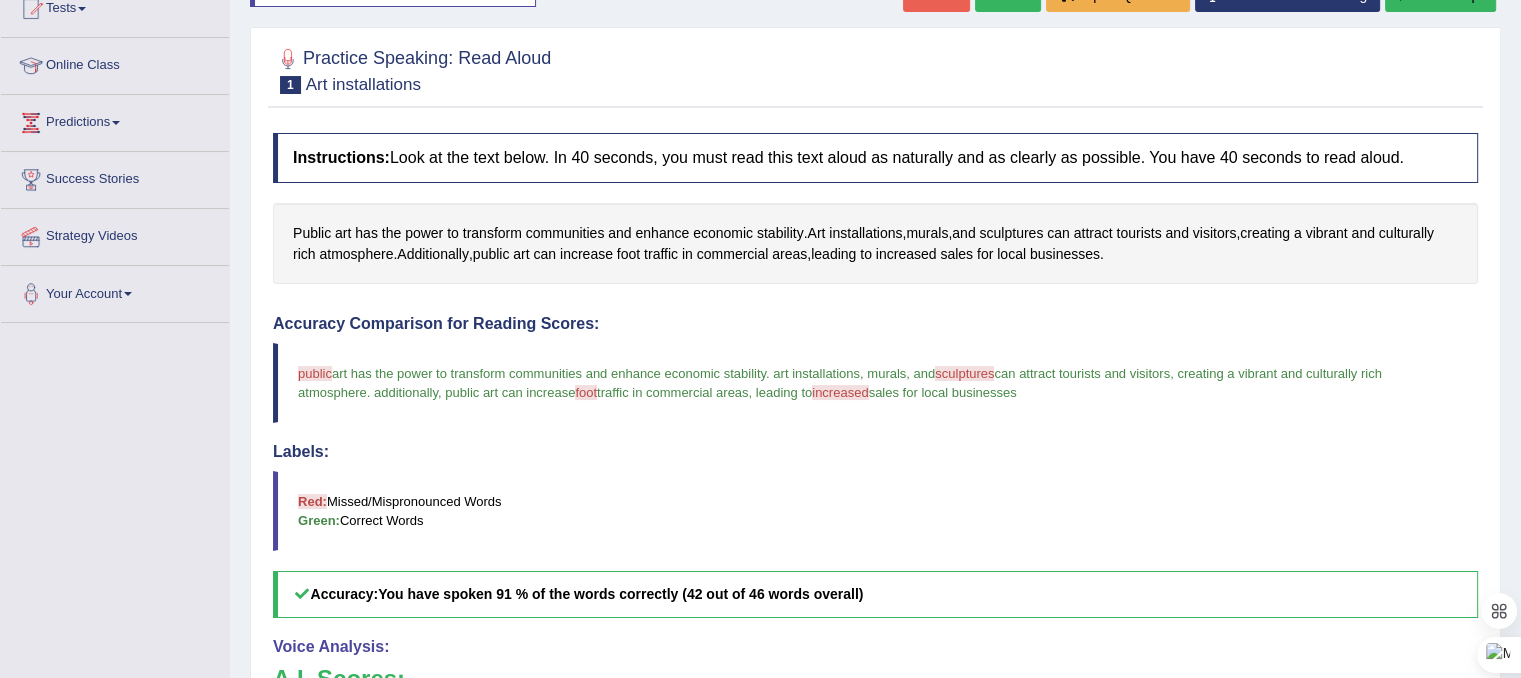 scroll, scrollTop: 200, scrollLeft: 0, axis: vertical 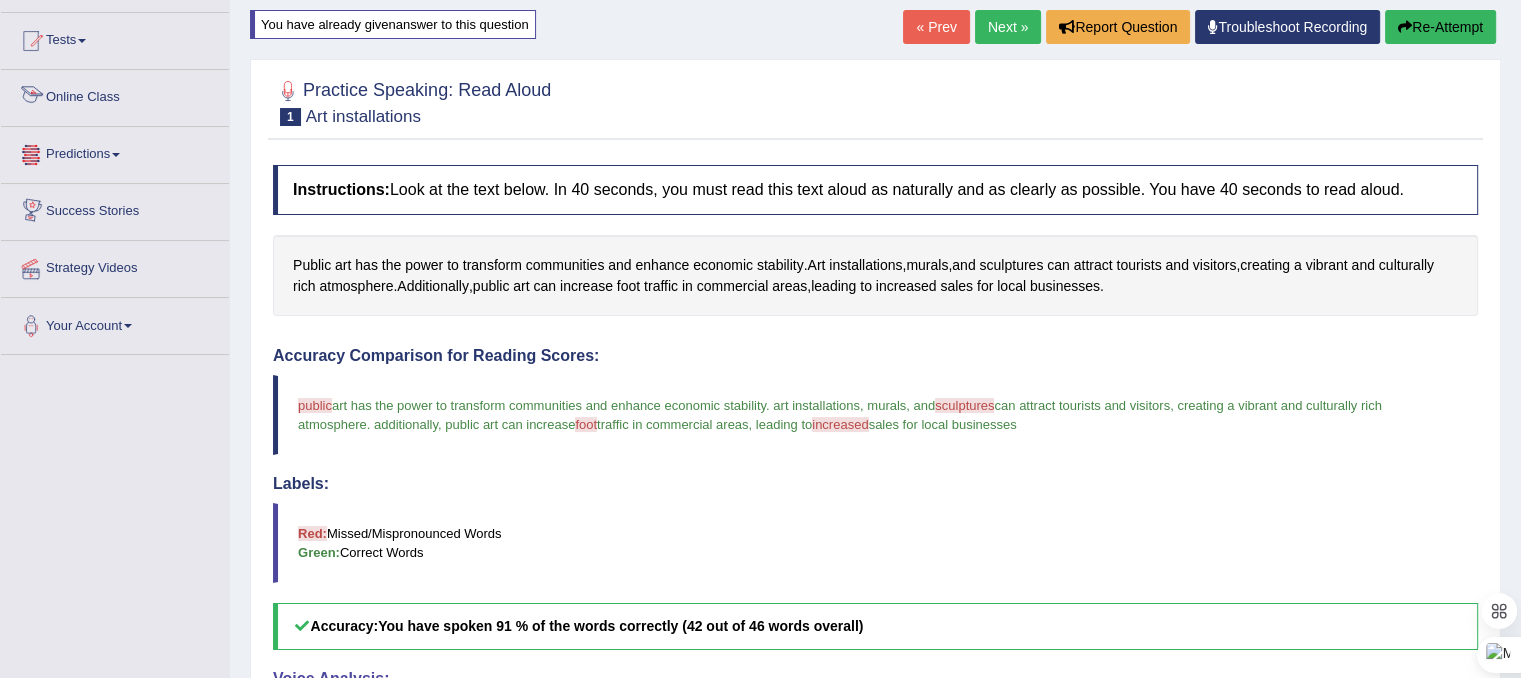 click on "Online Class" at bounding box center [115, 95] 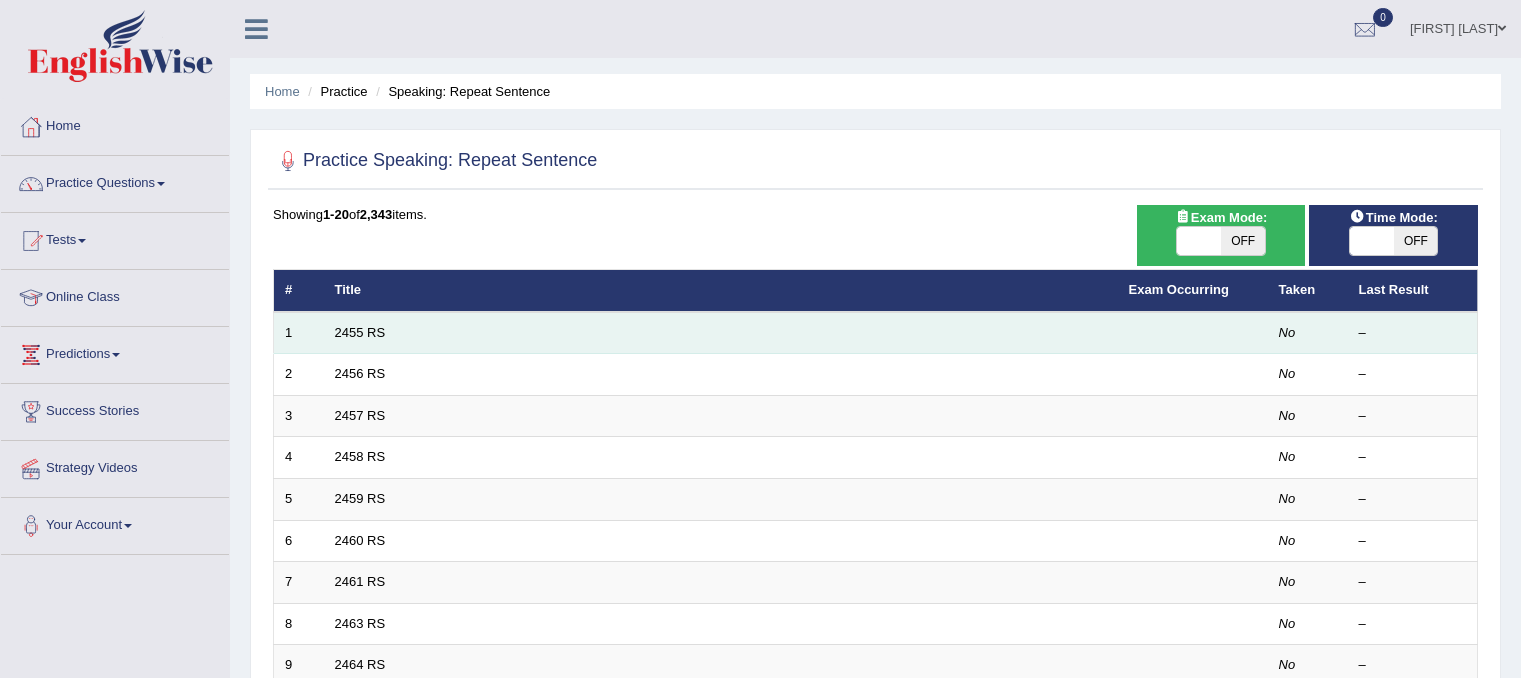 scroll, scrollTop: 0, scrollLeft: 0, axis: both 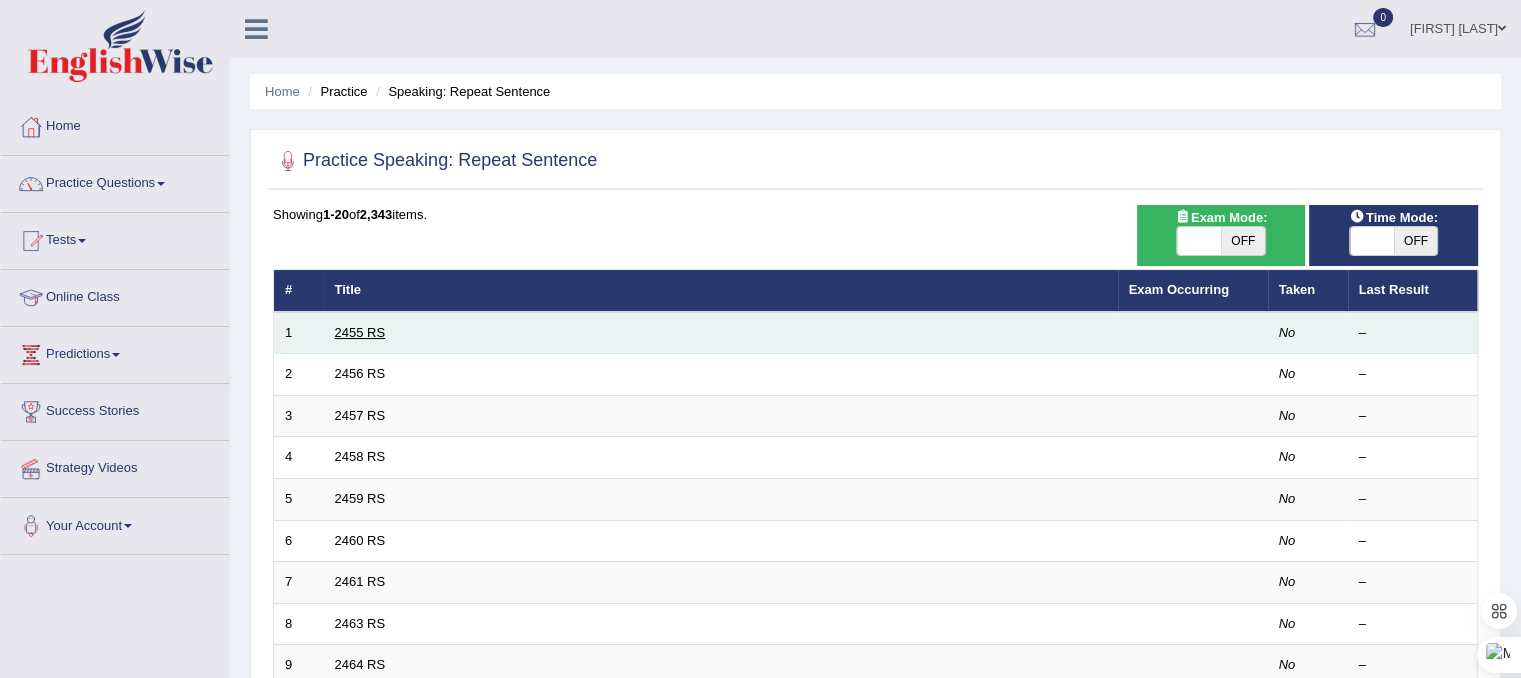click on "2455 RS" at bounding box center [360, 332] 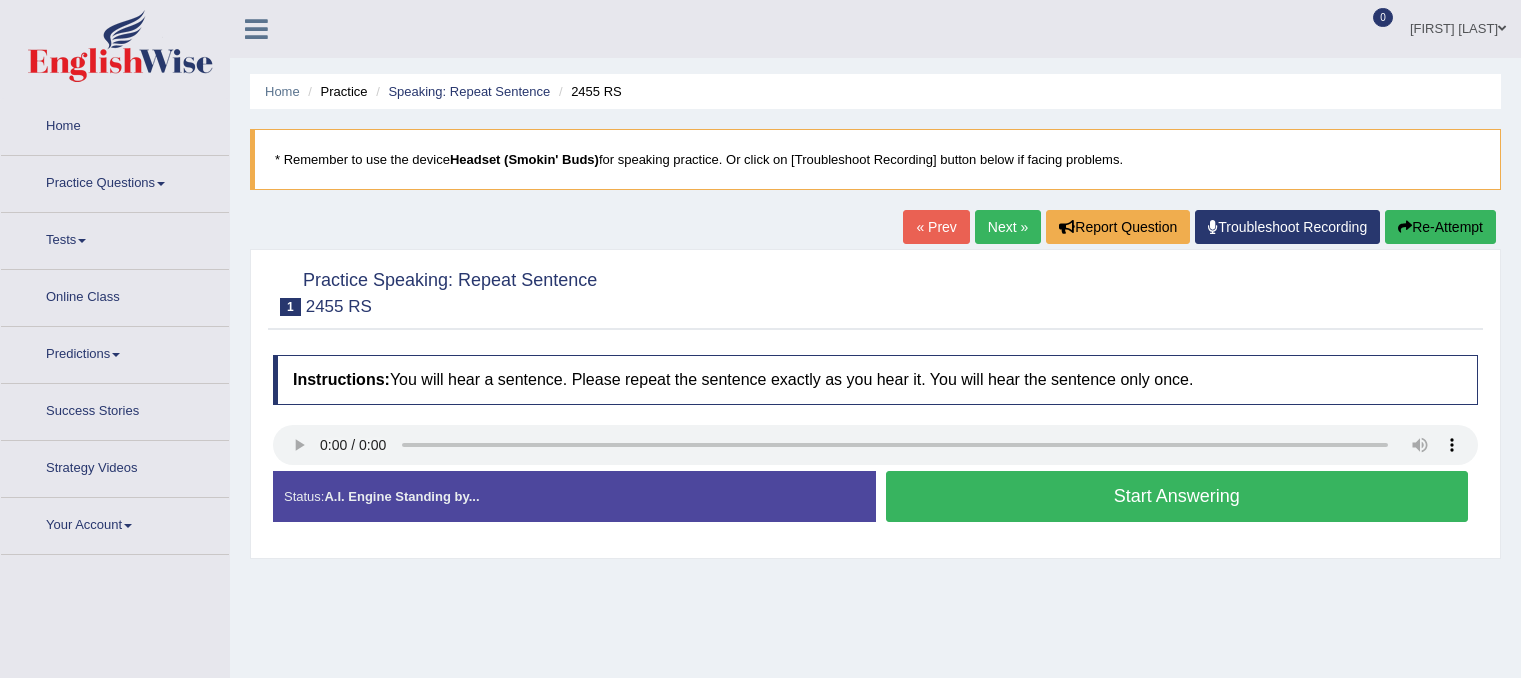 scroll, scrollTop: 0, scrollLeft: 0, axis: both 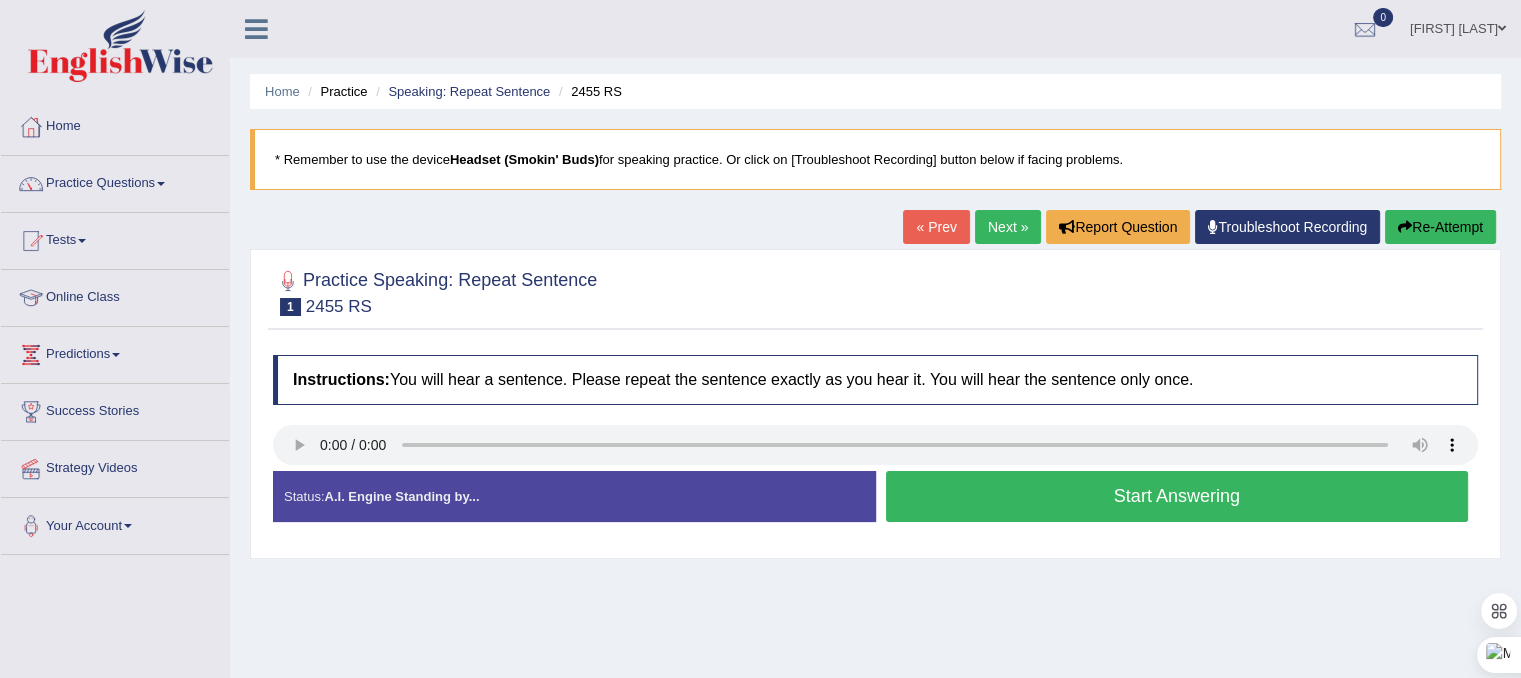 click on "Start Answering" at bounding box center (1177, 496) 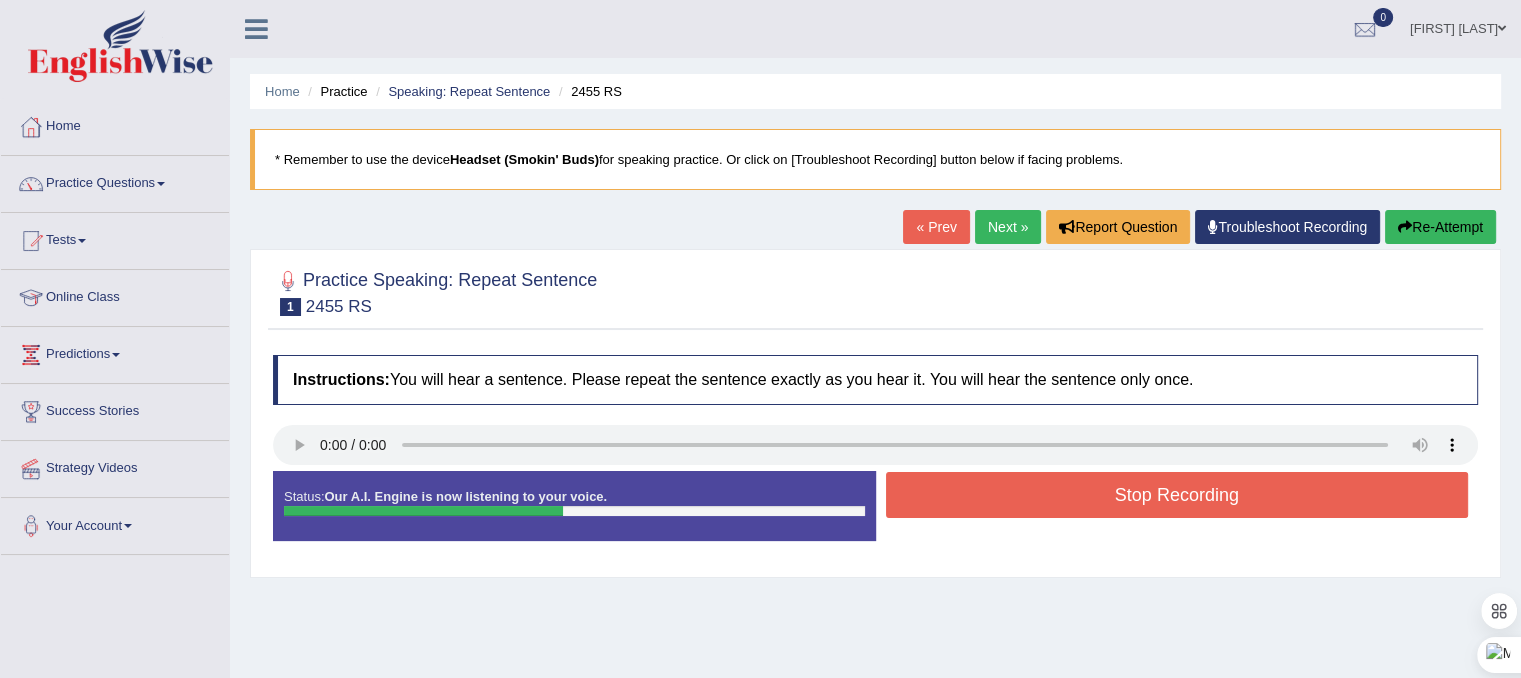 click on "Stop Recording" at bounding box center [1177, 495] 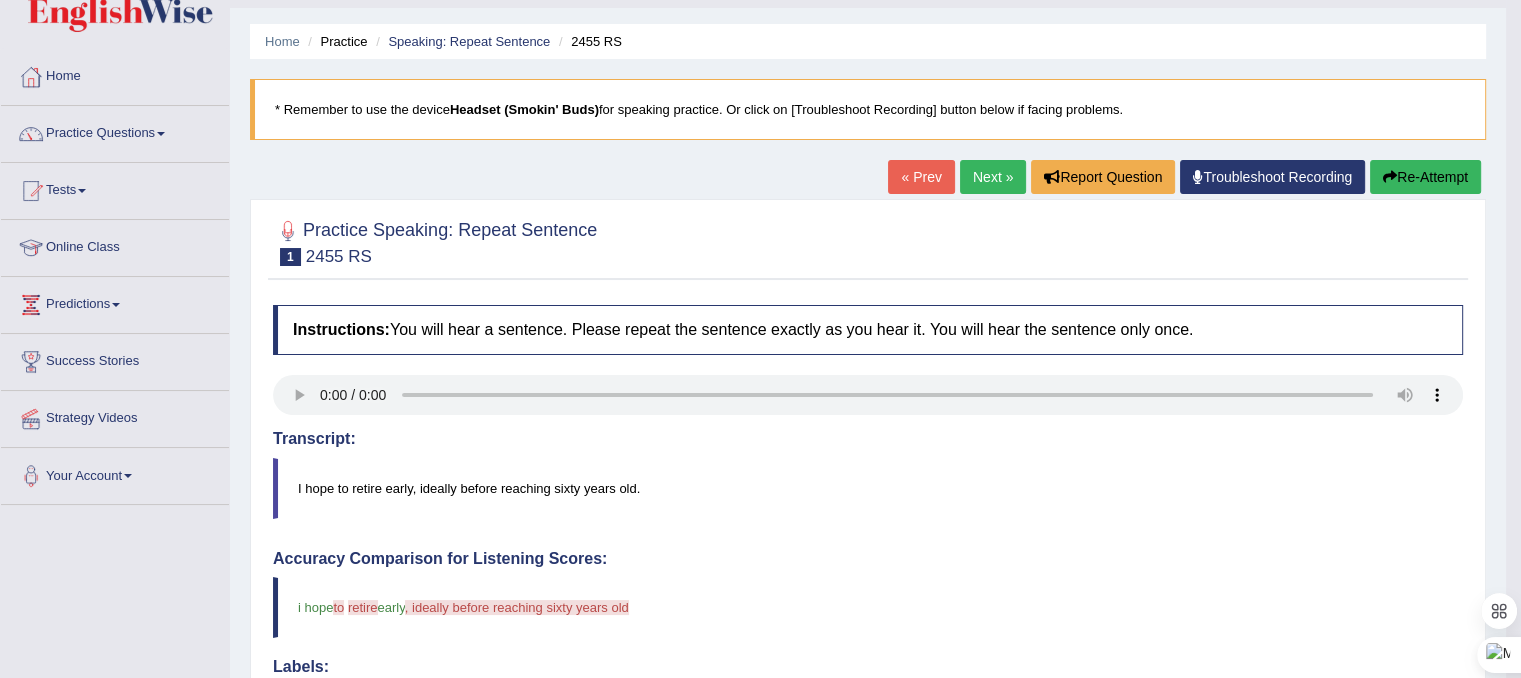 scroll, scrollTop: 0, scrollLeft: 0, axis: both 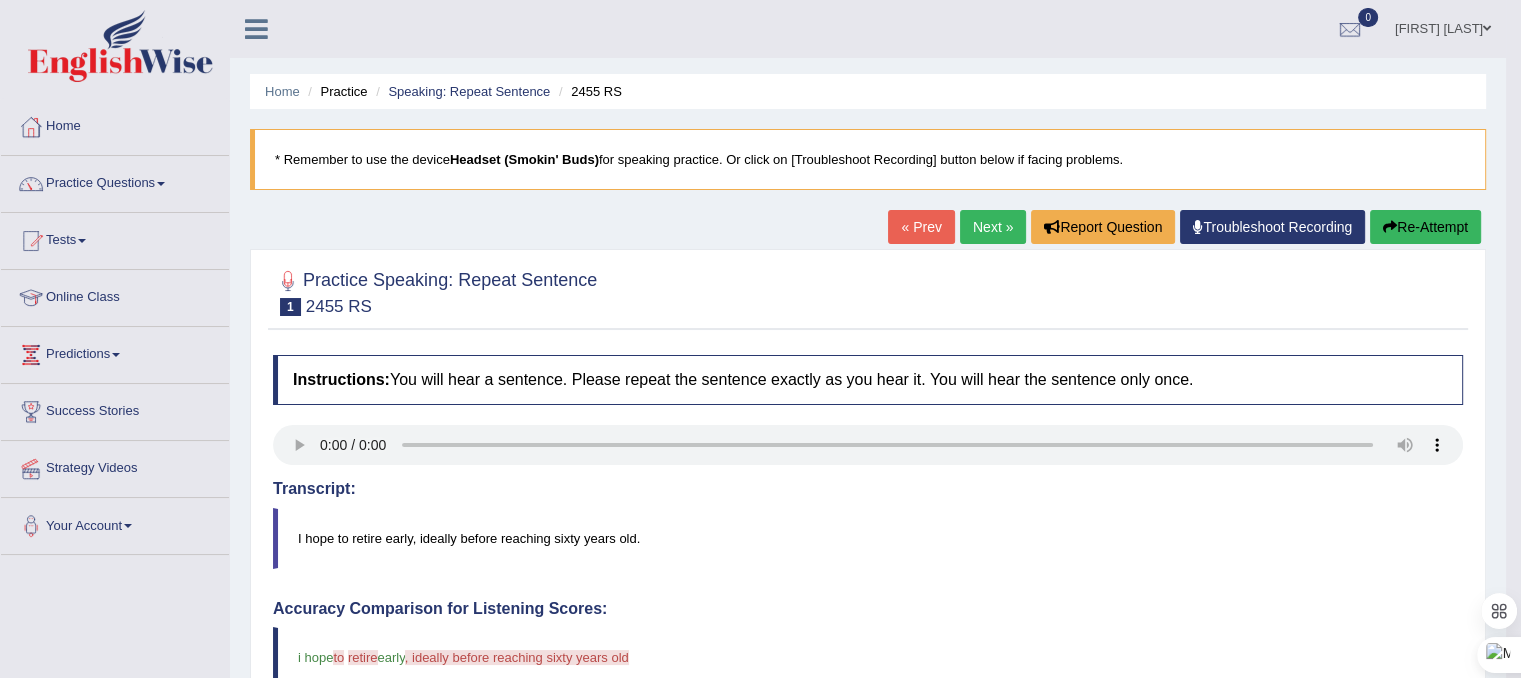 click on "Next »" at bounding box center (993, 227) 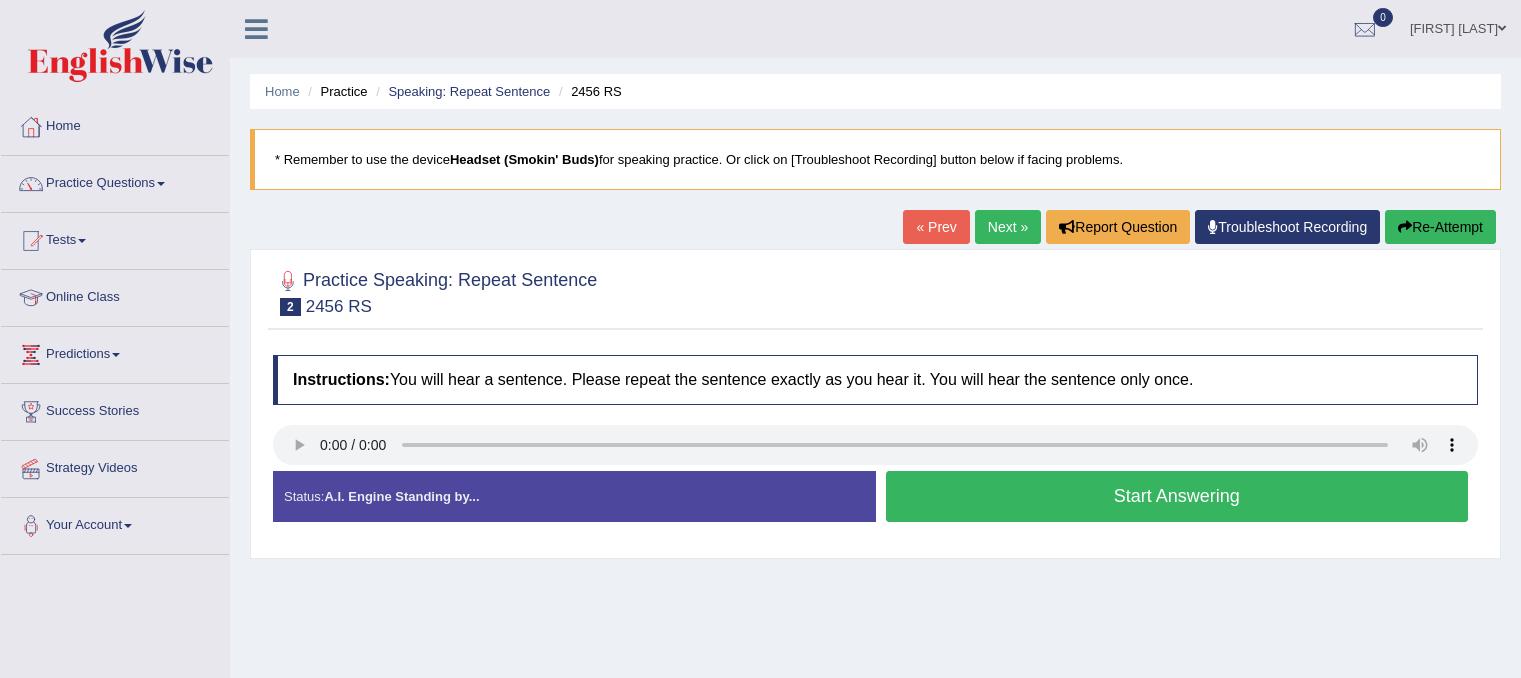 scroll, scrollTop: 0, scrollLeft: 0, axis: both 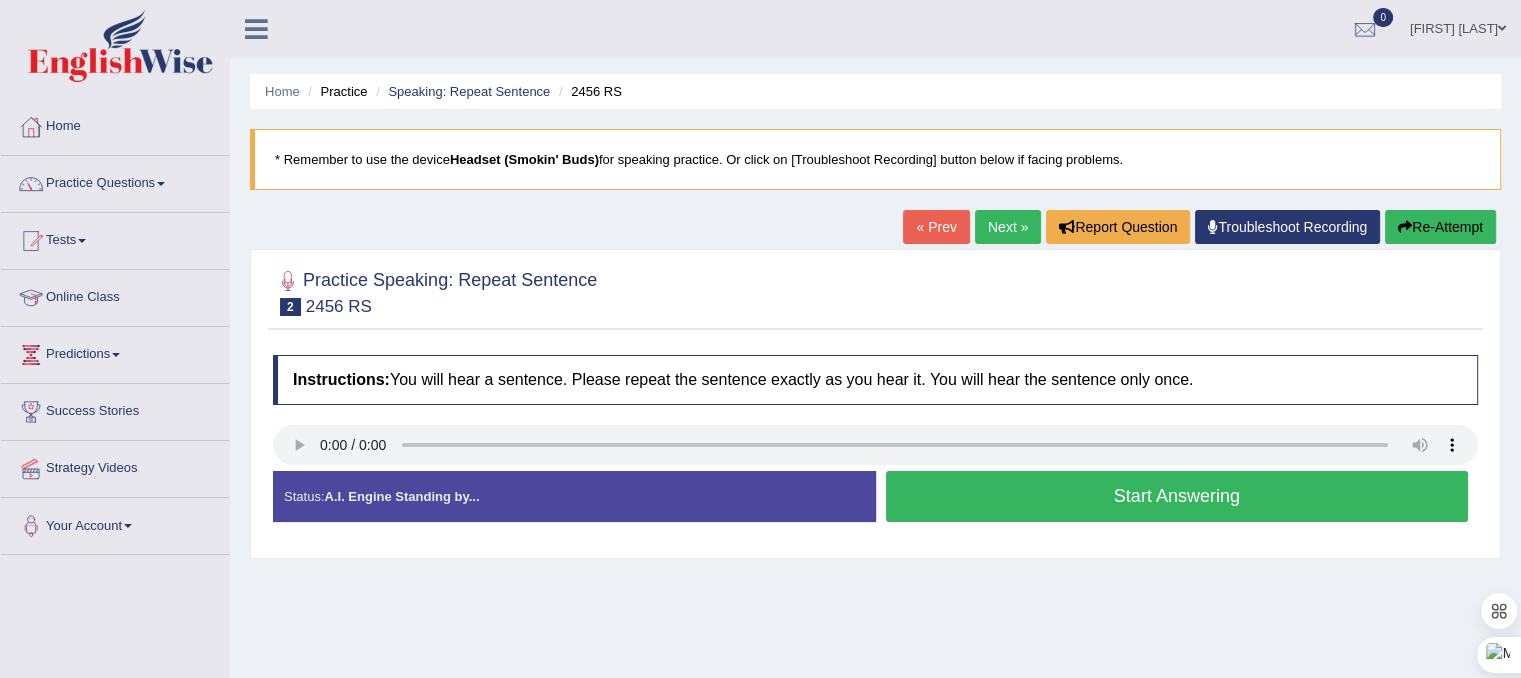 click on "Start Answering" at bounding box center (1177, 496) 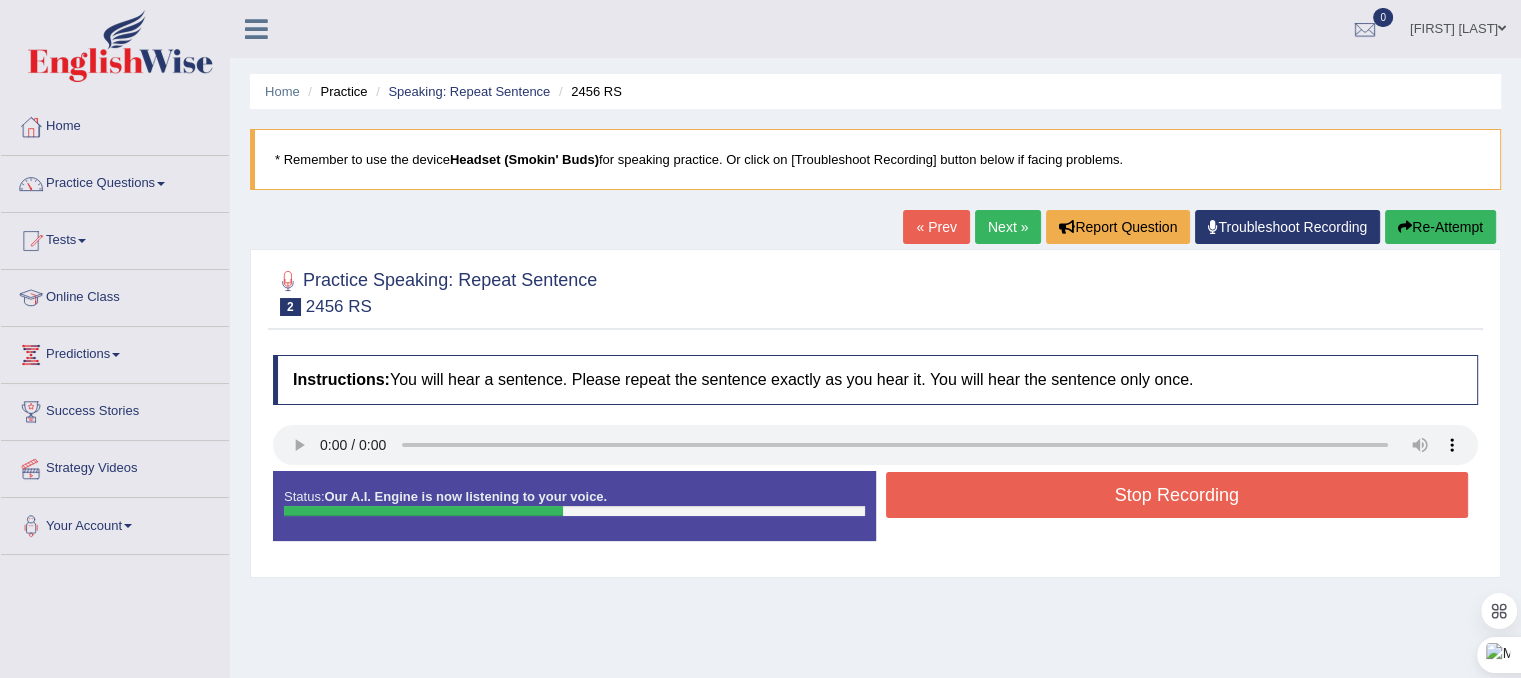 click on "Stop Recording" at bounding box center [1177, 495] 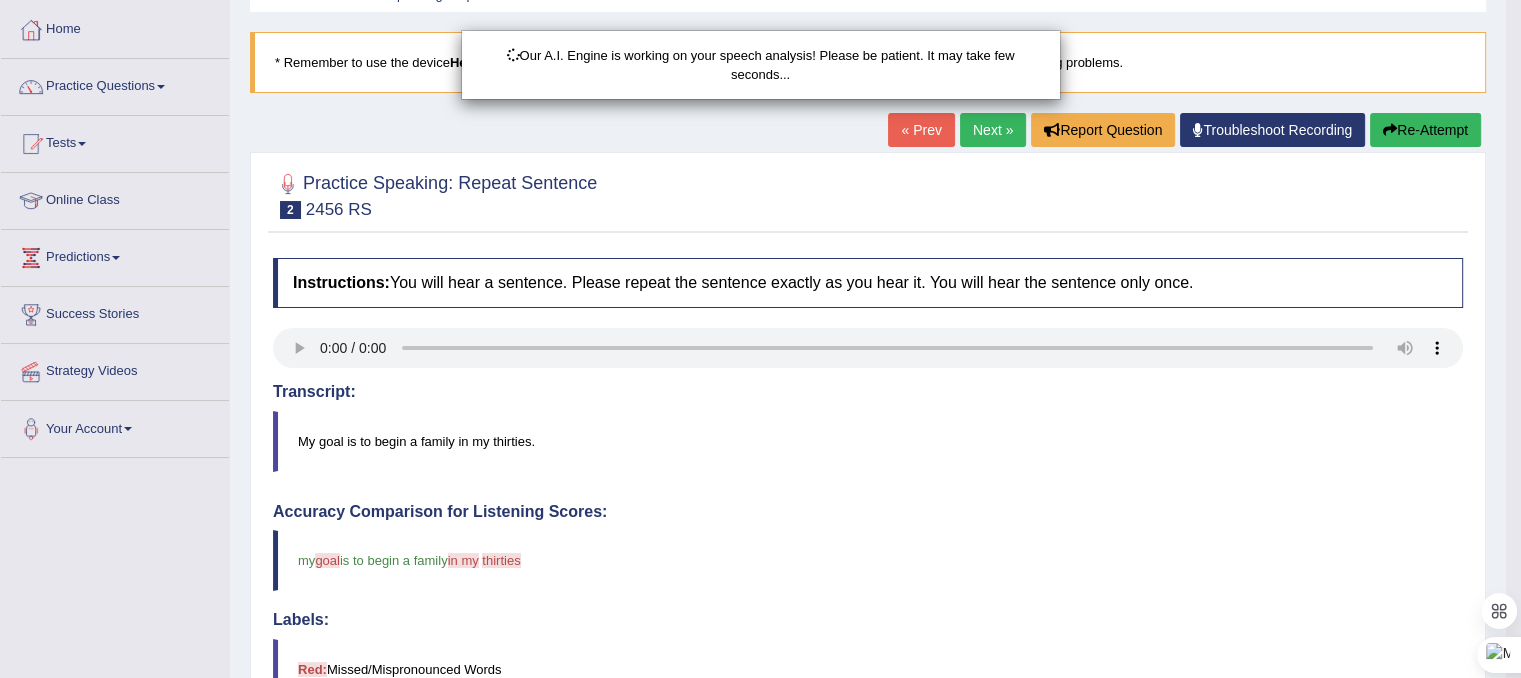 scroll, scrollTop: 100, scrollLeft: 0, axis: vertical 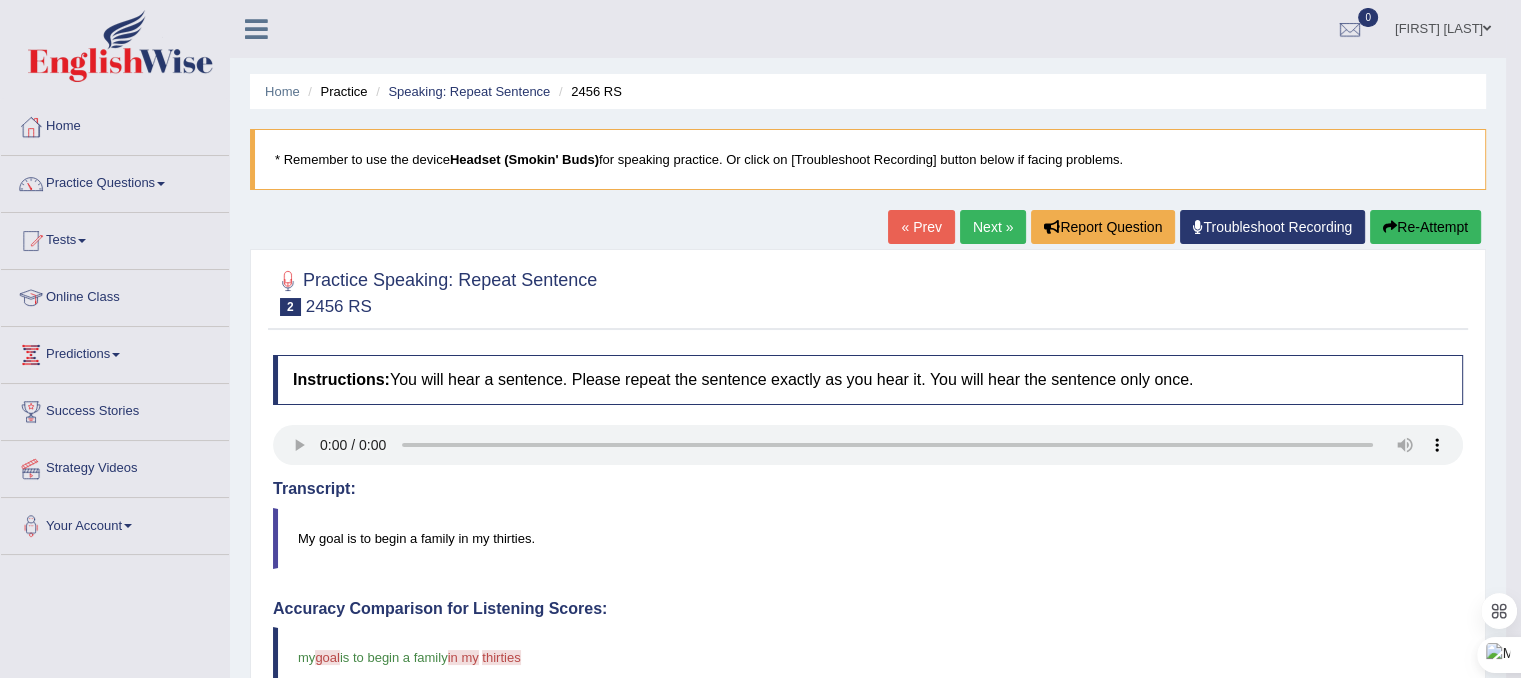 click on "Next »" at bounding box center [993, 227] 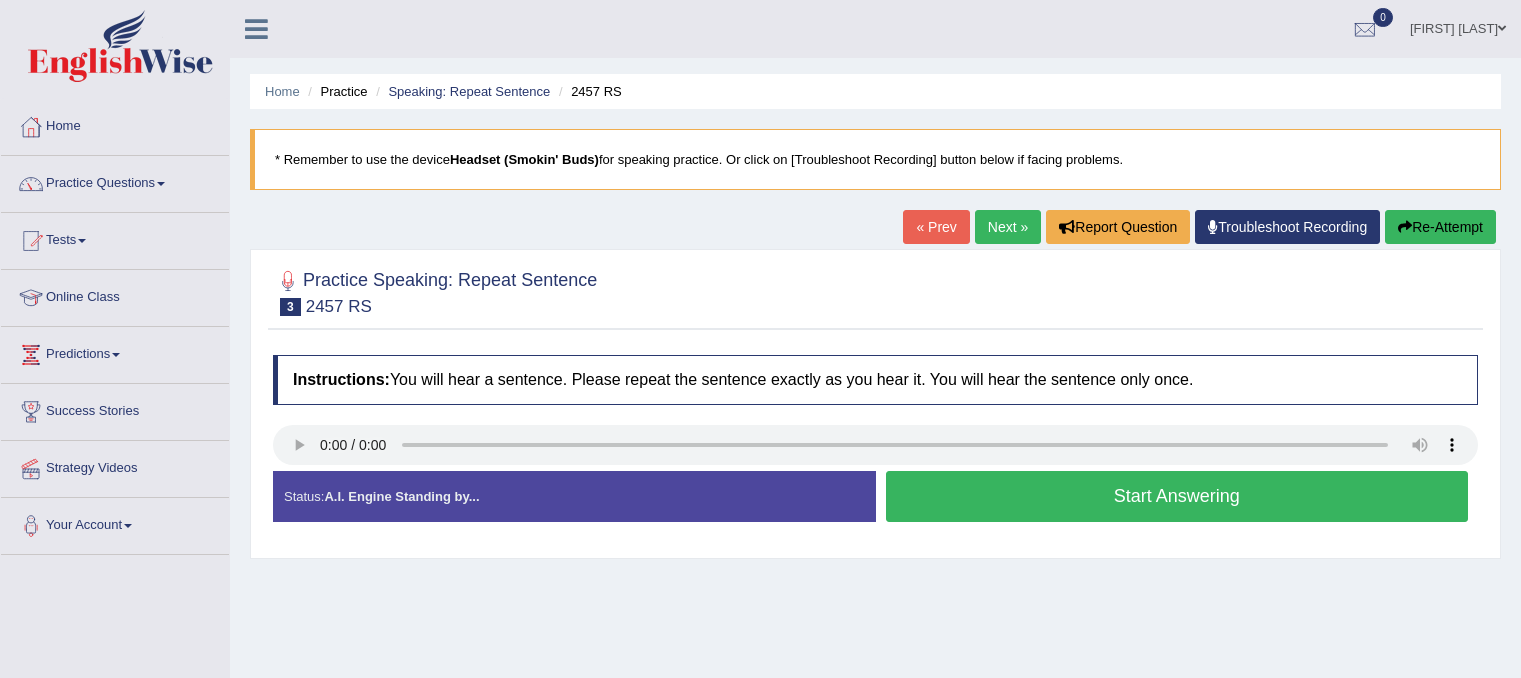 scroll, scrollTop: 0, scrollLeft: 0, axis: both 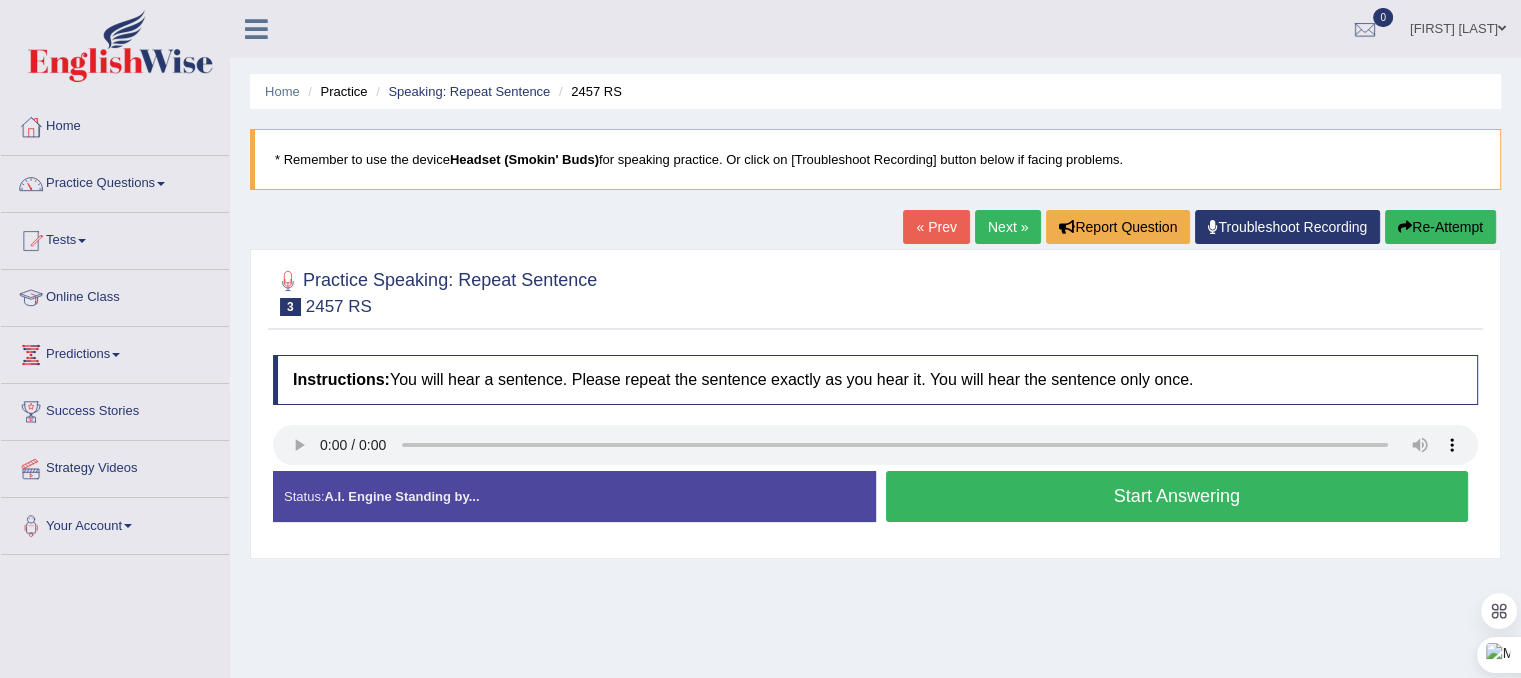 click on "Start Answering" at bounding box center (1177, 496) 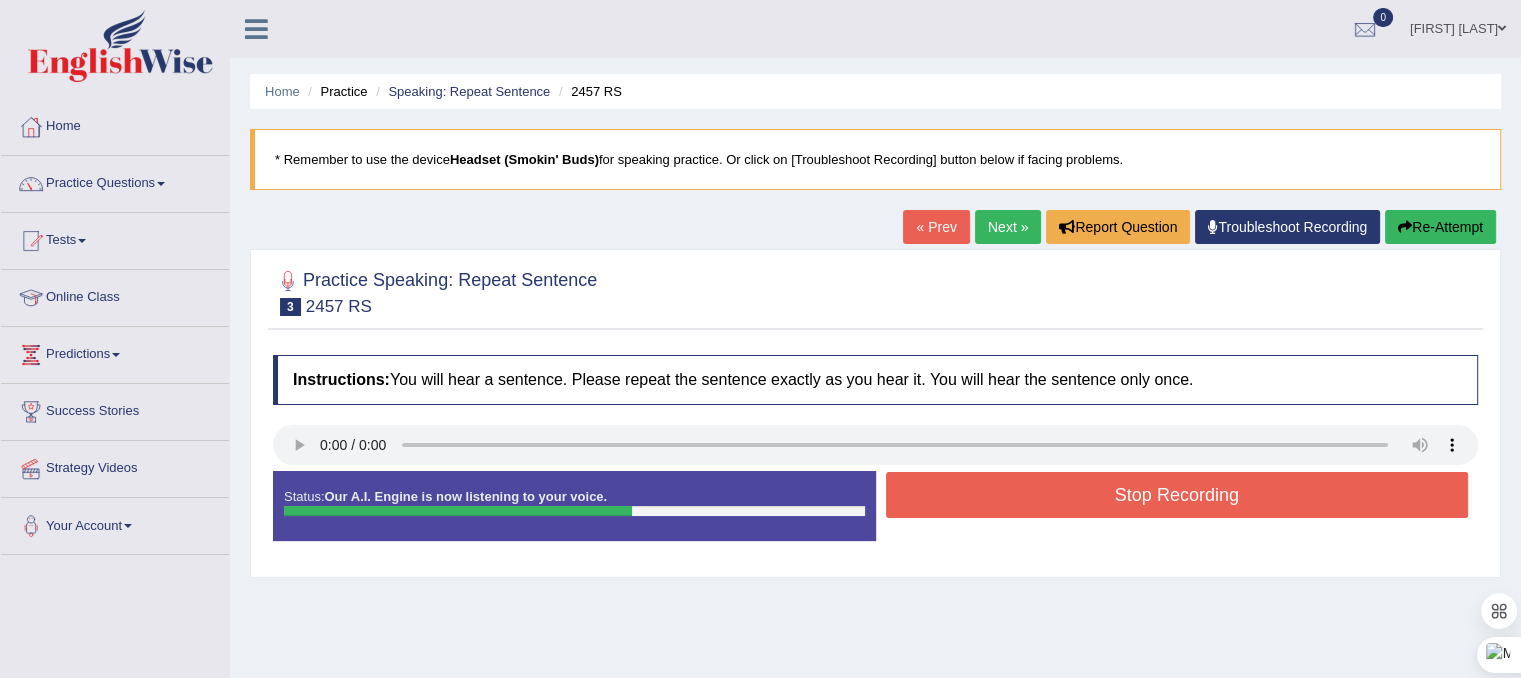 click on "Stop Recording" at bounding box center [1177, 495] 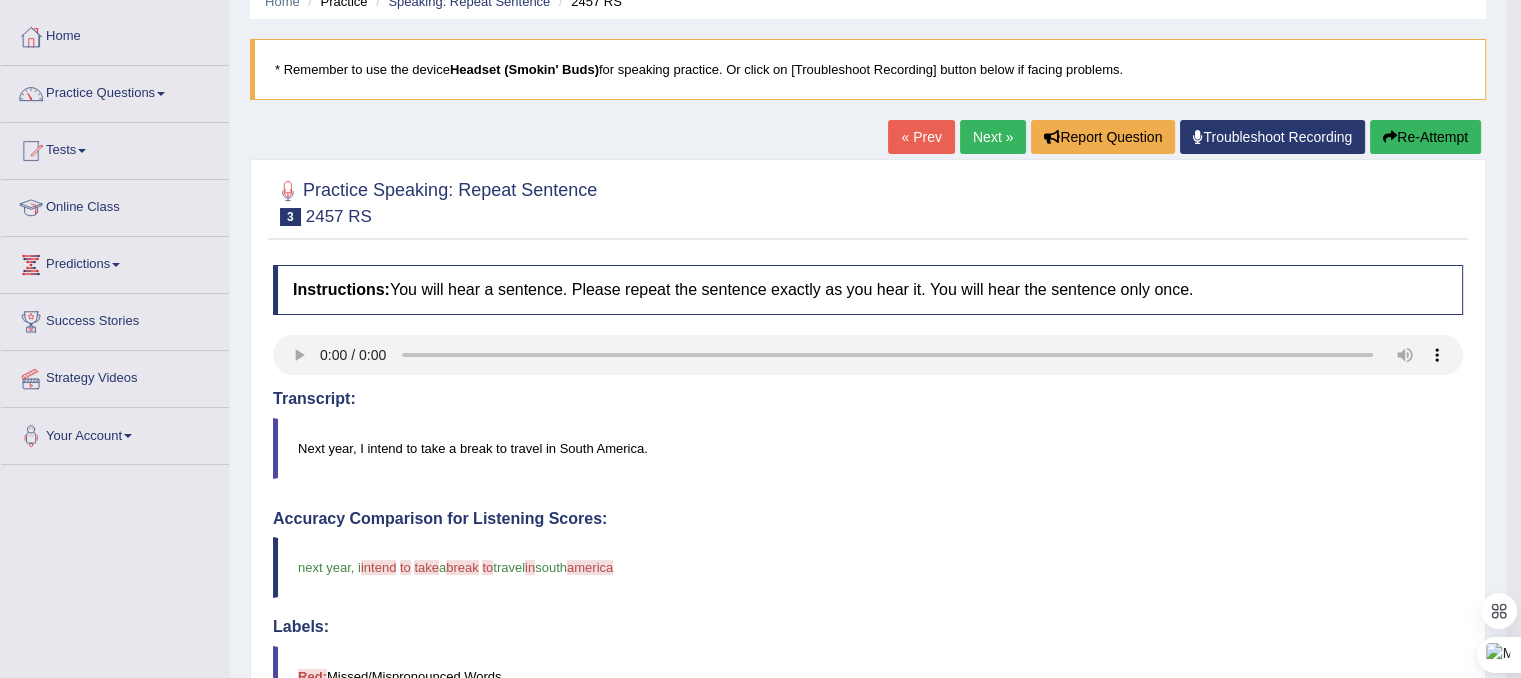 scroll, scrollTop: 0, scrollLeft: 0, axis: both 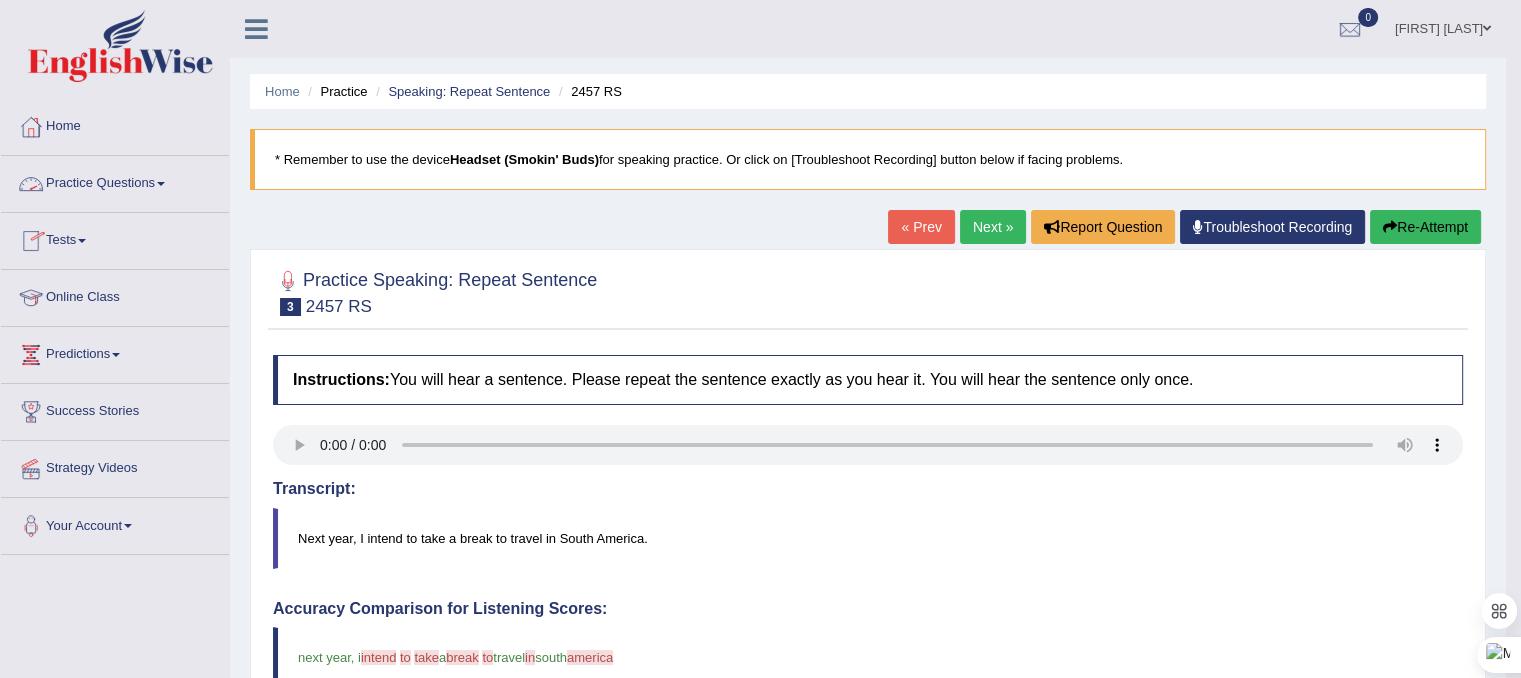 click on "Practice Questions" at bounding box center (115, 181) 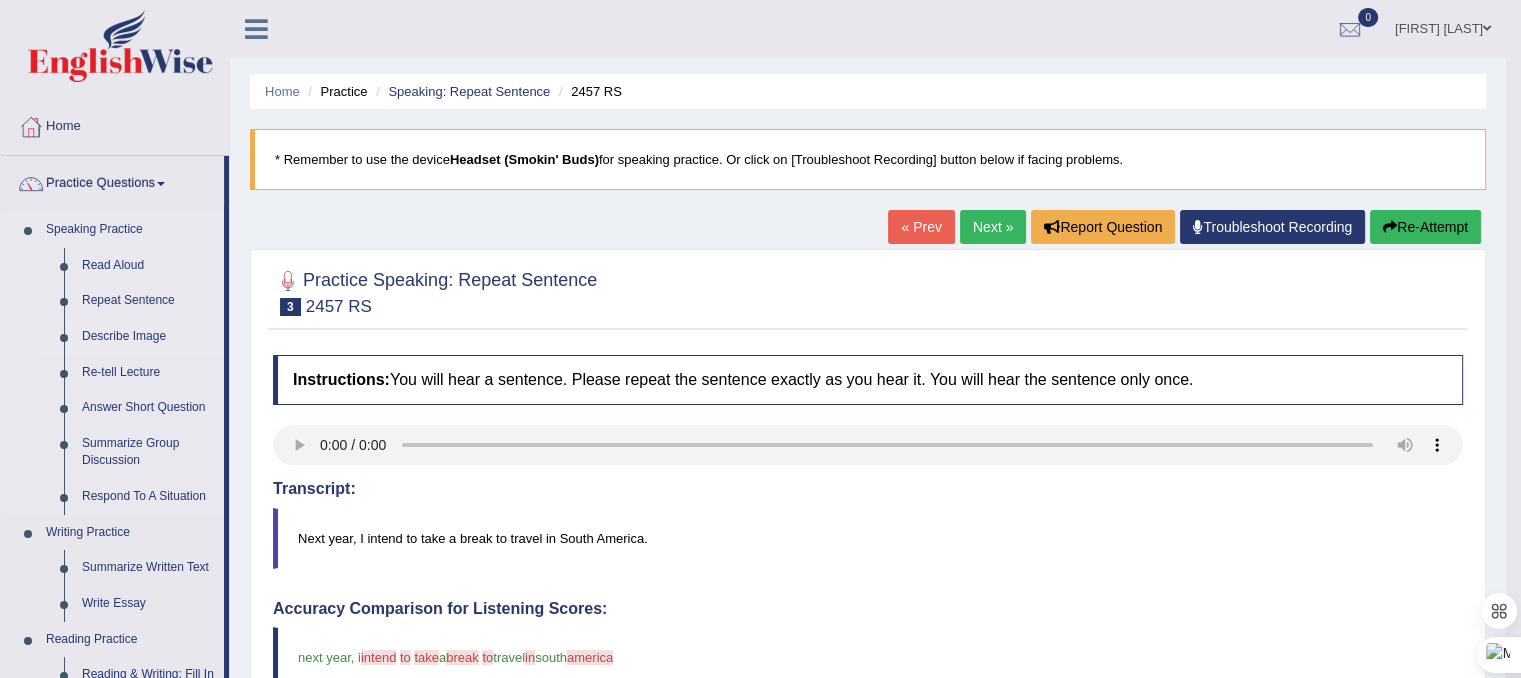 click on "Describe Image" at bounding box center (148, 337) 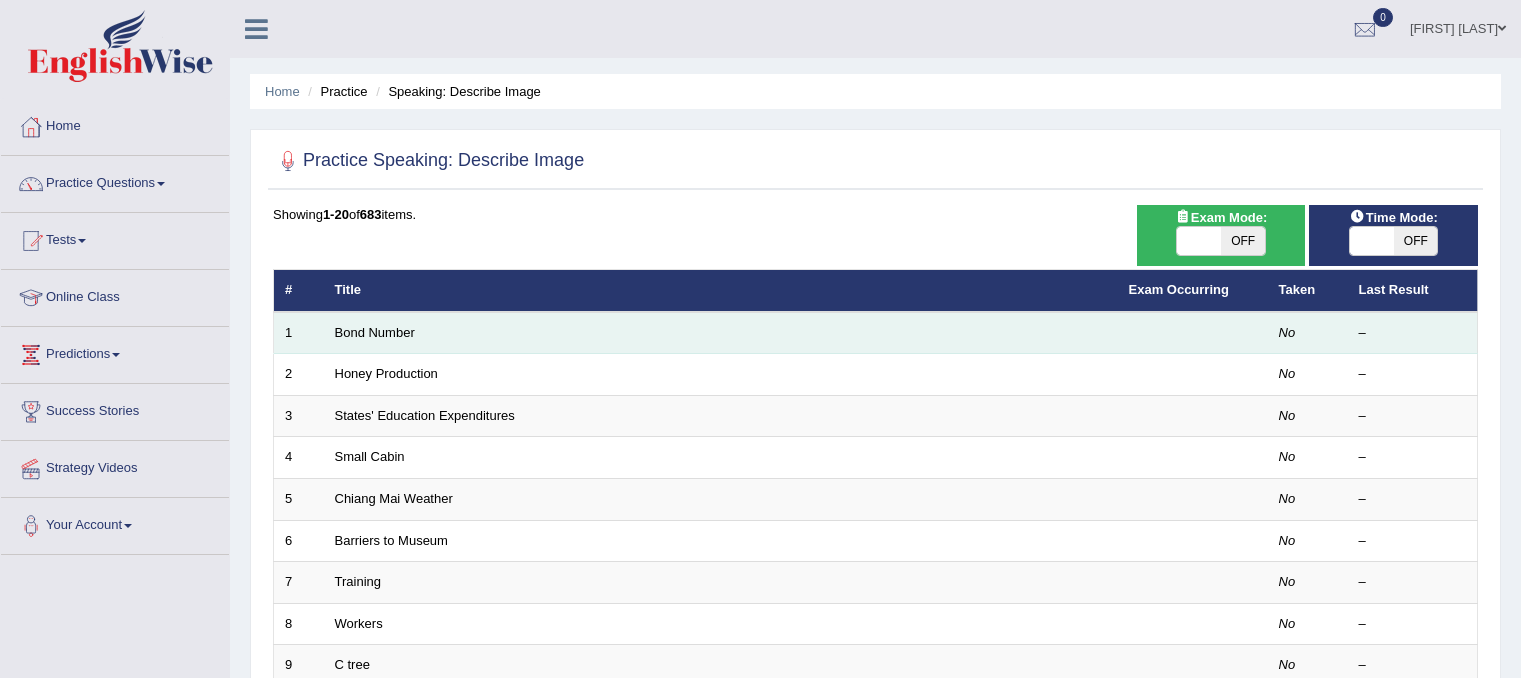 scroll, scrollTop: 0, scrollLeft: 0, axis: both 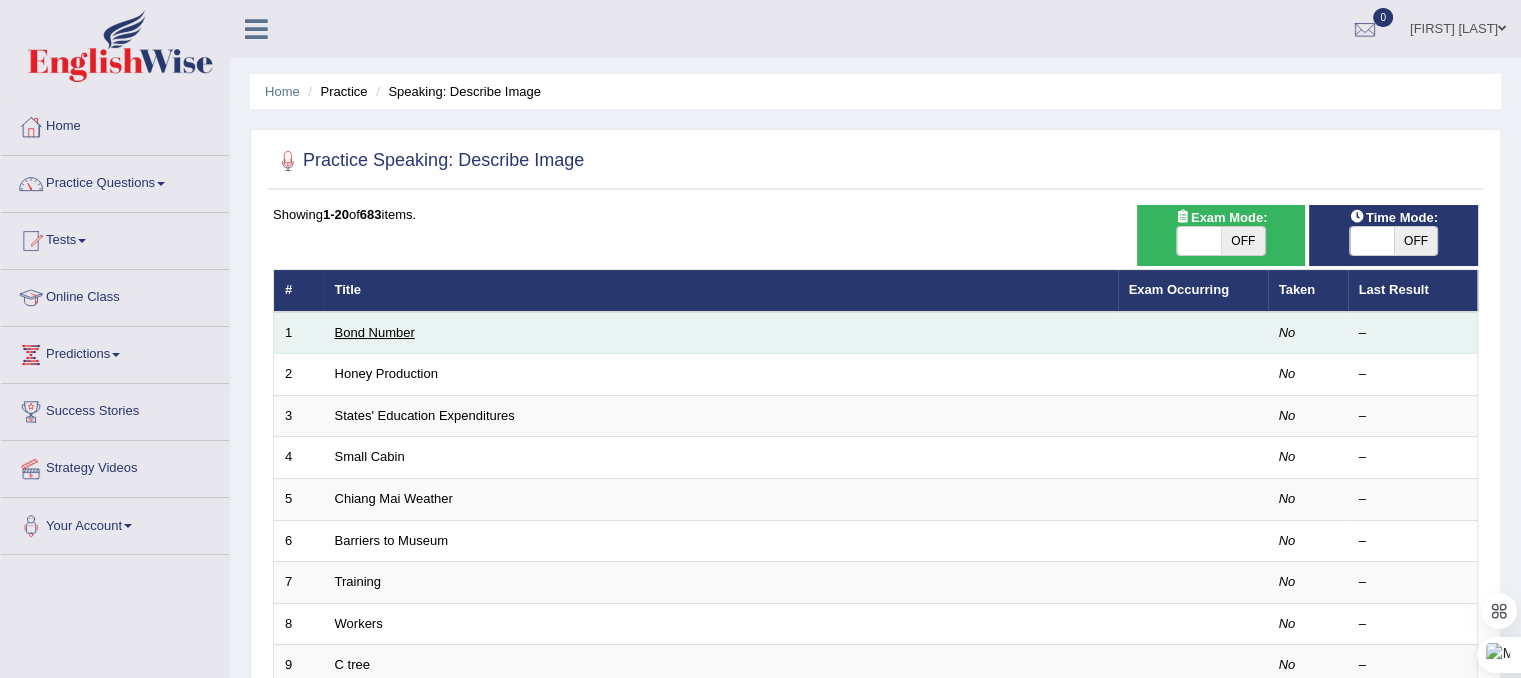 click on "Bond Number" at bounding box center [375, 332] 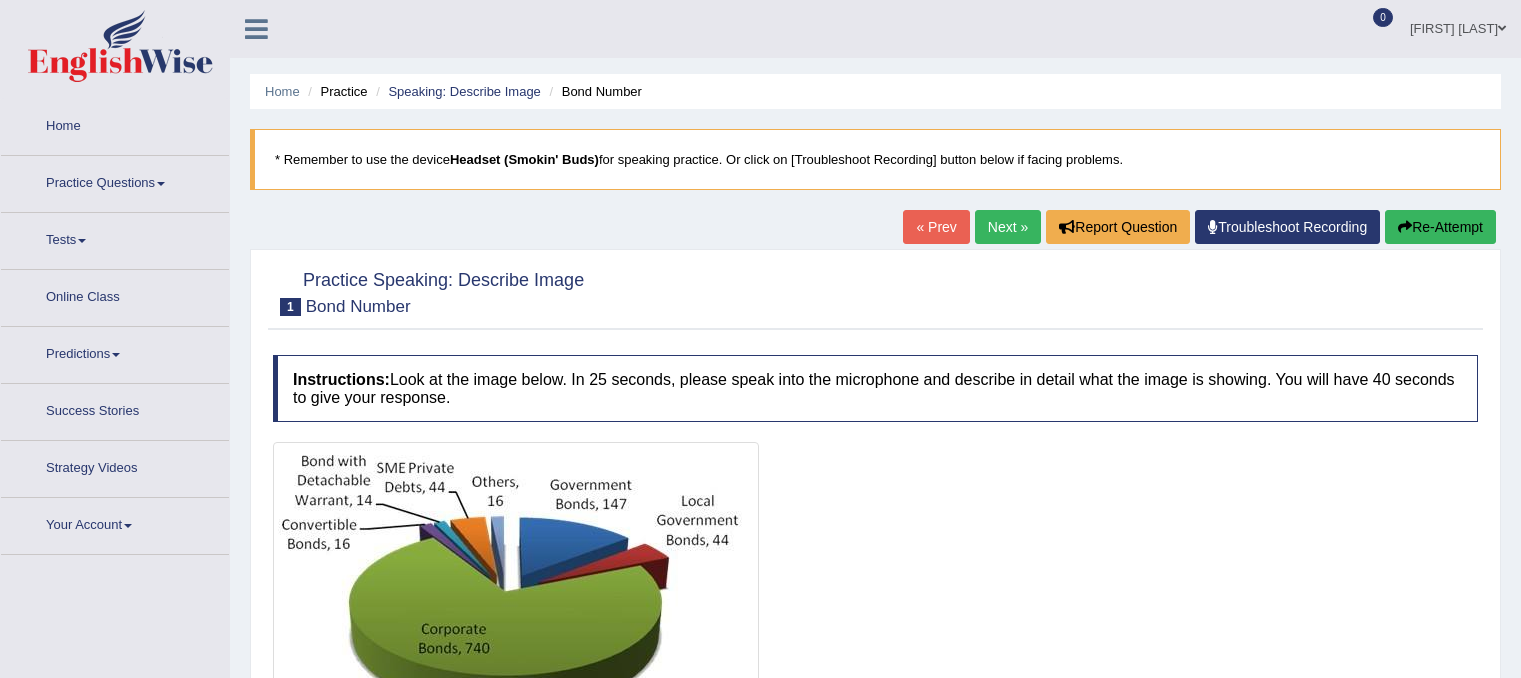 scroll, scrollTop: 0, scrollLeft: 0, axis: both 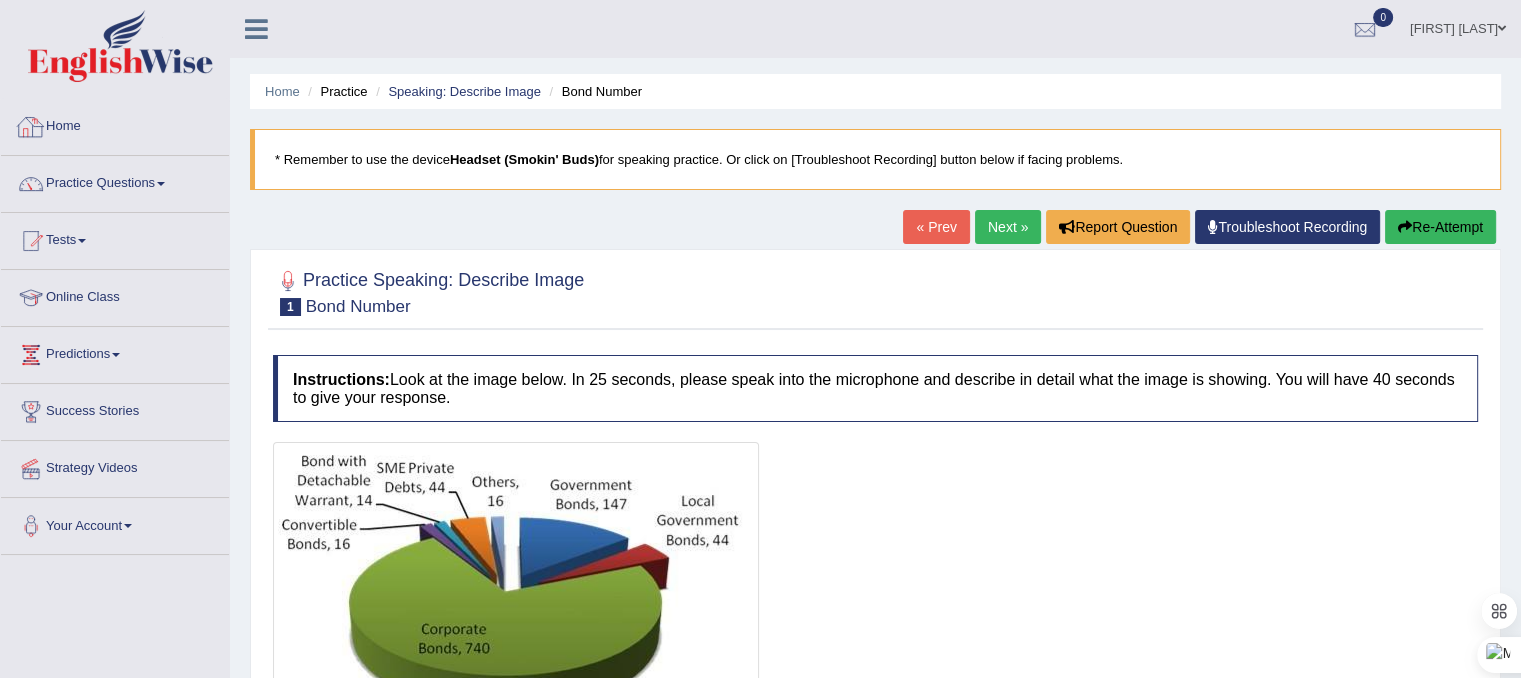 click on "Home" at bounding box center [115, 124] 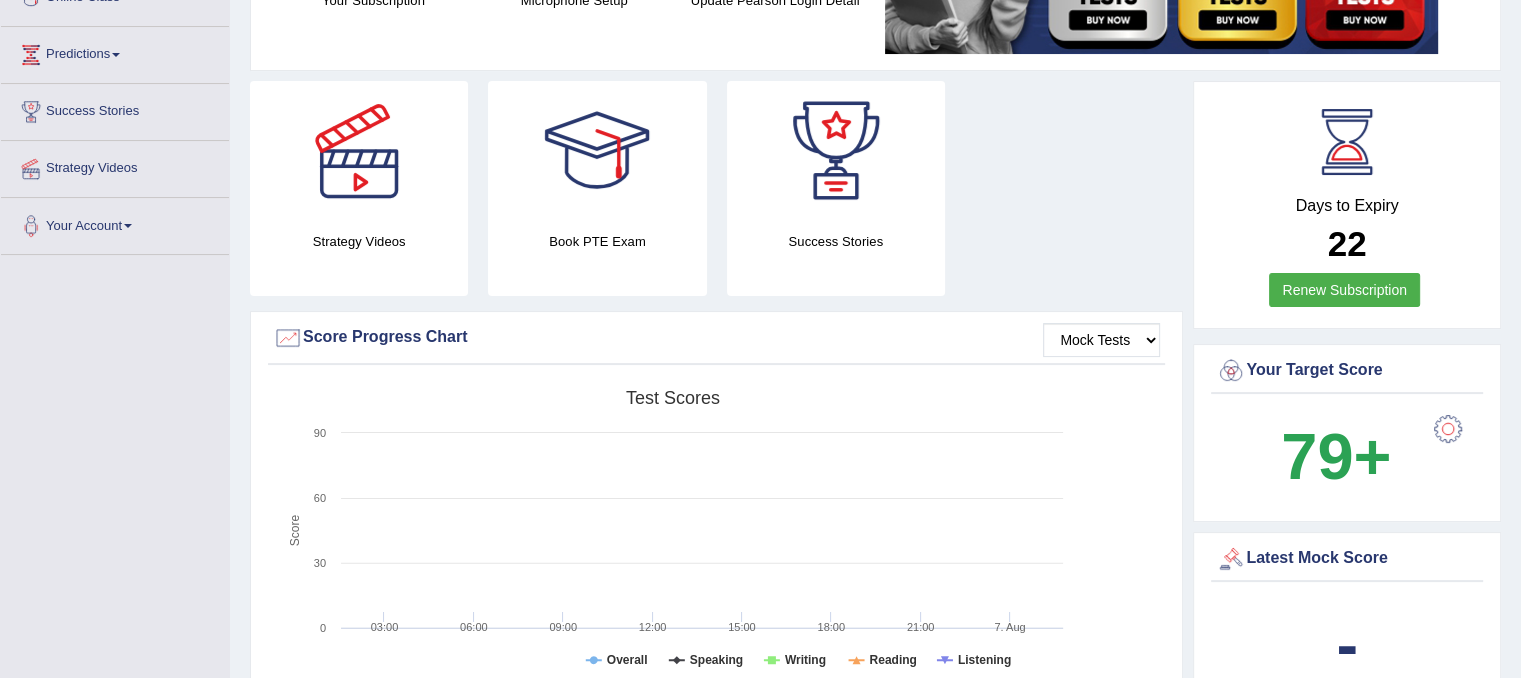 scroll, scrollTop: 600, scrollLeft: 0, axis: vertical 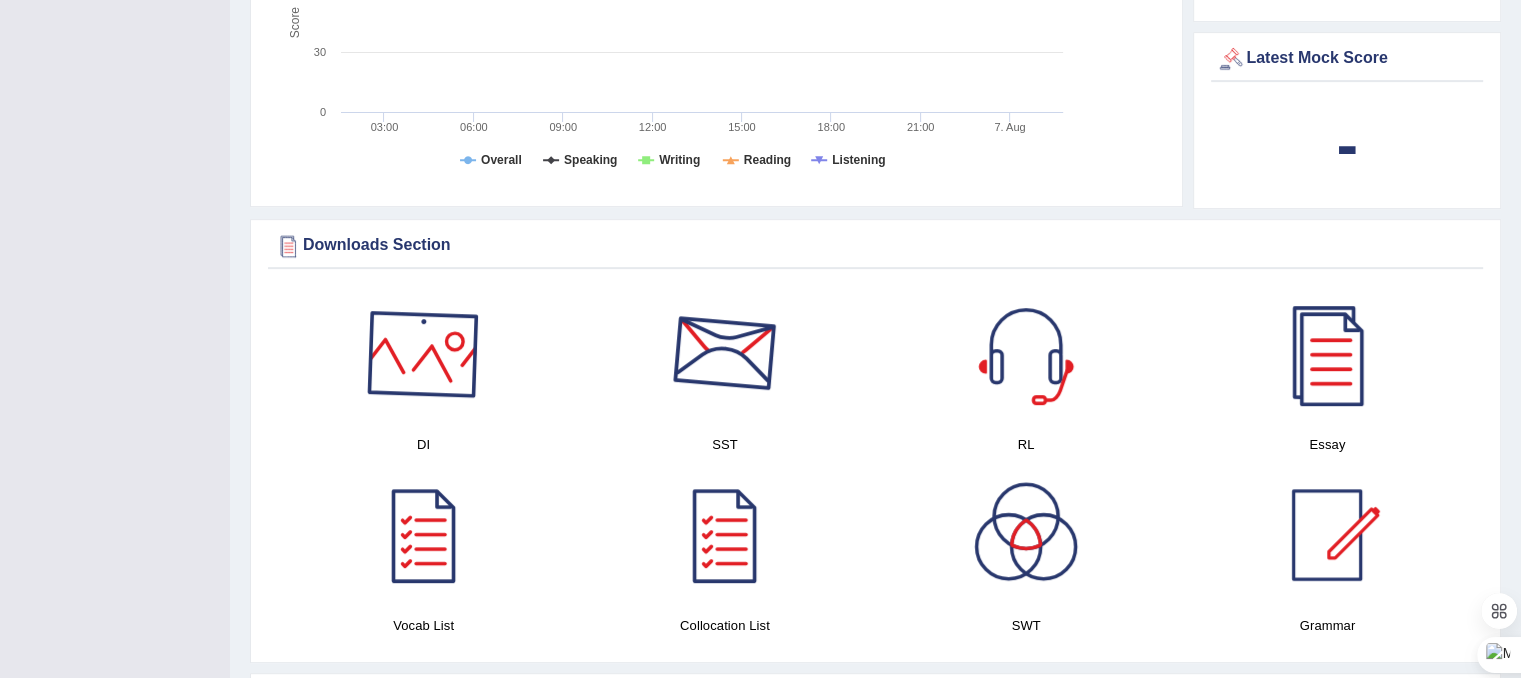 click at bounding box center (424, 354) 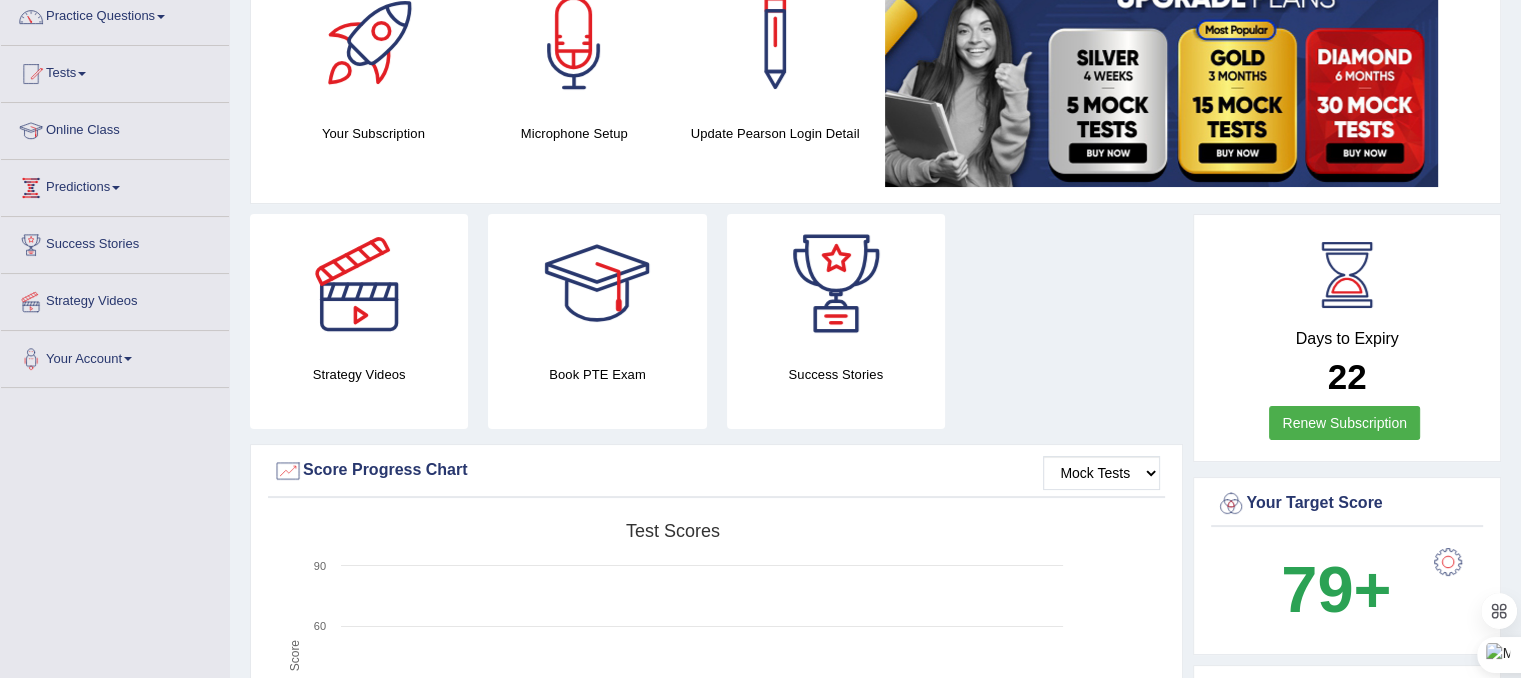 scroll, scrollTop: 100, scrollLeft: 0, axis: vertical 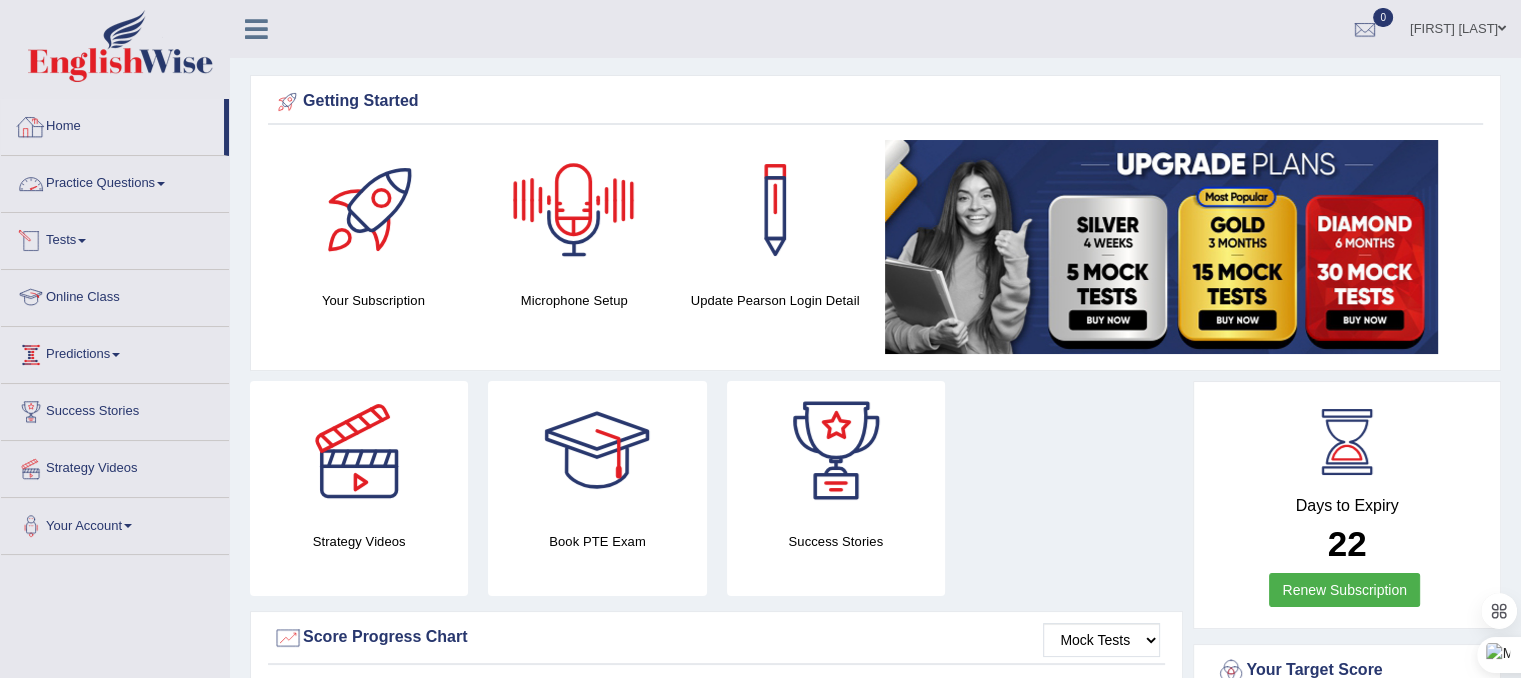 click on "Practice Questions" at bounding box center [115, 181] 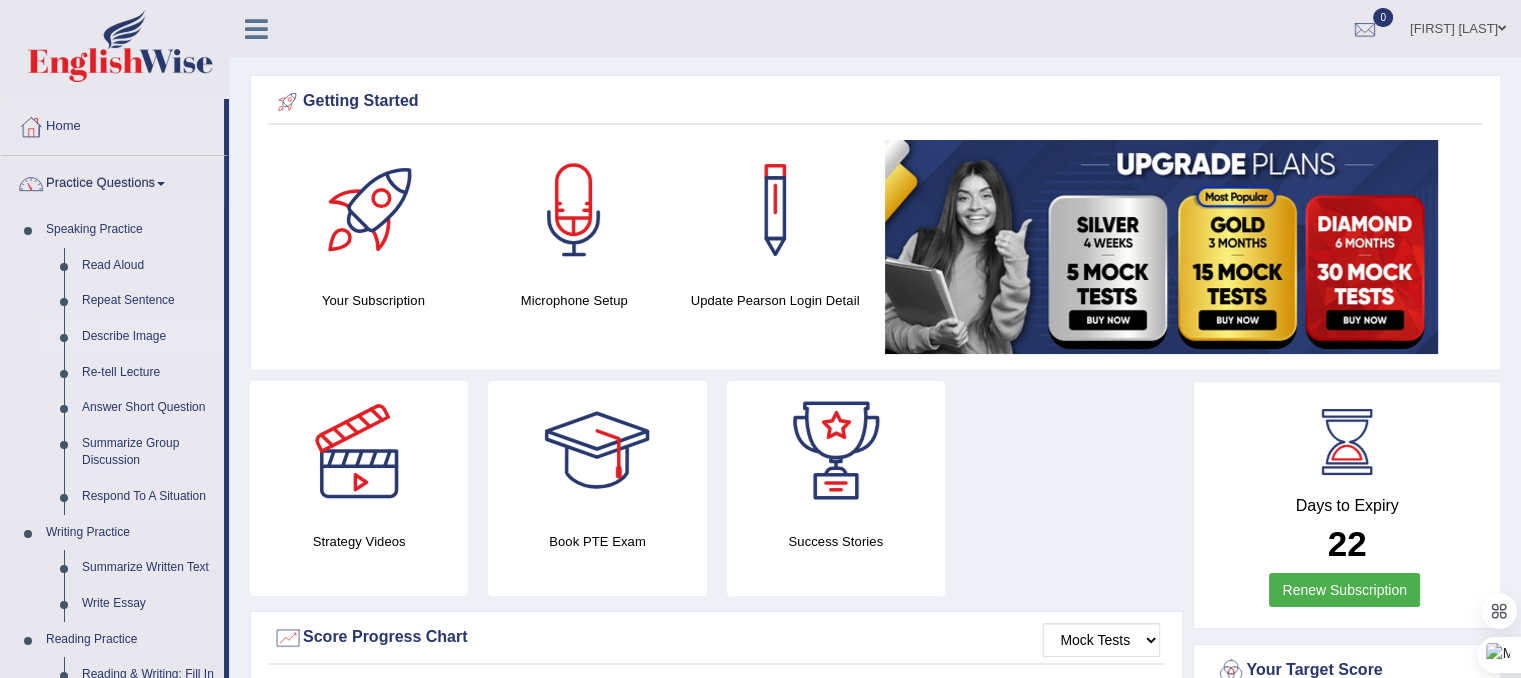 click on "Describe Image" at bounding box center [148, 337] 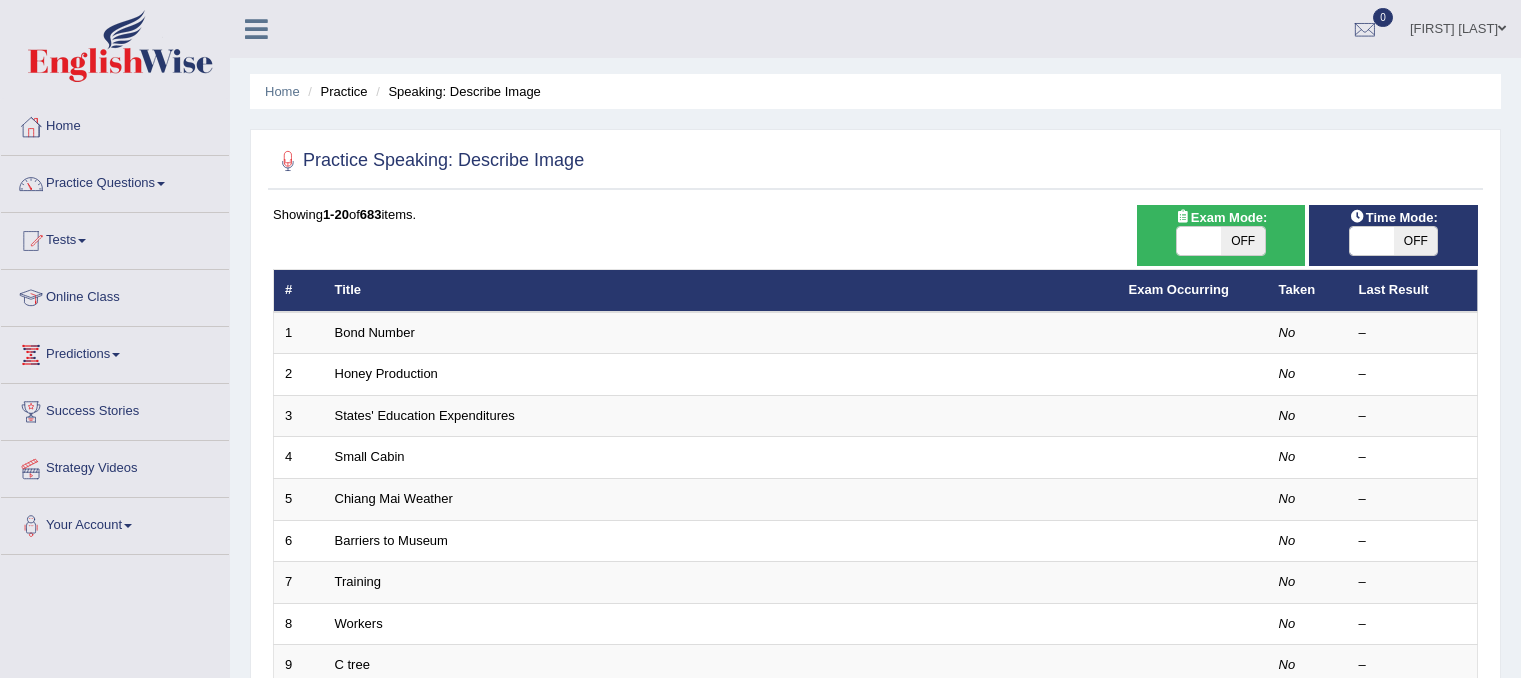 scroll, scrollTop: 0, scrollLeft: 0, axis: both 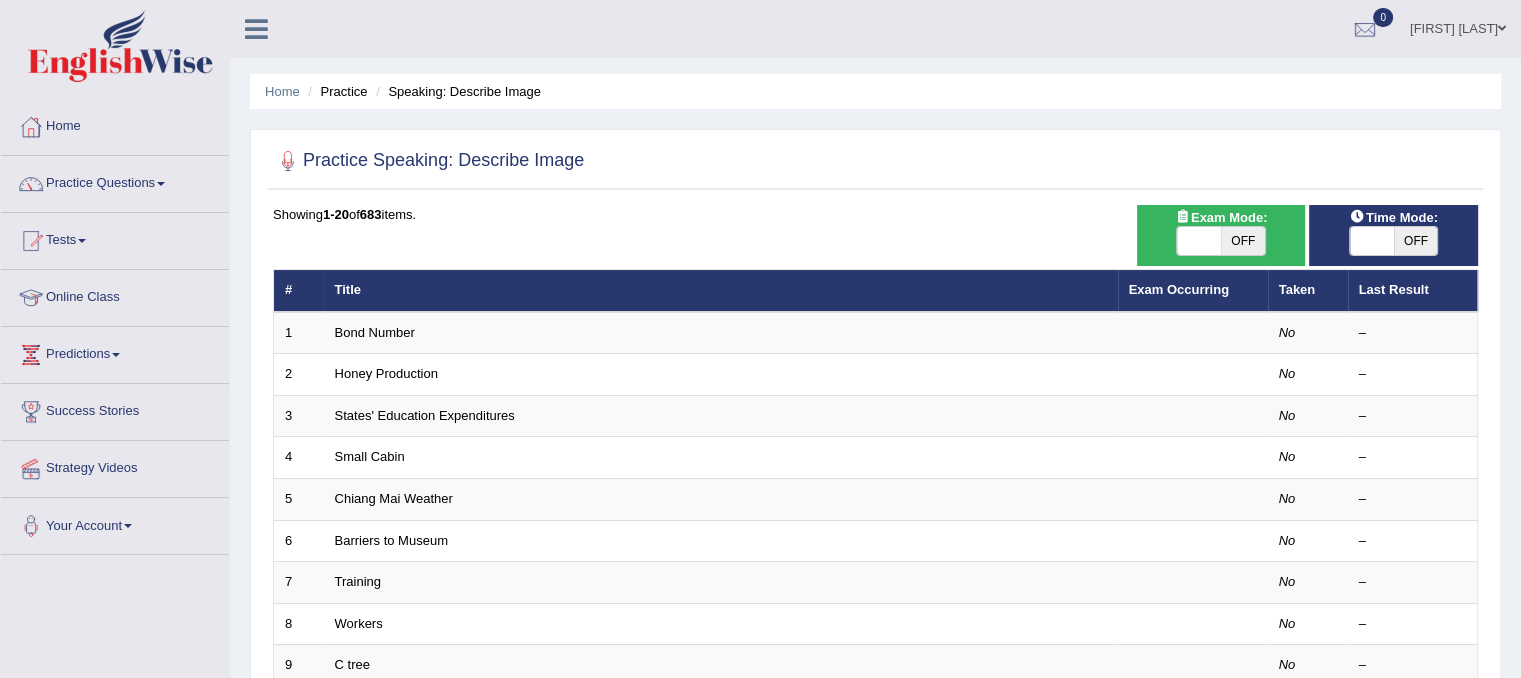 click on "Bond Number" at bounding box center (375, 332) 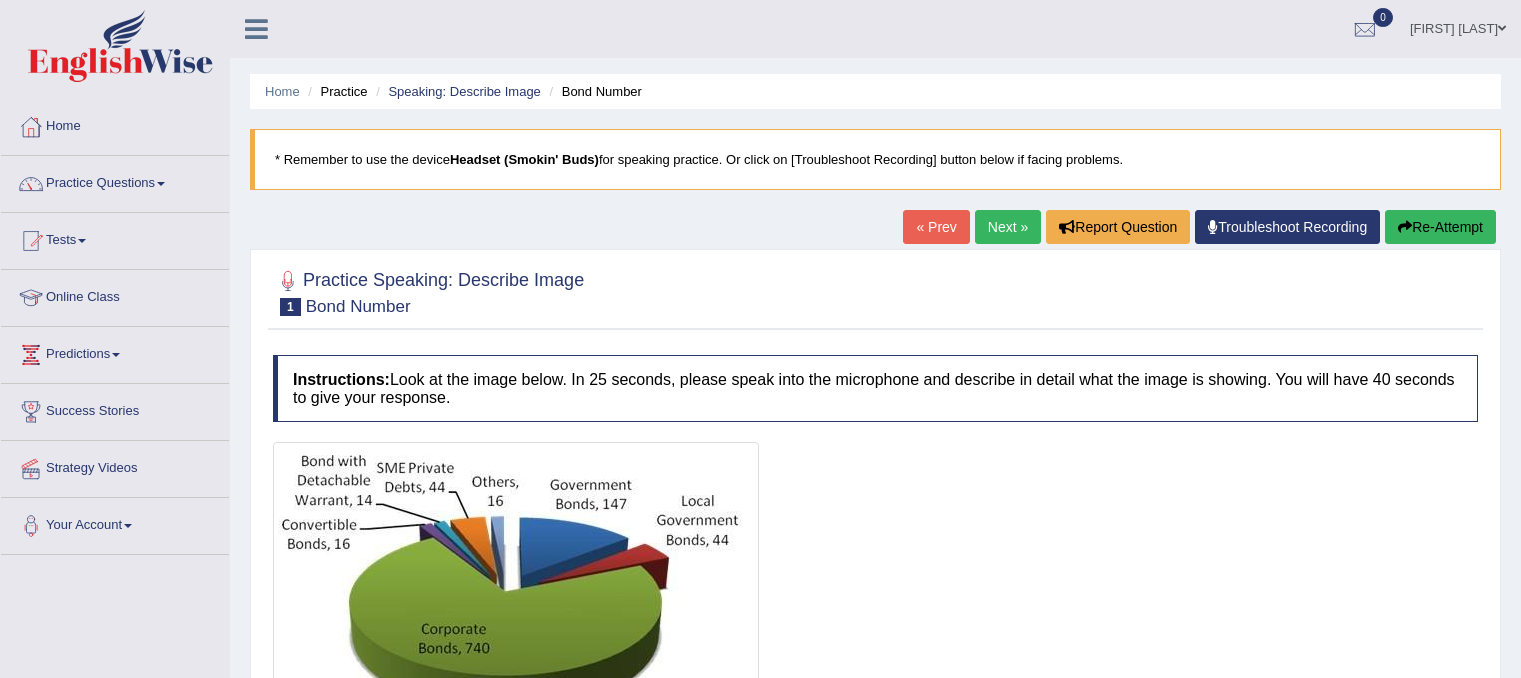 scroll, scrollTop: 0, scrollLeft: 0, axis: both 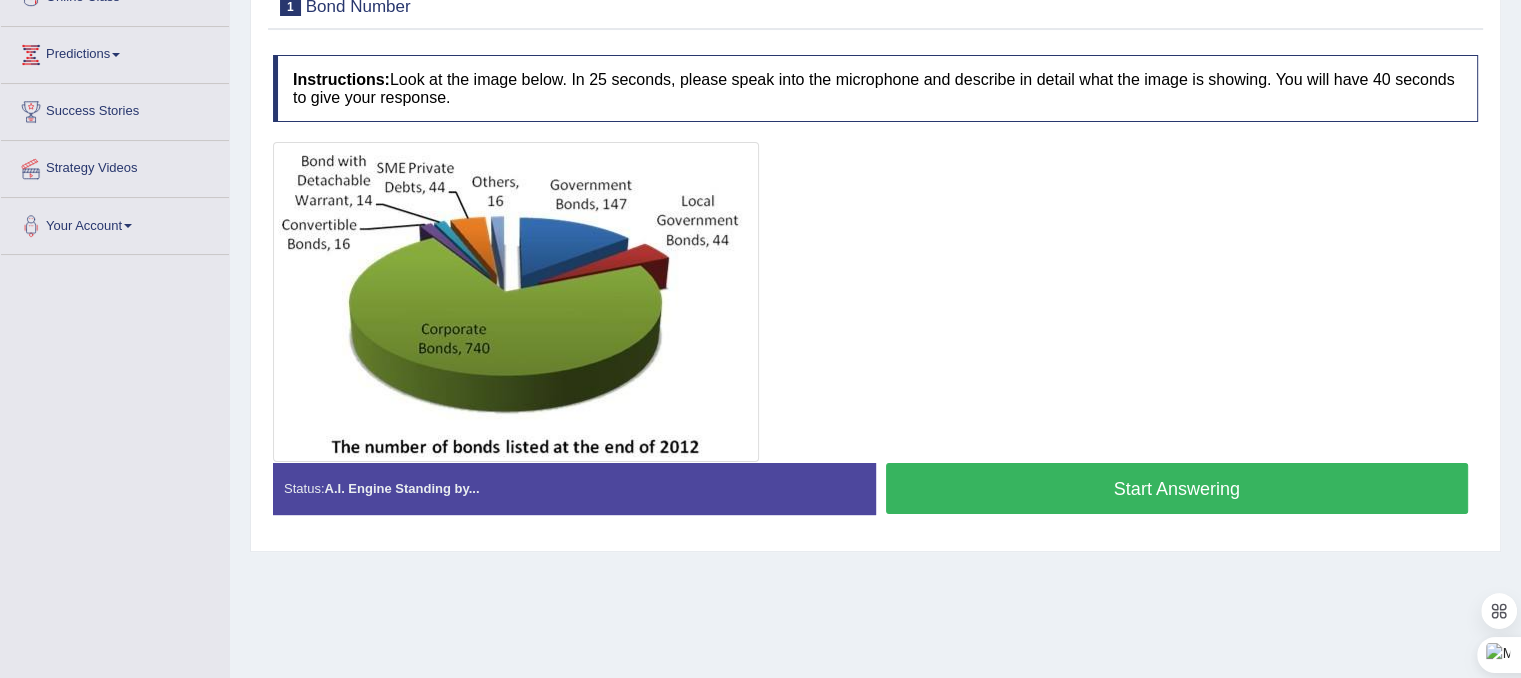 click on "Start Answering" at bounding box center (1177, 488) 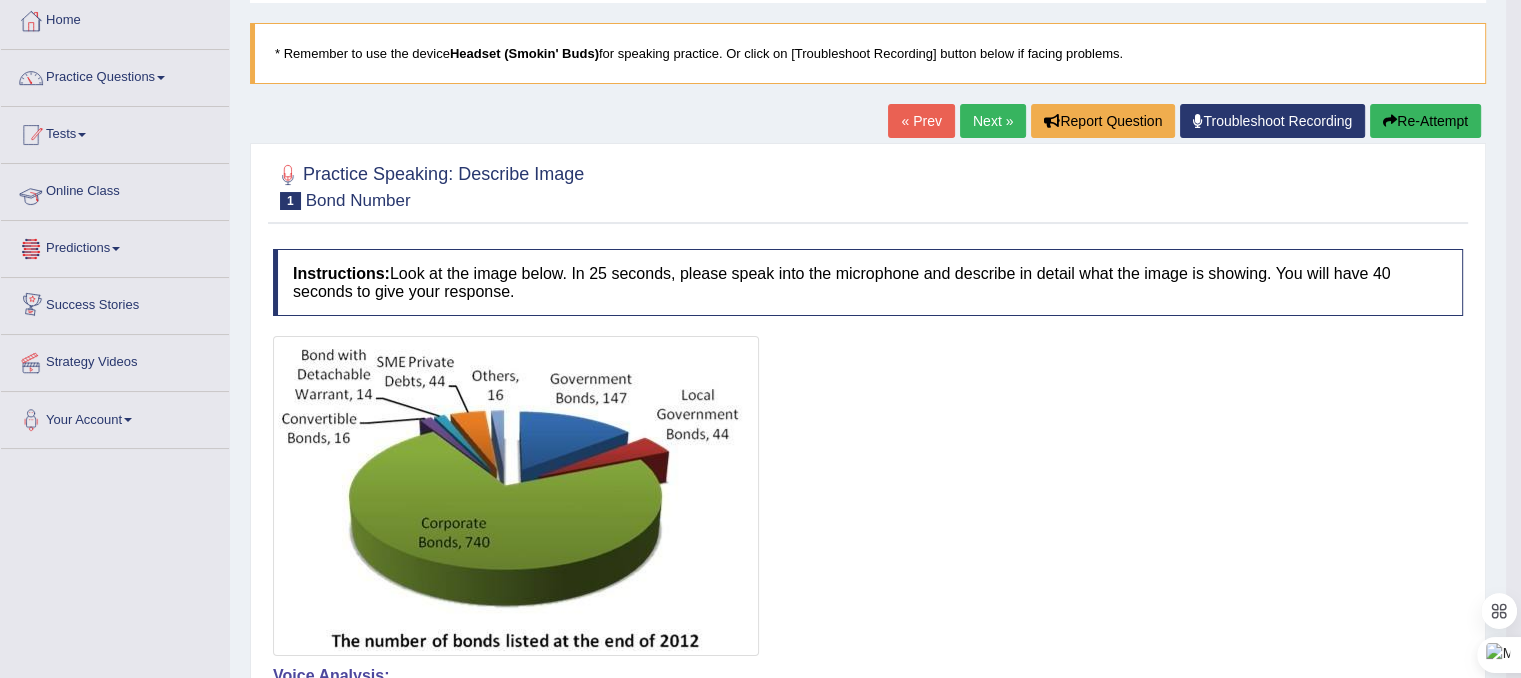 scroll, scrollTop: 100, scrollLeft: 0, axis: vertical 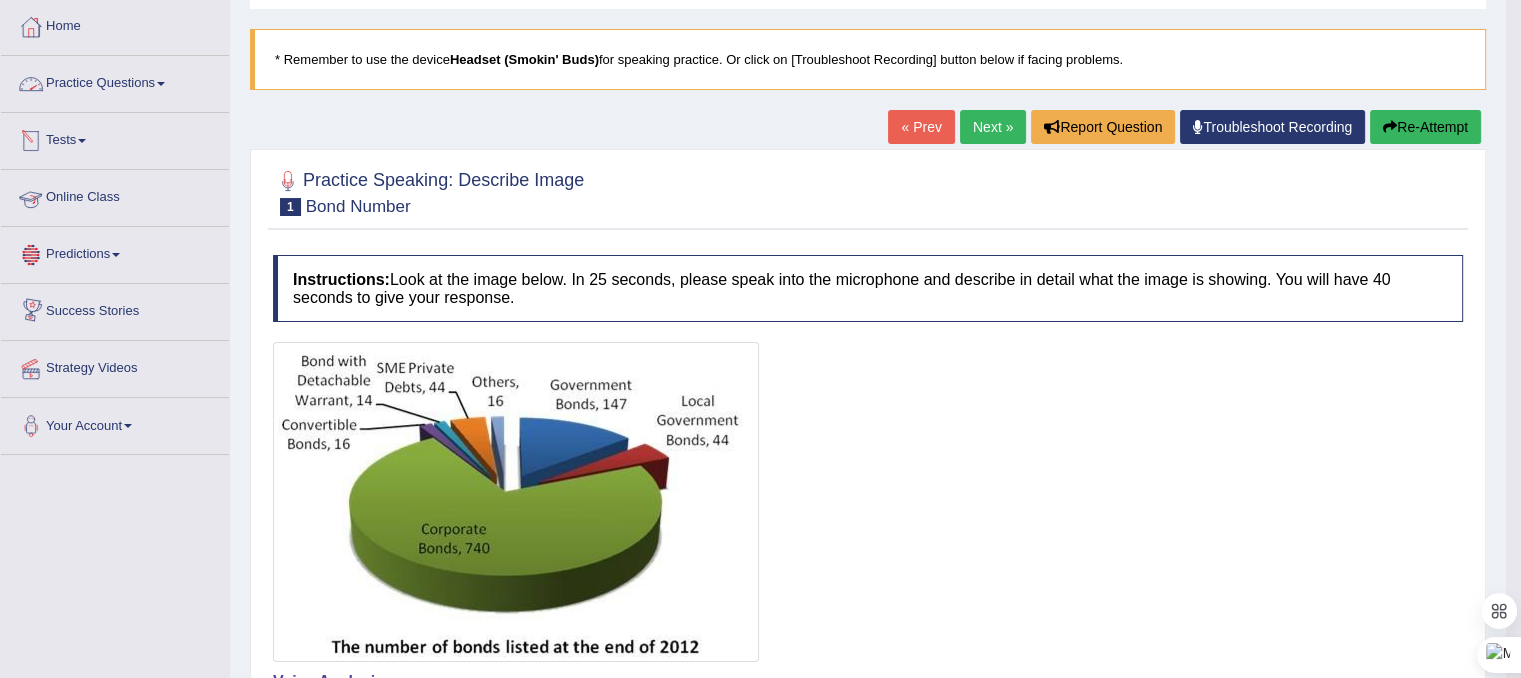 click on "Practice Questions" at bounding box center (115, 81) 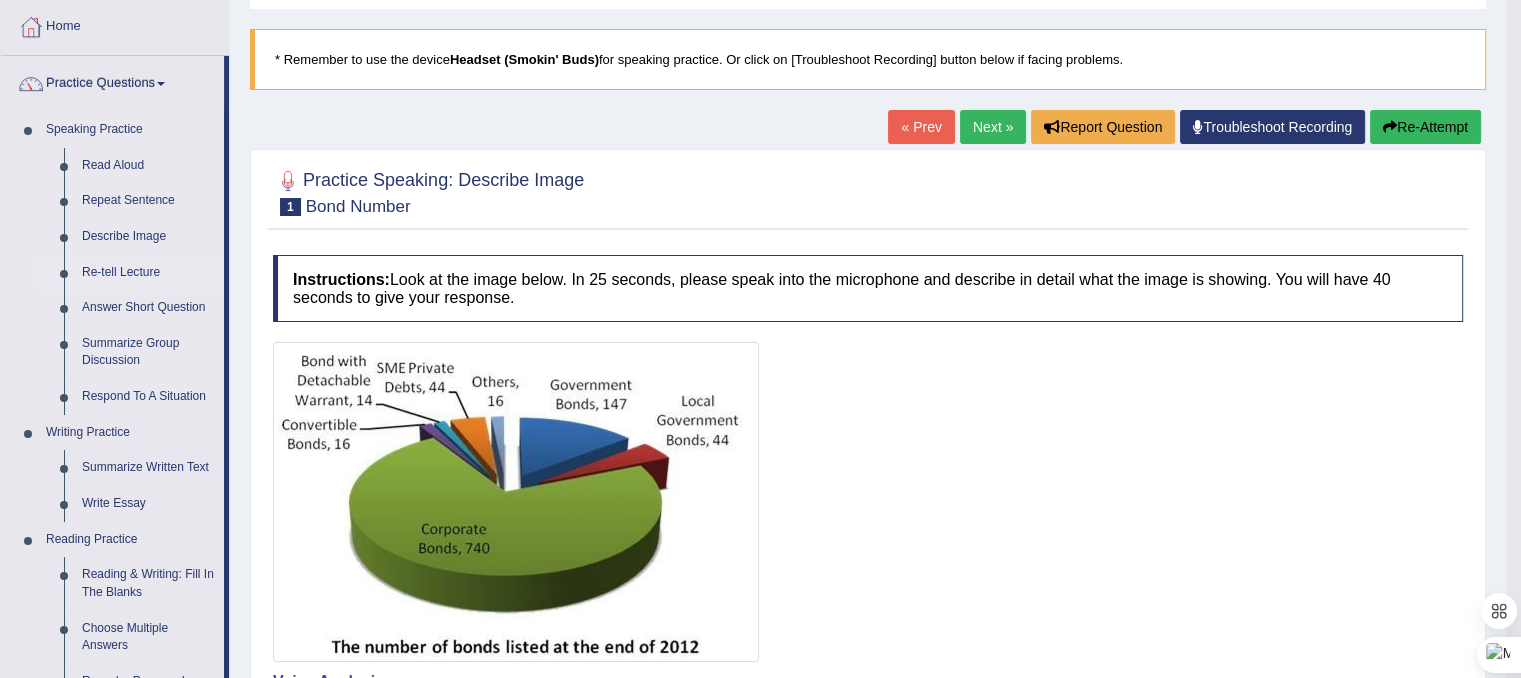 click on "Re-tell Lecture" at bounding box center (148, 273) 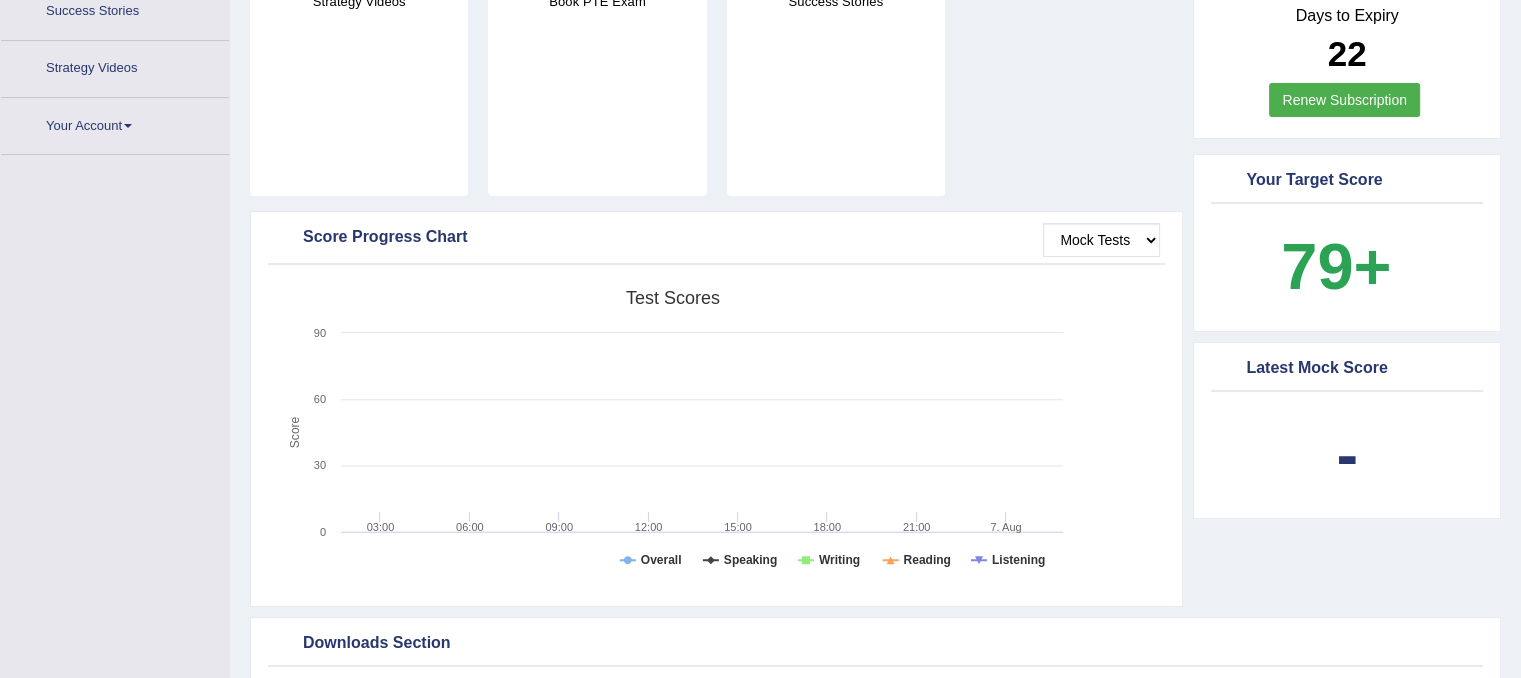 scroll, scrollTop: 0, scrollLeft: 0, axis: both 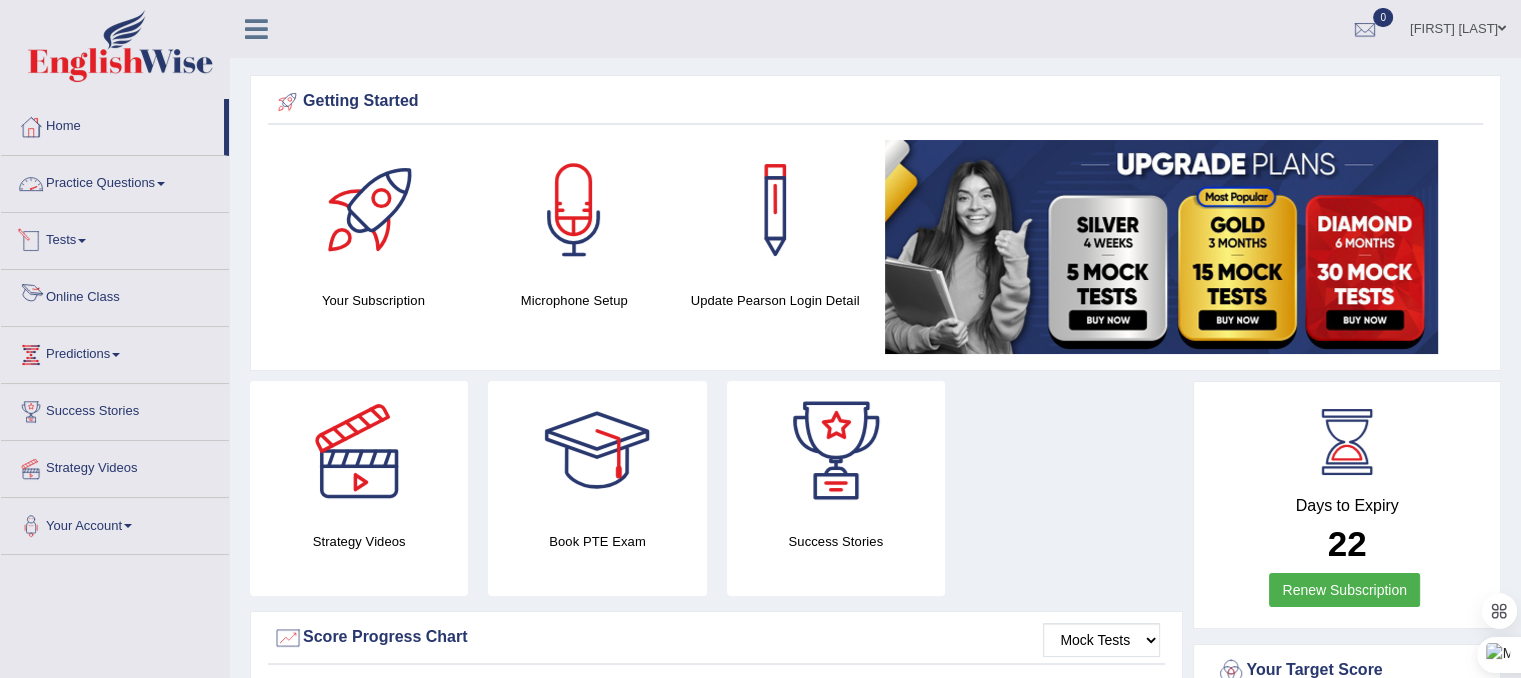 click on "Practice Questions" at bounding box center (115, 181) 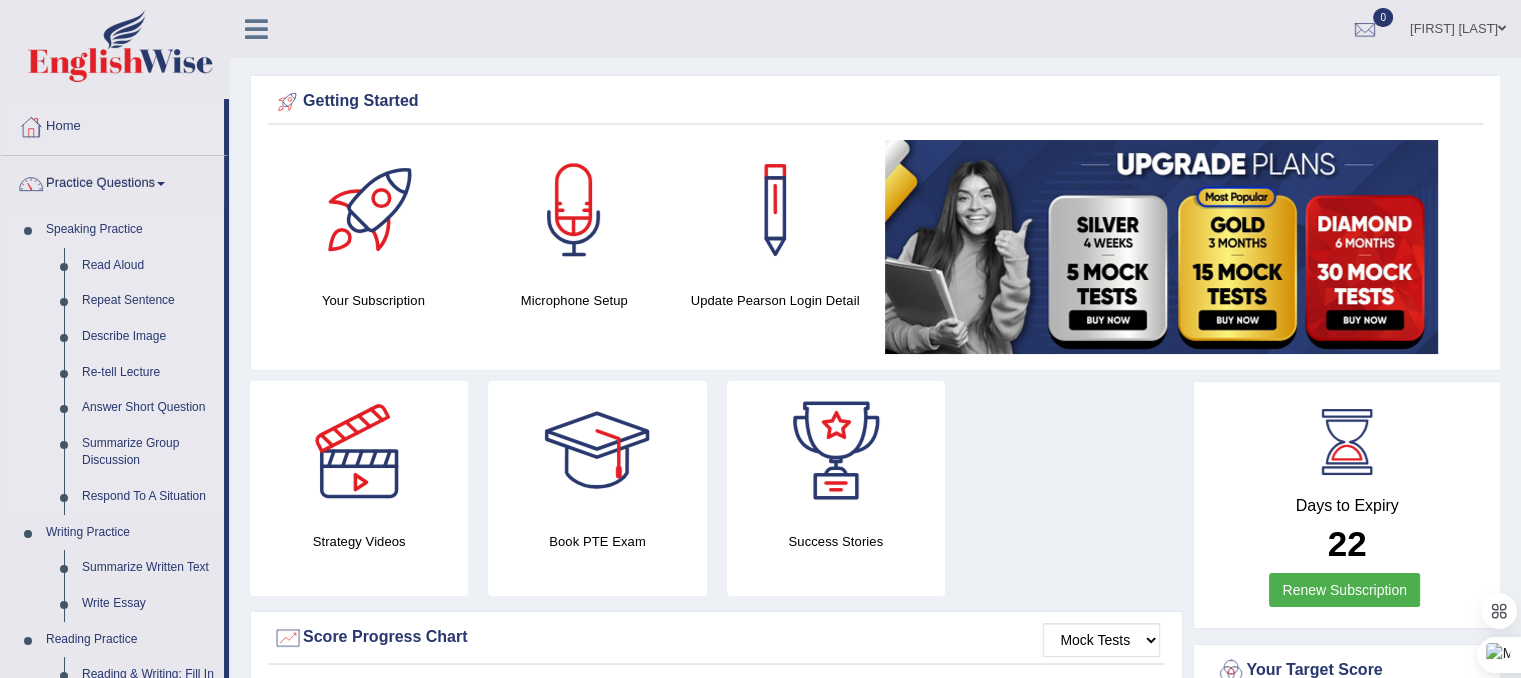 click on "Re-tell Lecture" at bounding box center [148, 373] 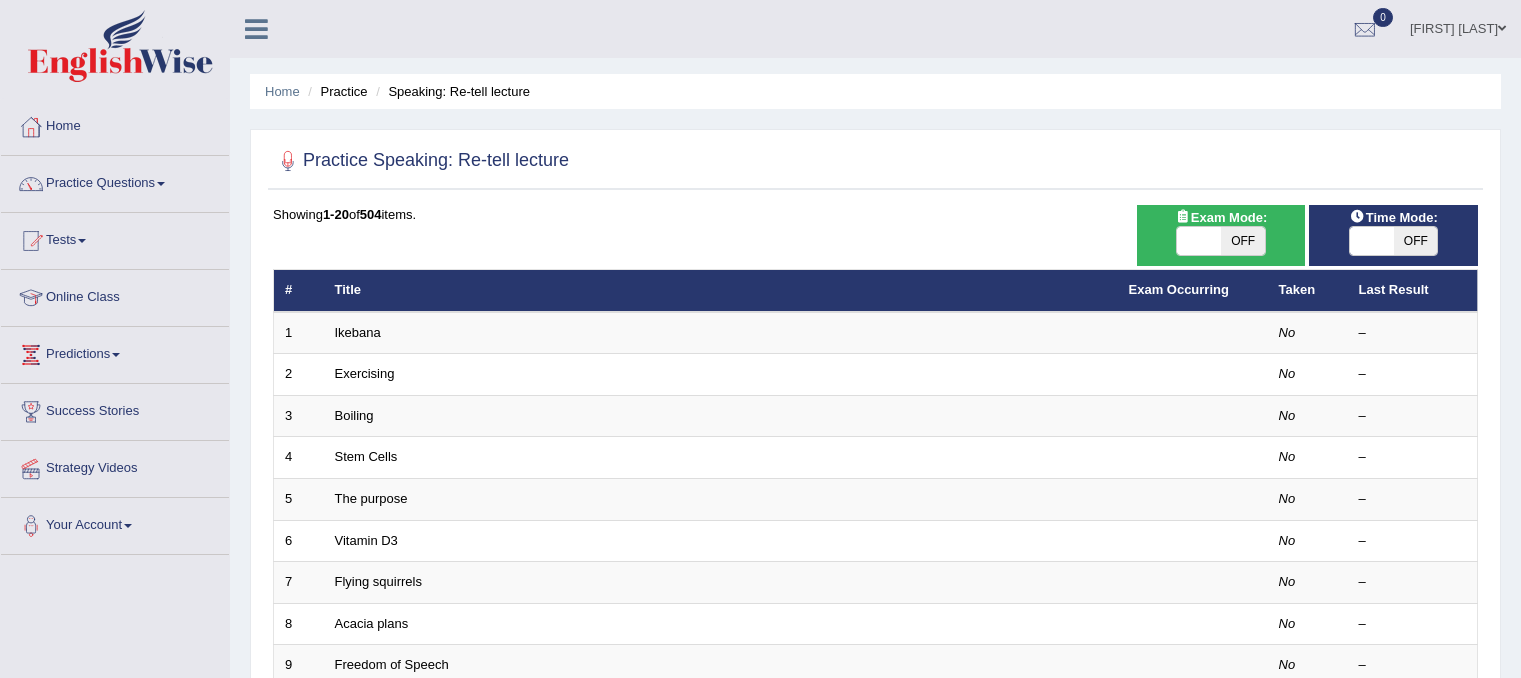 scroll, scrollTop: 0, scrollLeft: 0, axis: both 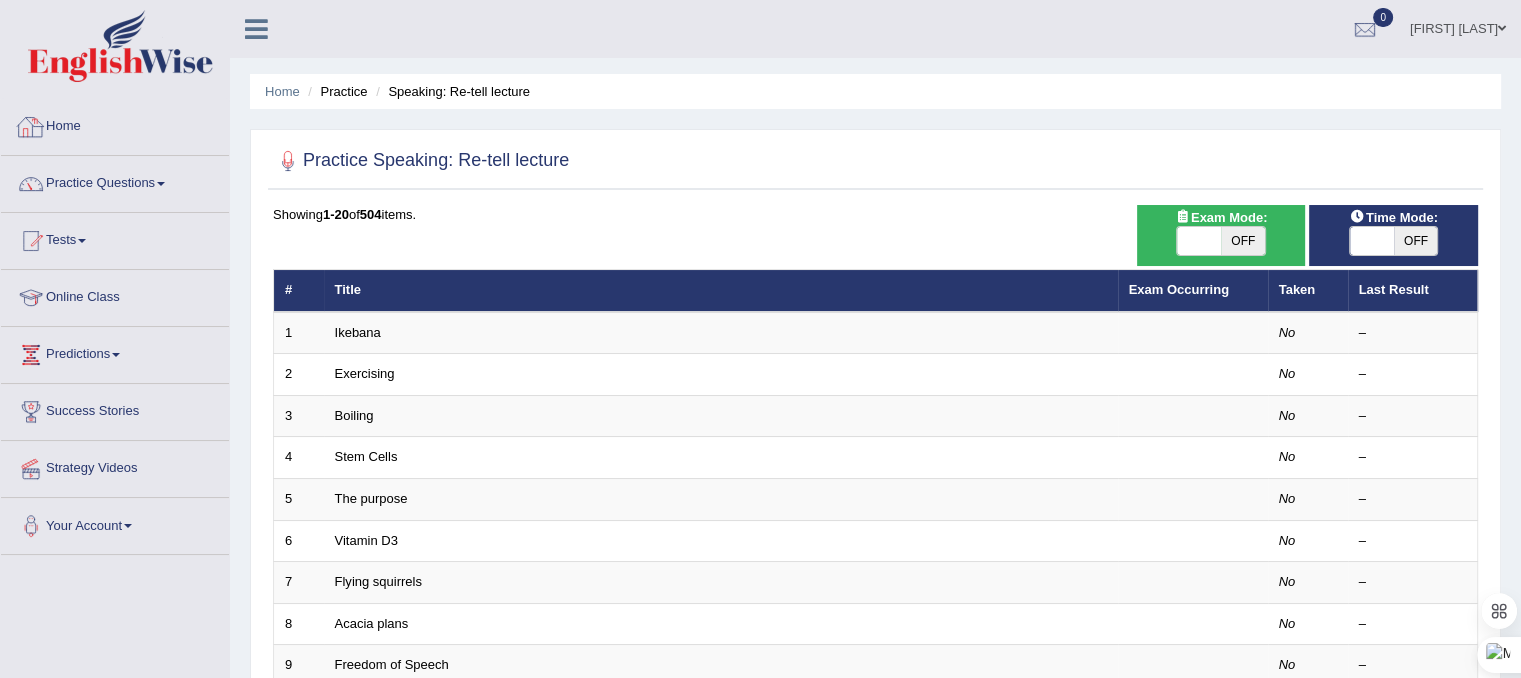 click on "Home" at bounding box center [115, 124] 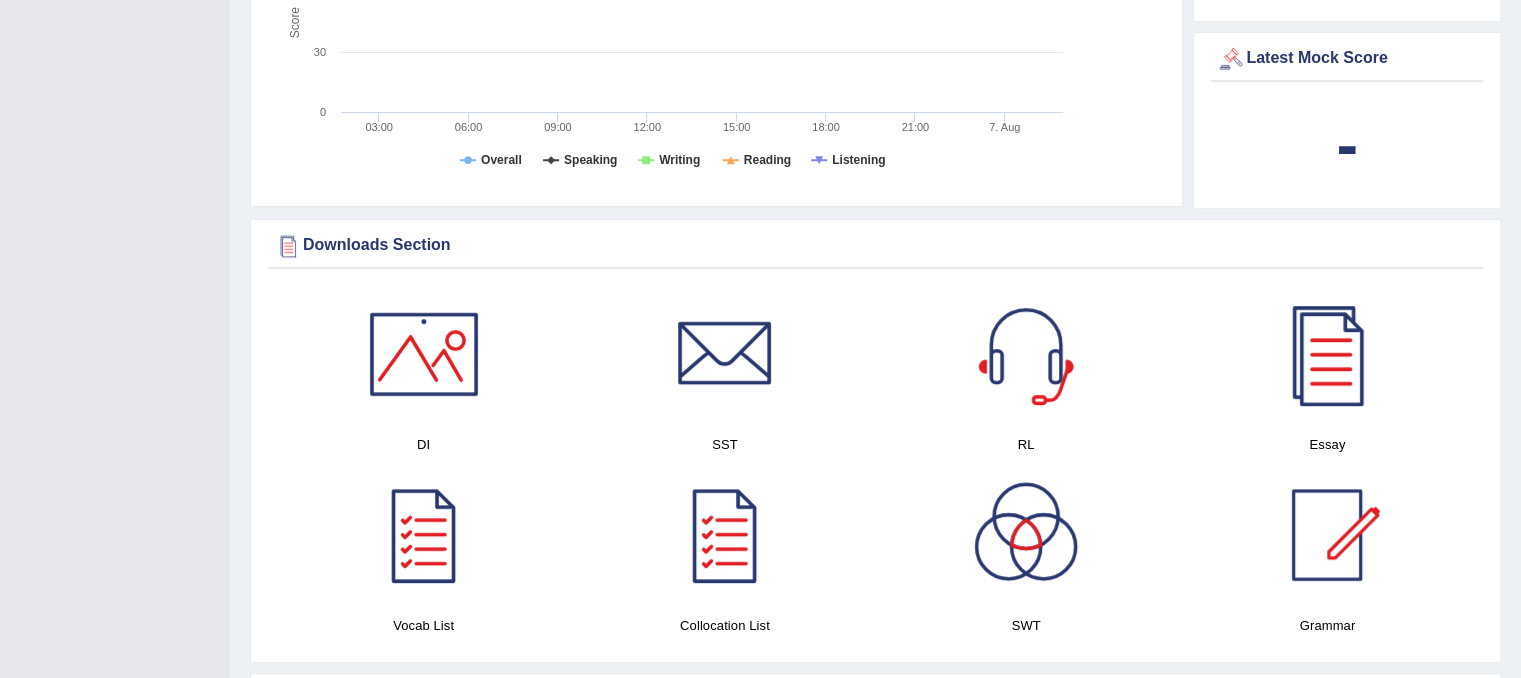 scroll, scrollTop: 800, scrollLeft: 0, axis: vertical 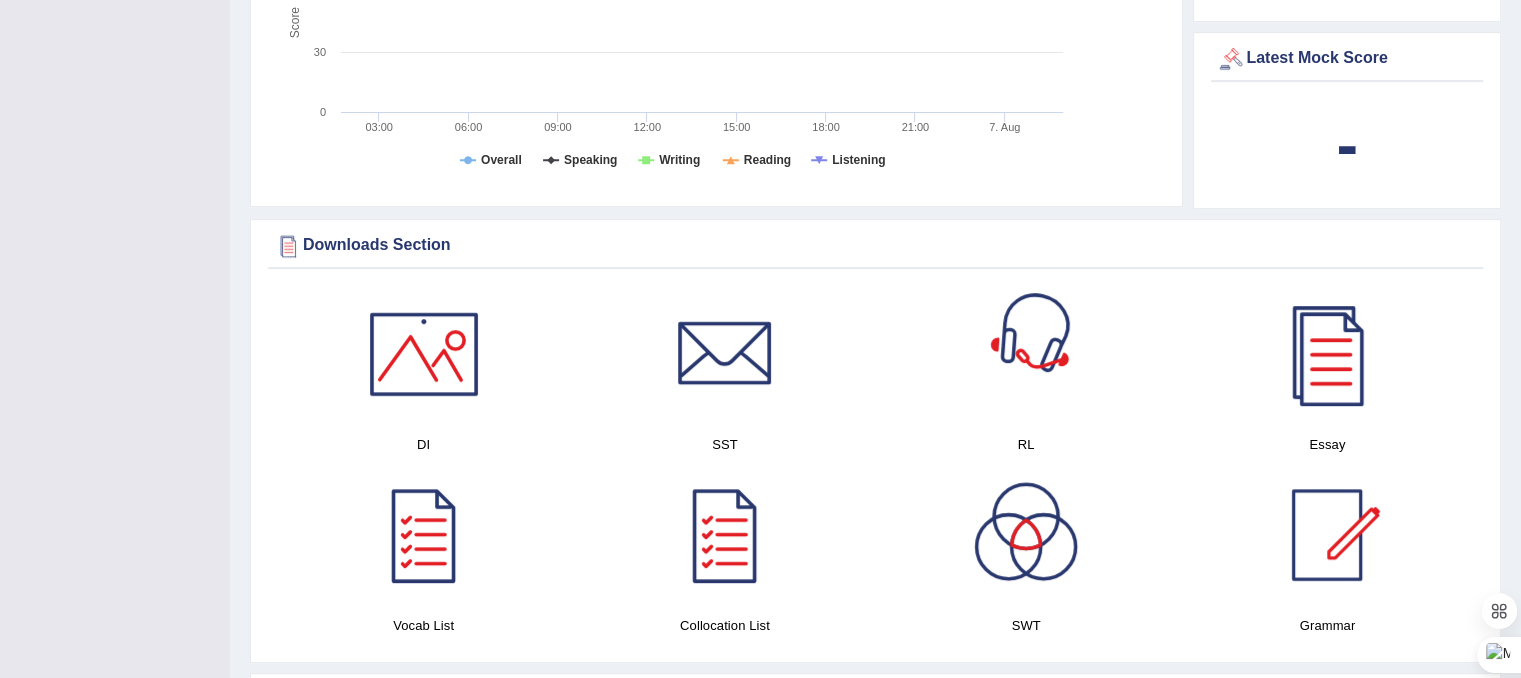 click at bounding box center (1026, 354) 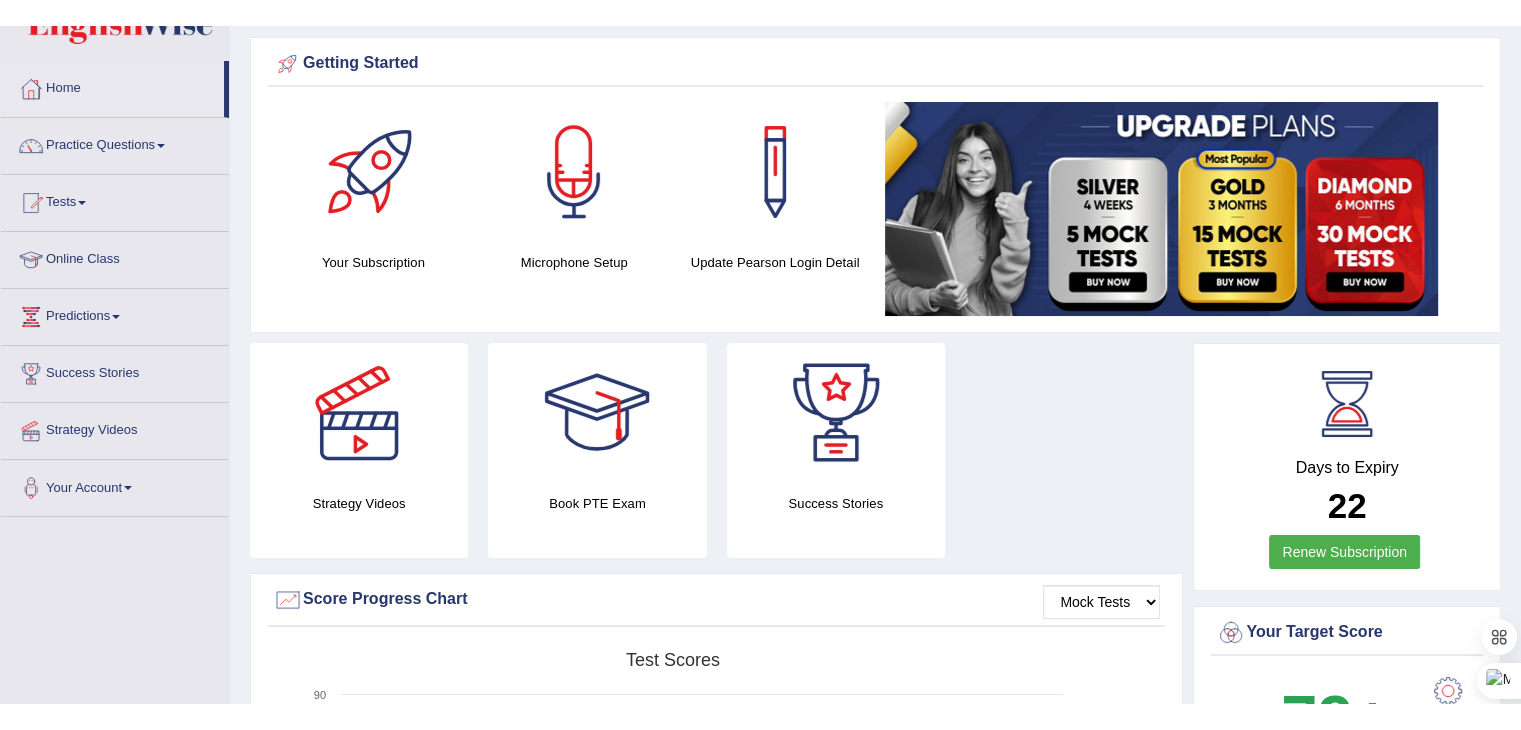 scroll, scrollTop: 0, scrollLeft: 0, axis: both 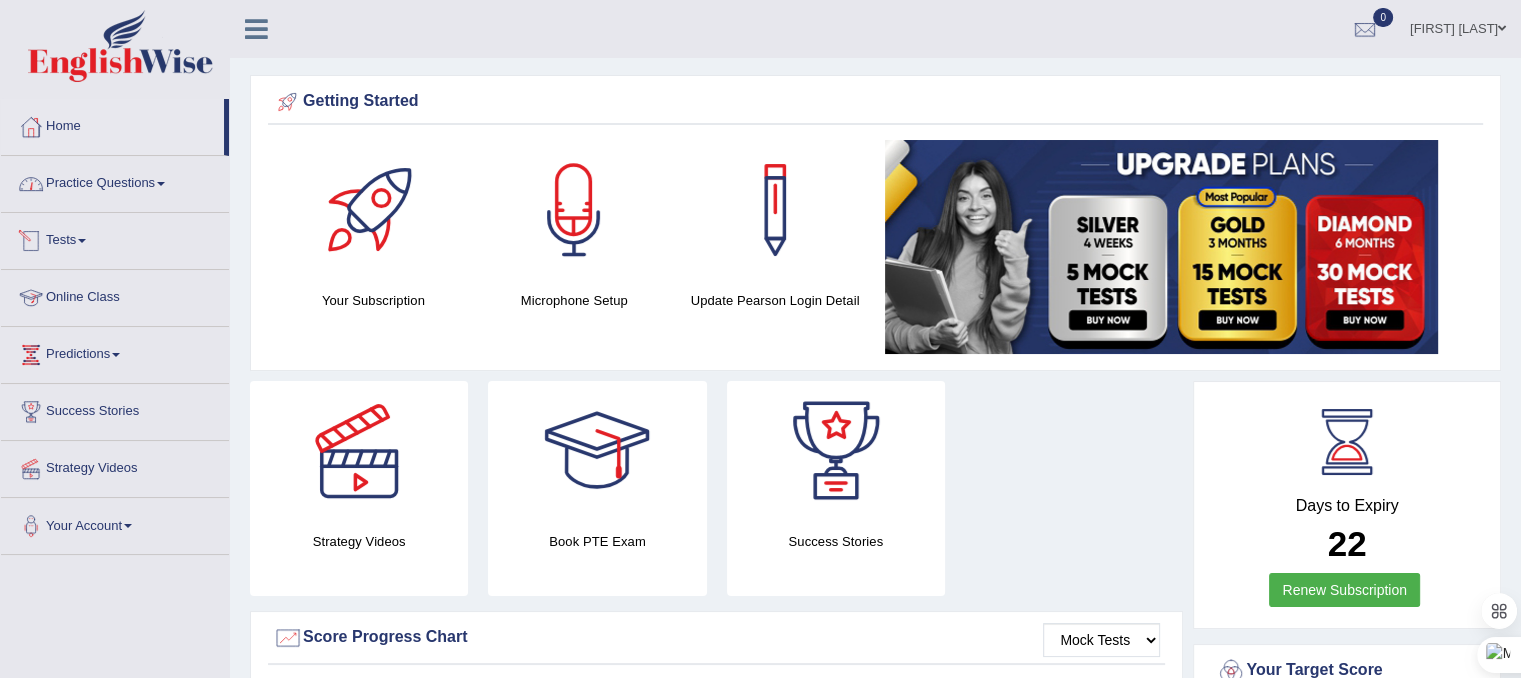 click on "Practice Questions" at bounding box center (115, 181) 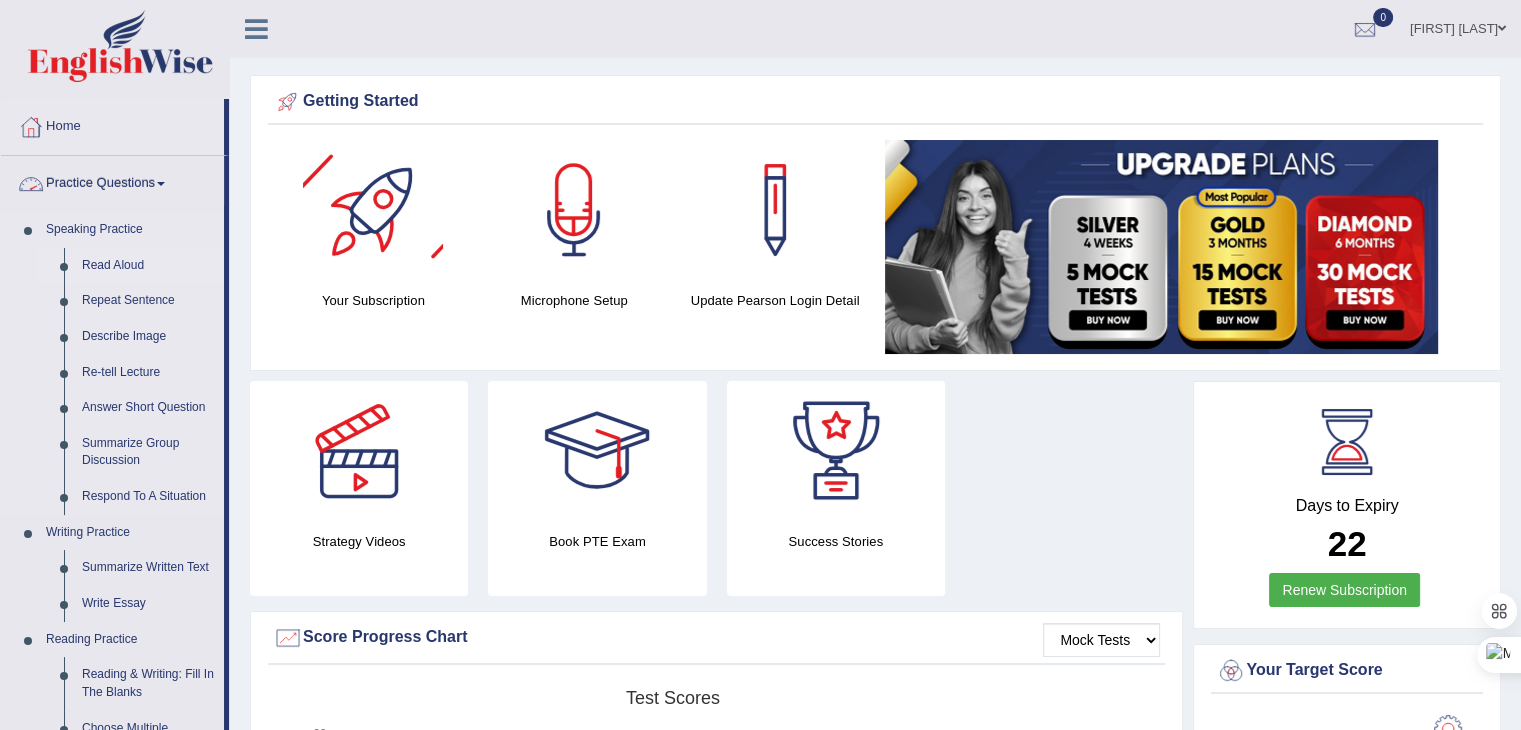 click on "Read Aloud" at bounding box center (148, 266) 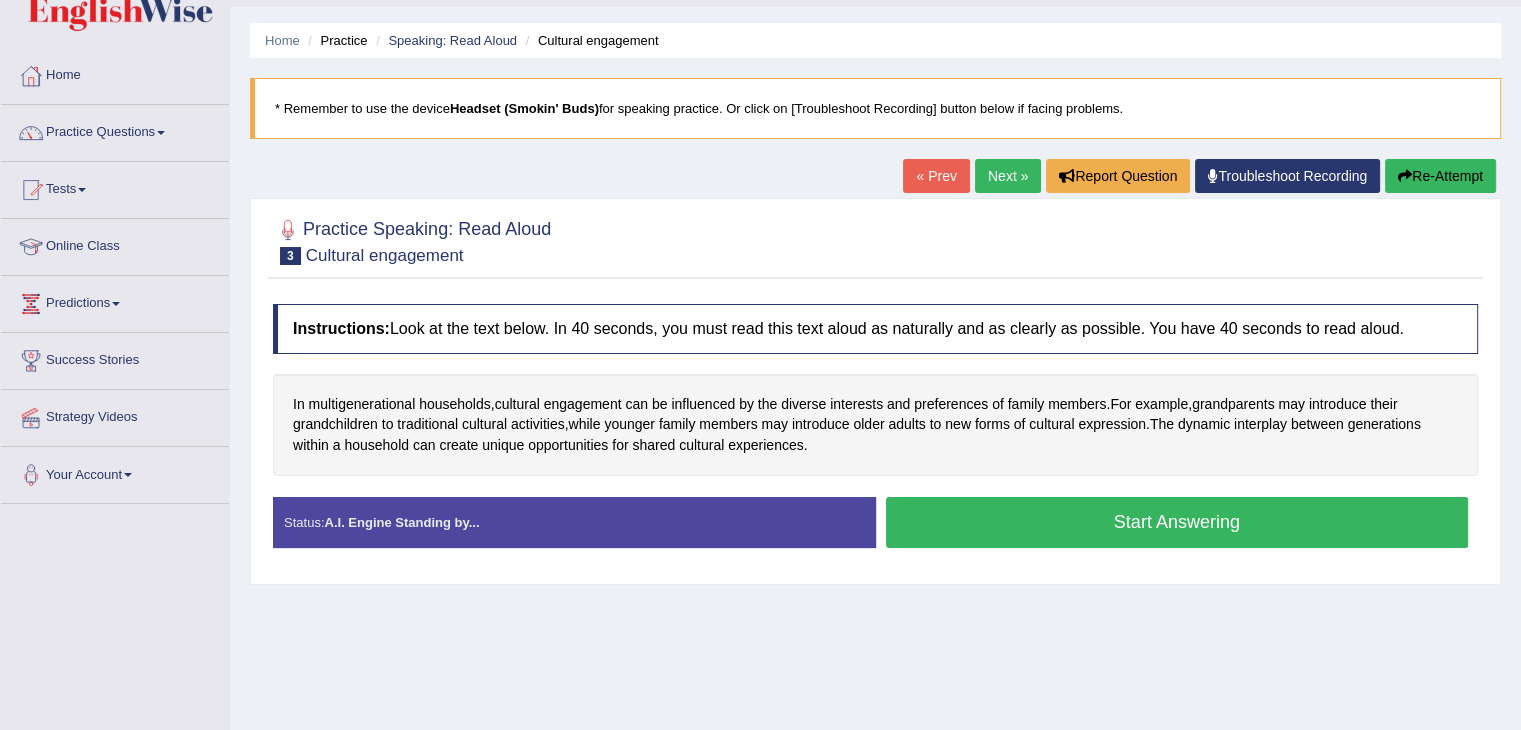 scroll, scrollTop: 100, scrollLeft: 0, axis: vertical 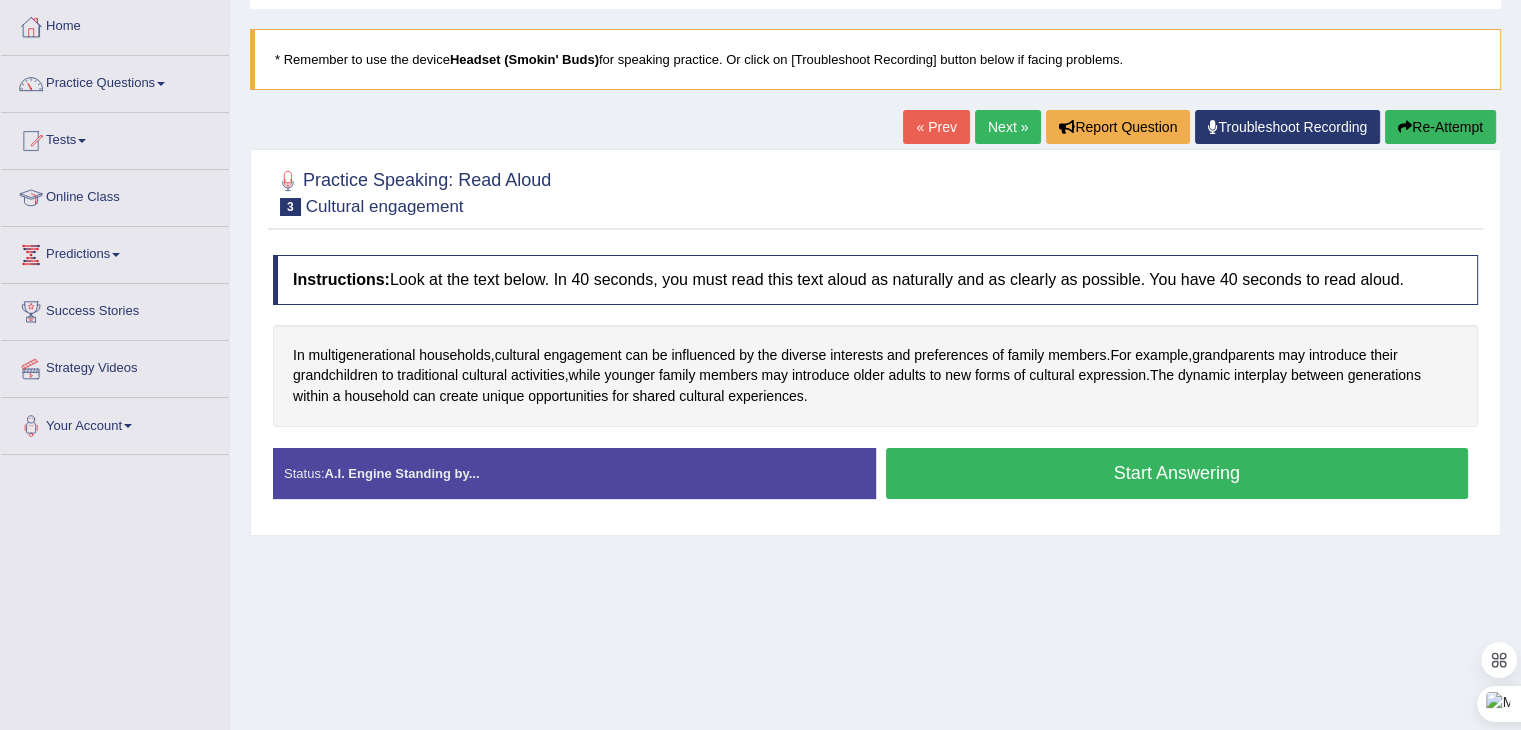 click on "Start Answering" at bounding box center (1177, 473) 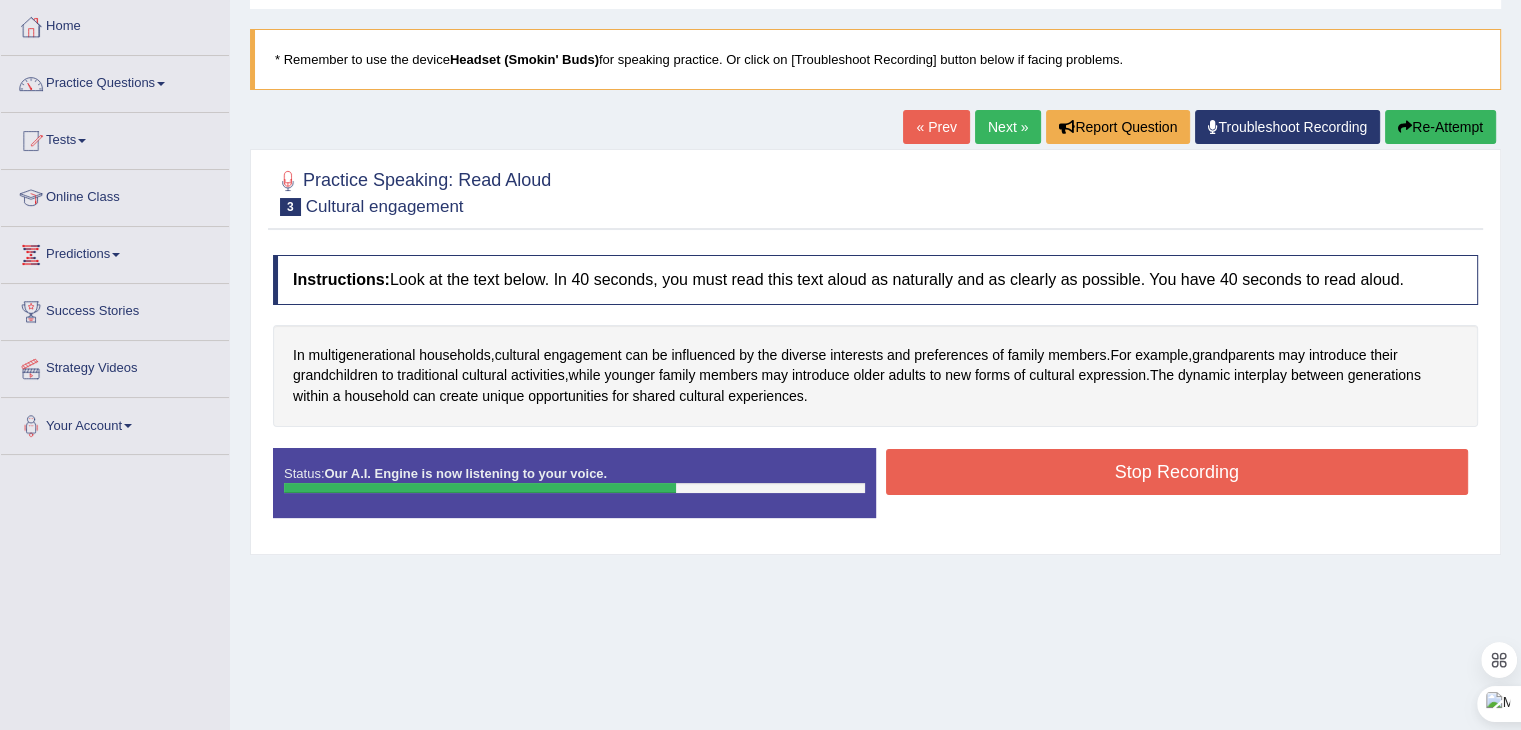 click on "Stop Recording" at bounding box center [1177, 472] 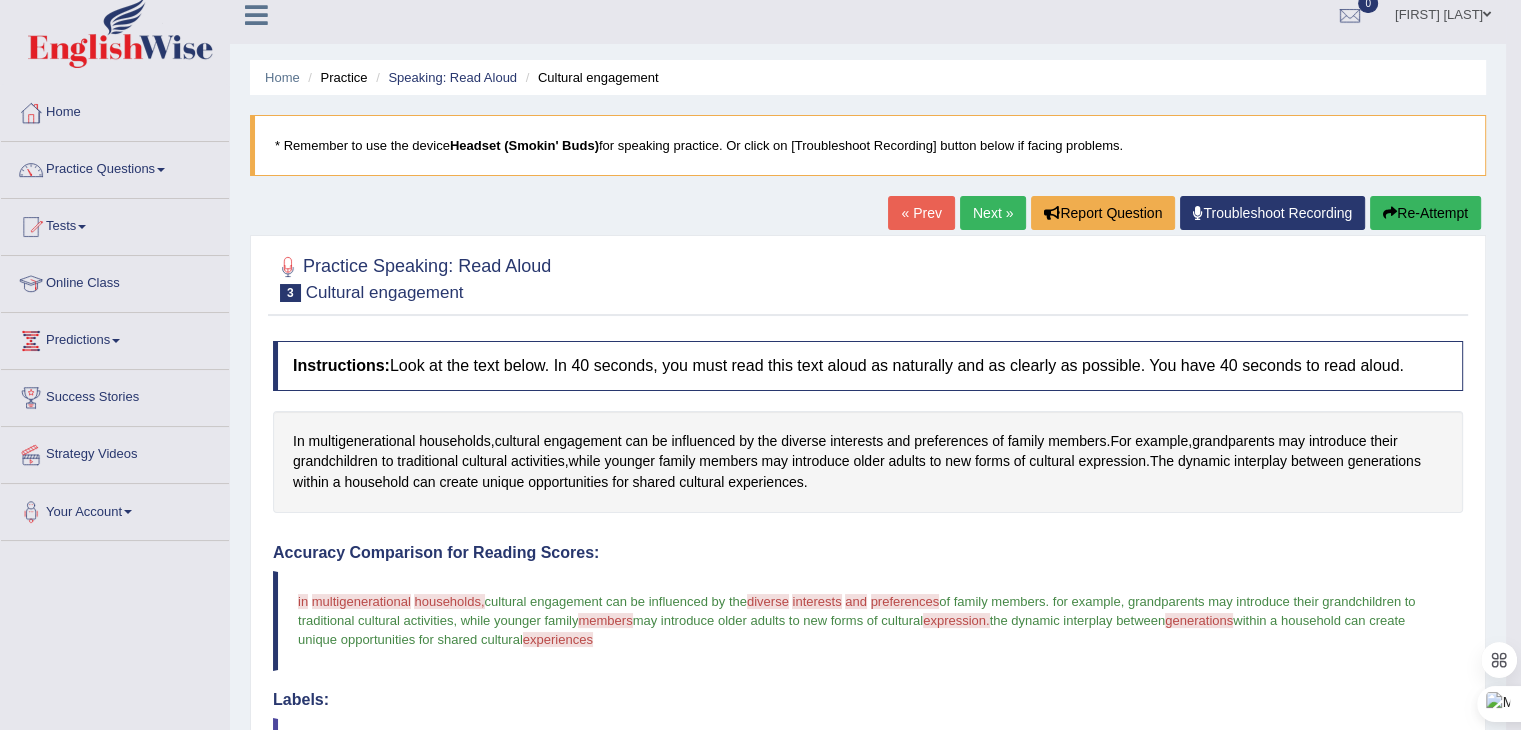scroll, scrollTop: 0, scrollLeft: 0, axis: both 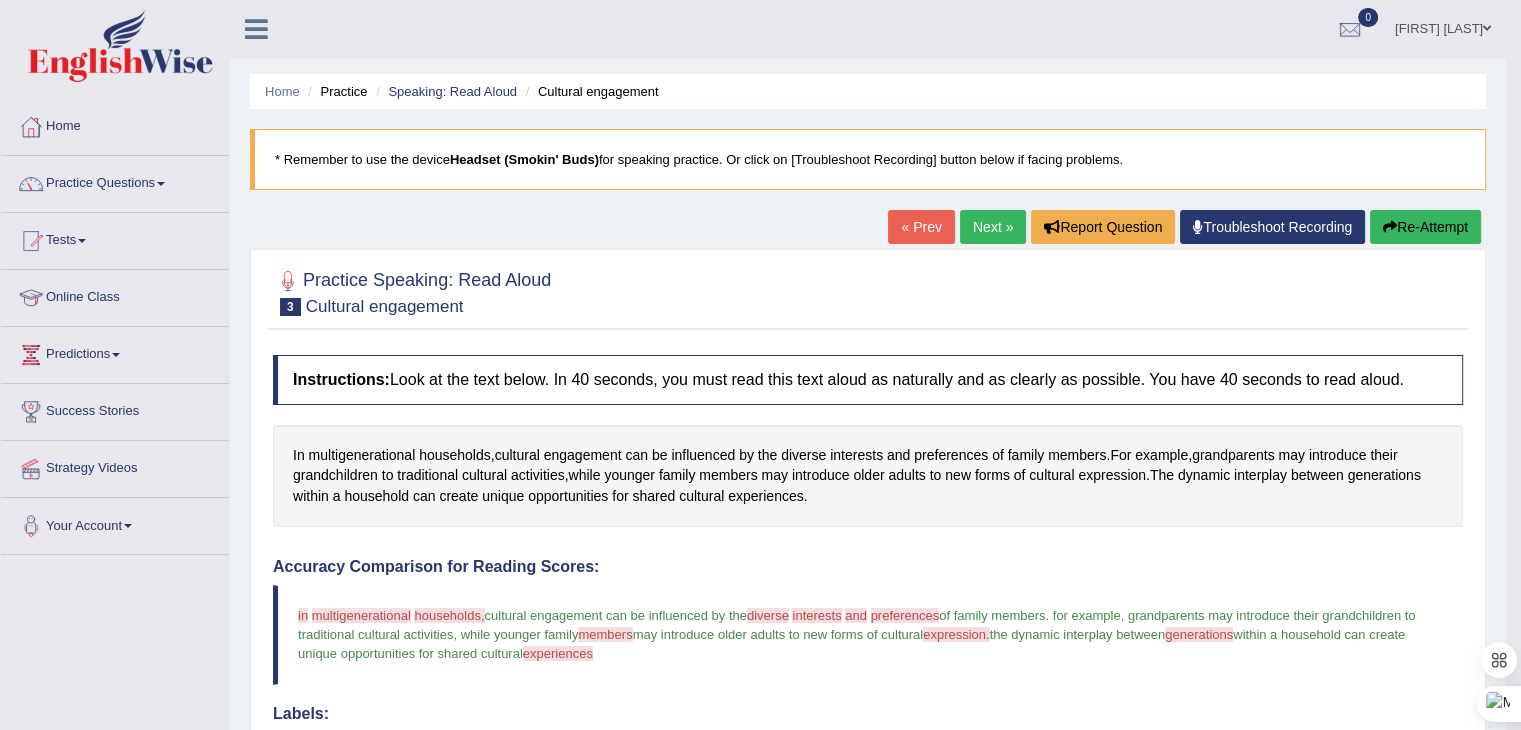 click on "Next »" at bounding box center (993, 227) 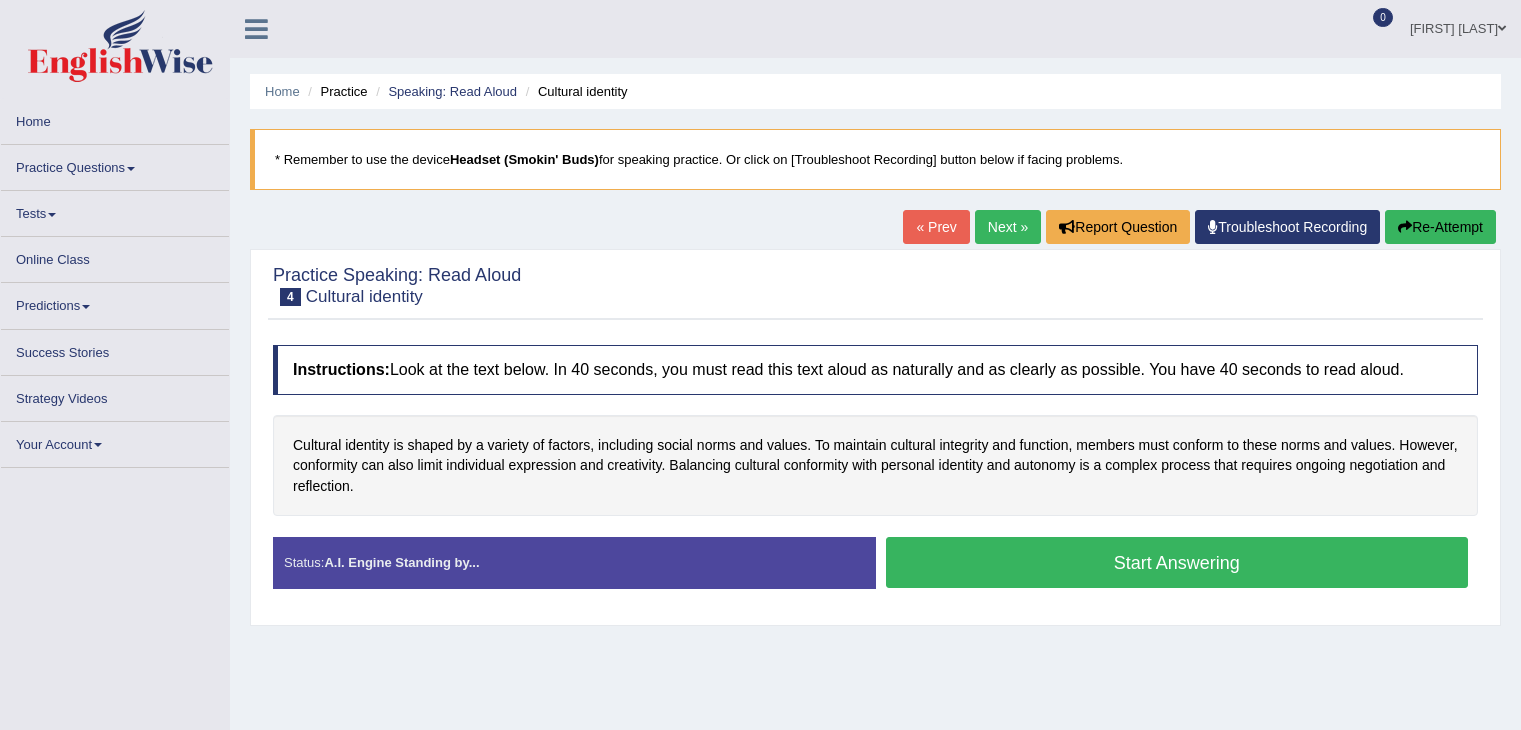 scroll, scrollTop: 0, scrollLeft: 0, axis: both 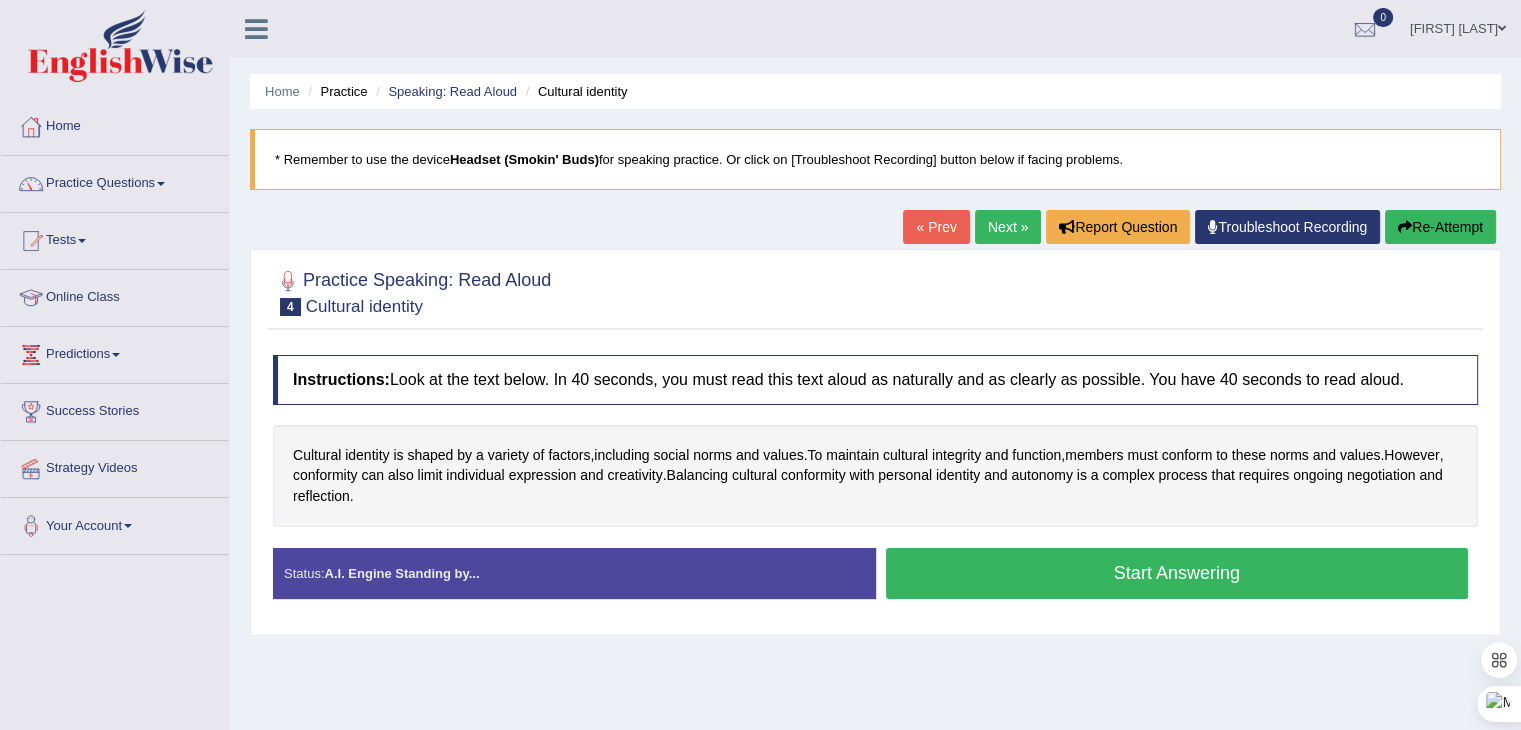 click on "Start Answering" at bounding box center [1177, 573] 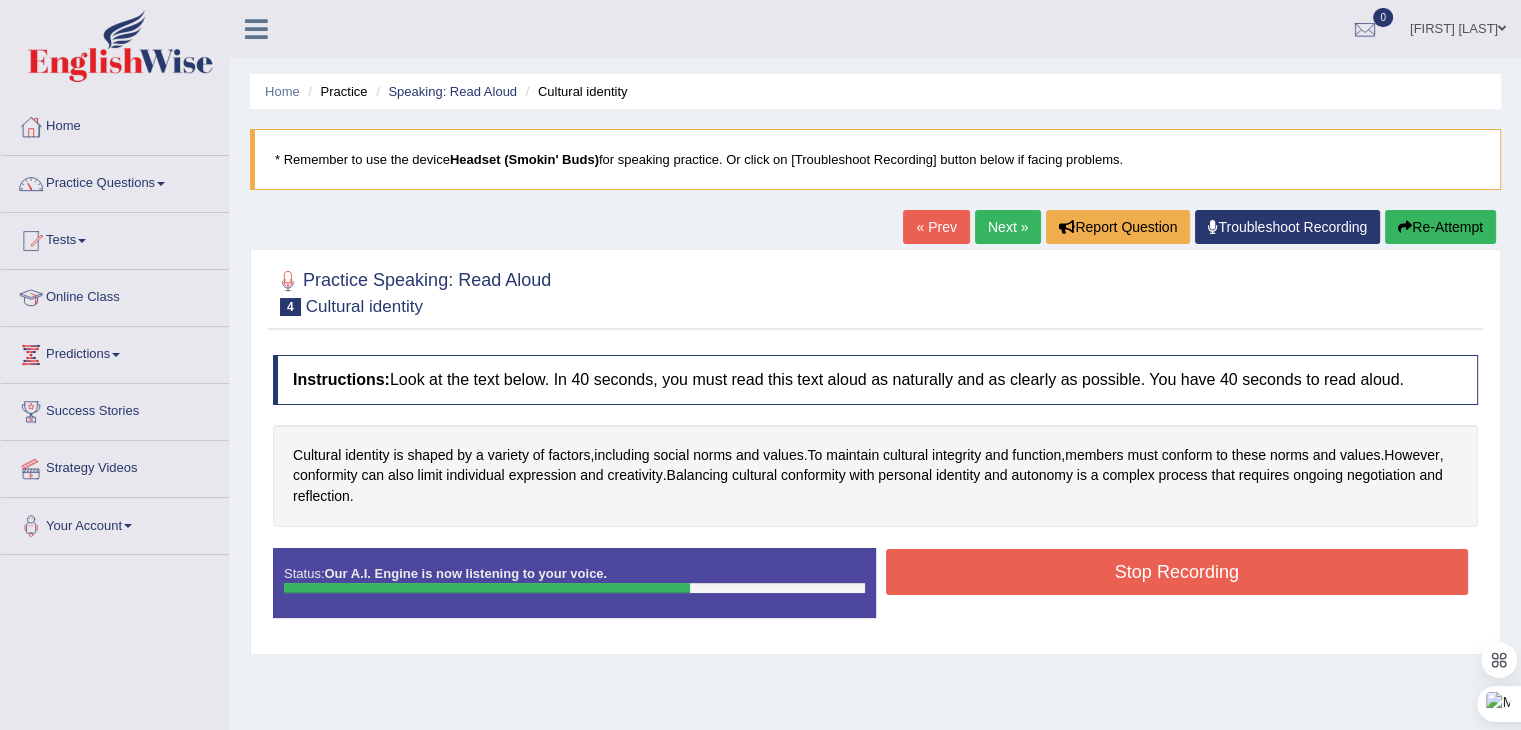 click on "Stop Recording" at bounding box center [1177, 572] 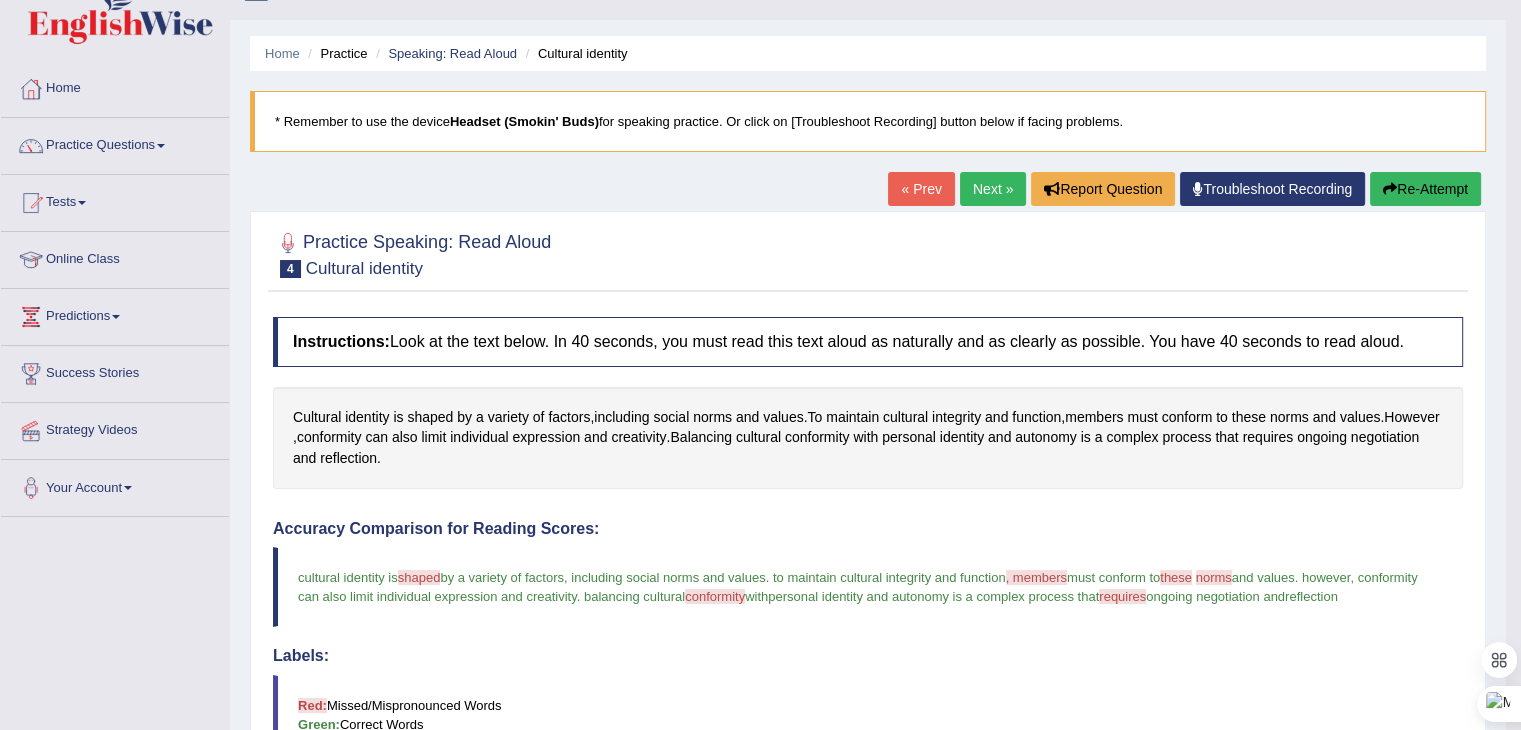 scroll, scrollTop: 0, scrollLeft: 0, axis: both 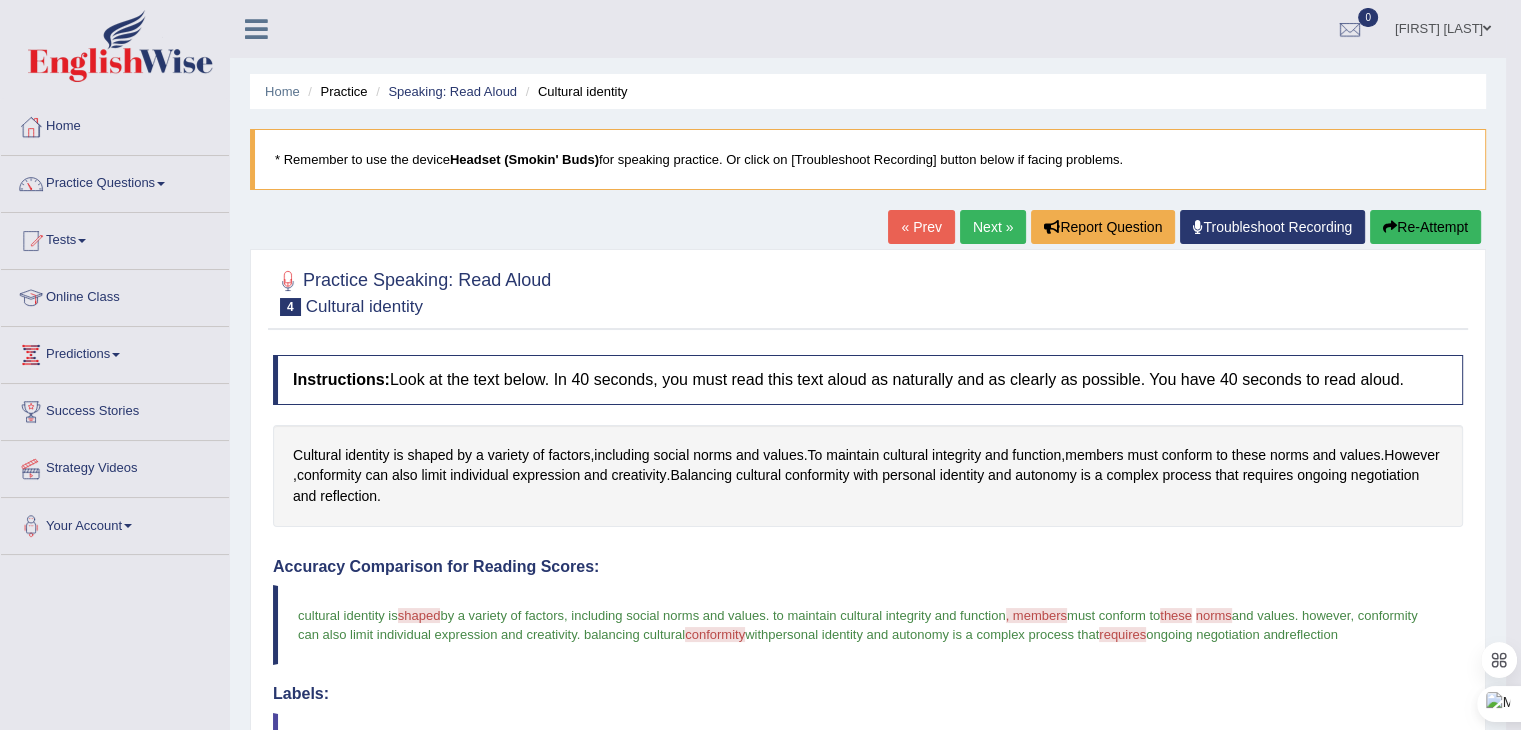 click on "Next »" at bounding box center [993, 227] 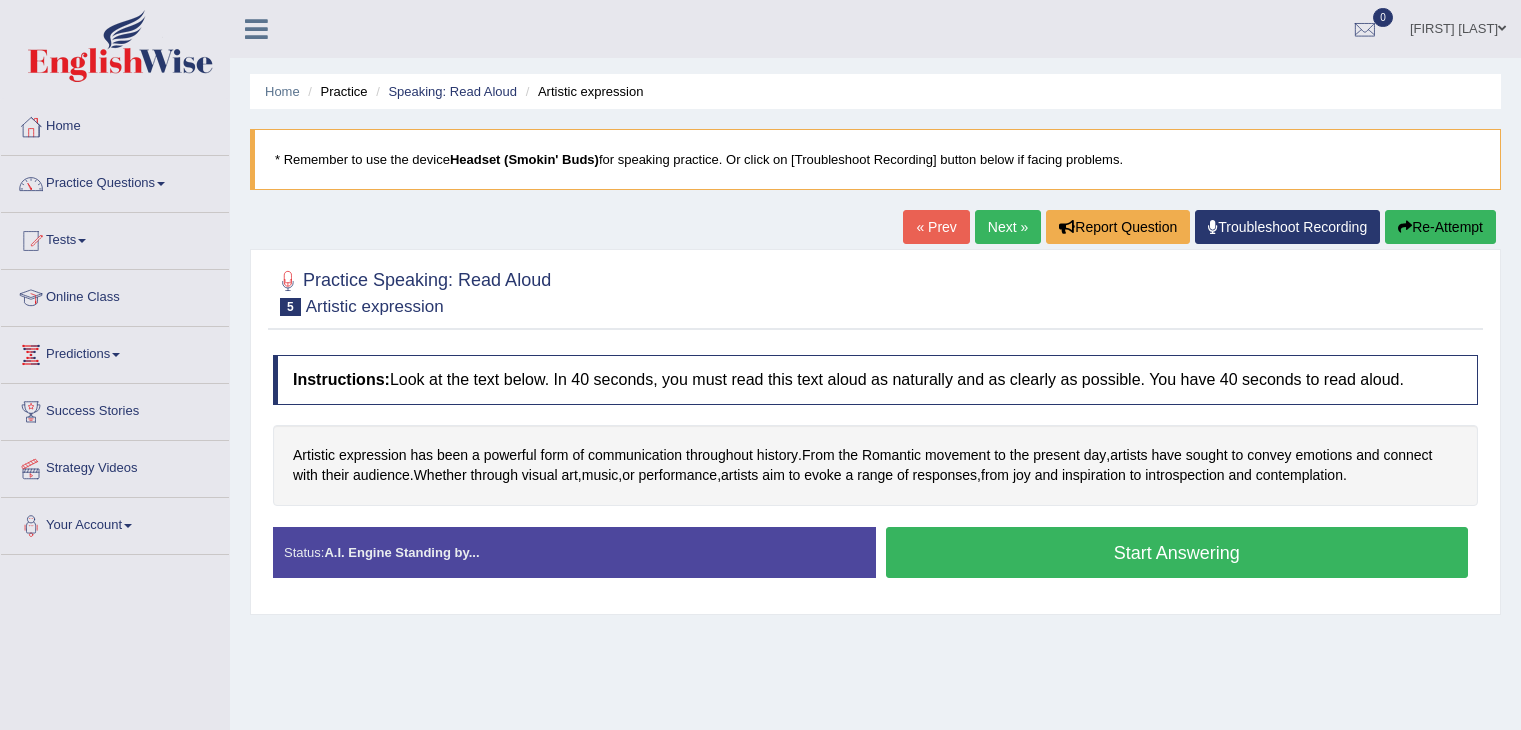 scroll, scrollTop: 0, scrollLeft: 0, axis: both 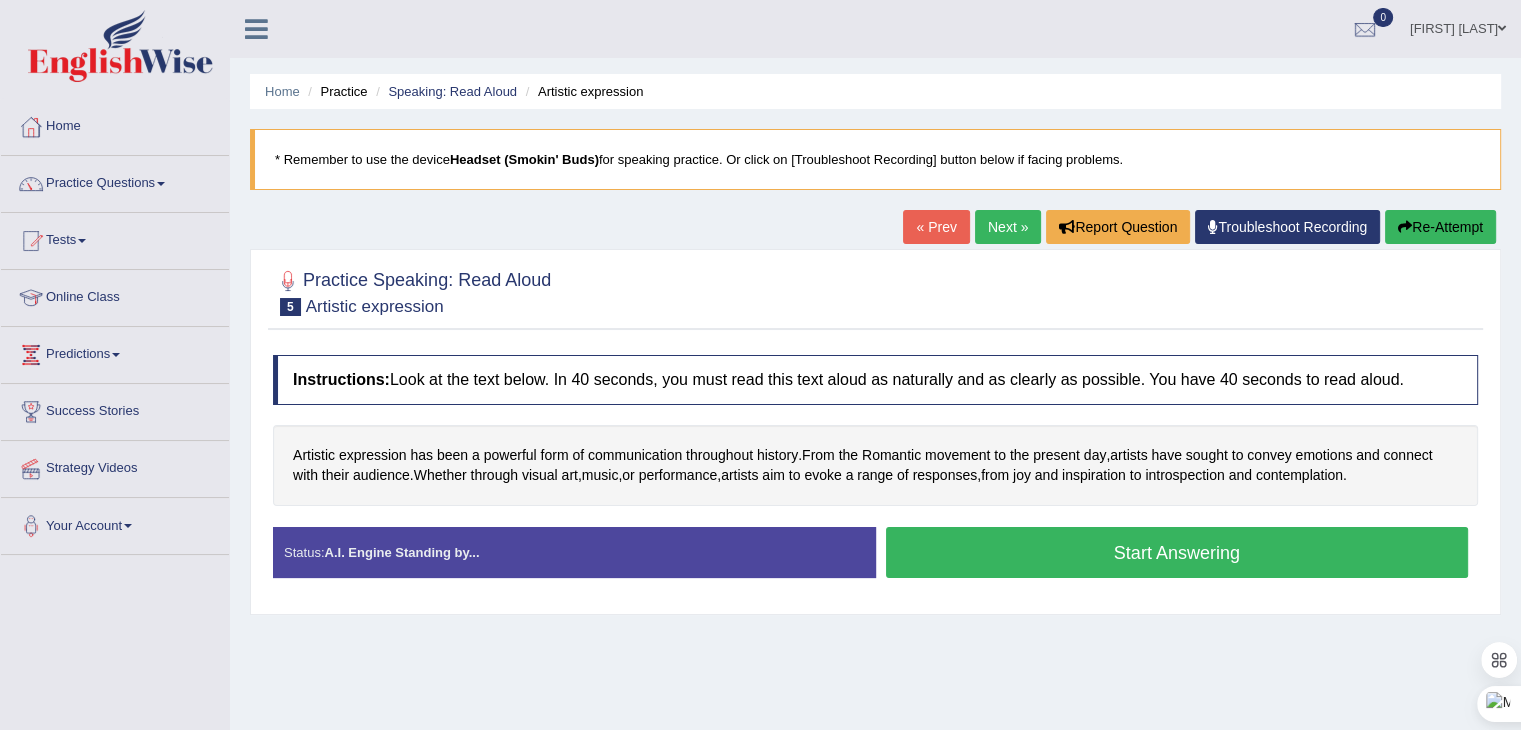 click on "Start Answering" at bounding box center [1177, 552] 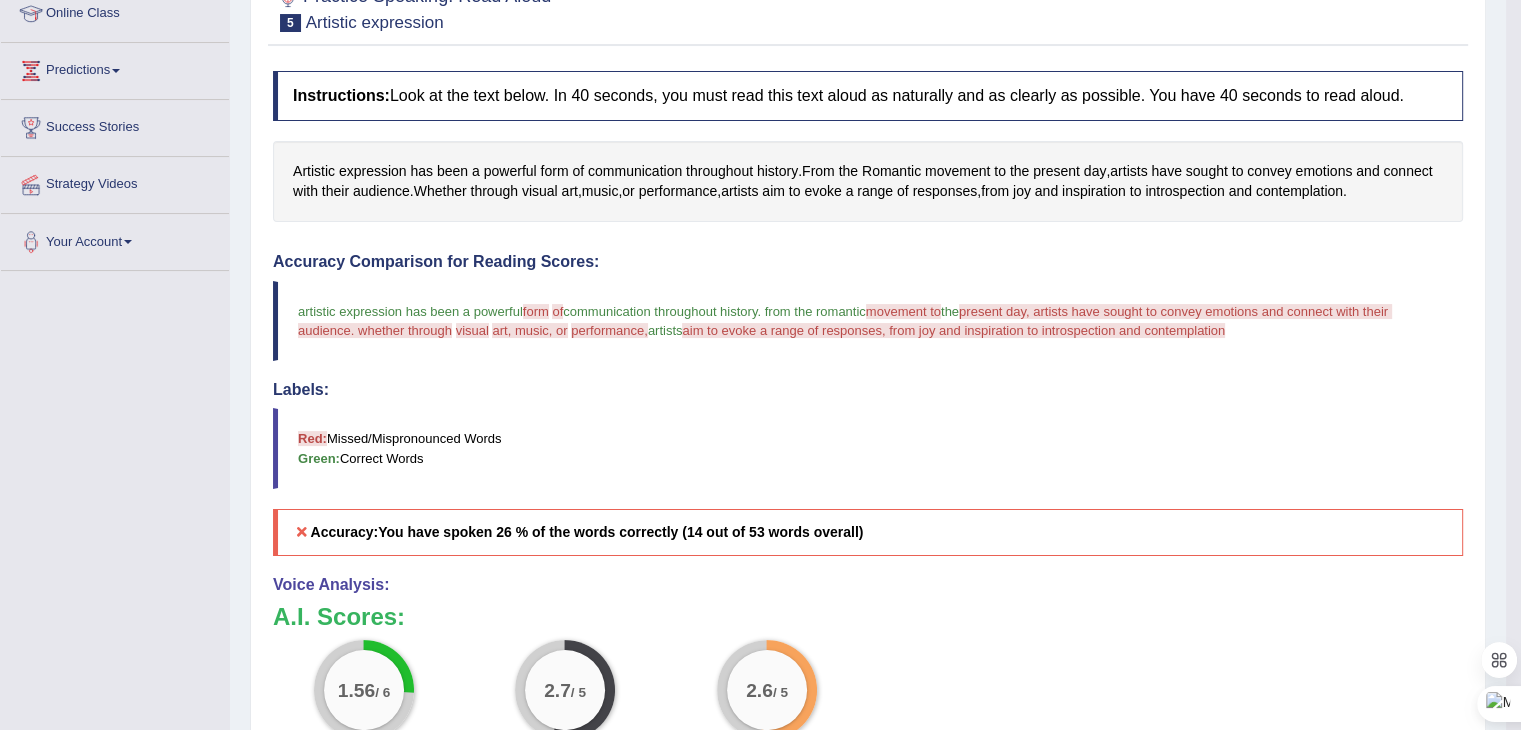 scroll, scrollTop: 0, scrollLeft: 0, axis: both 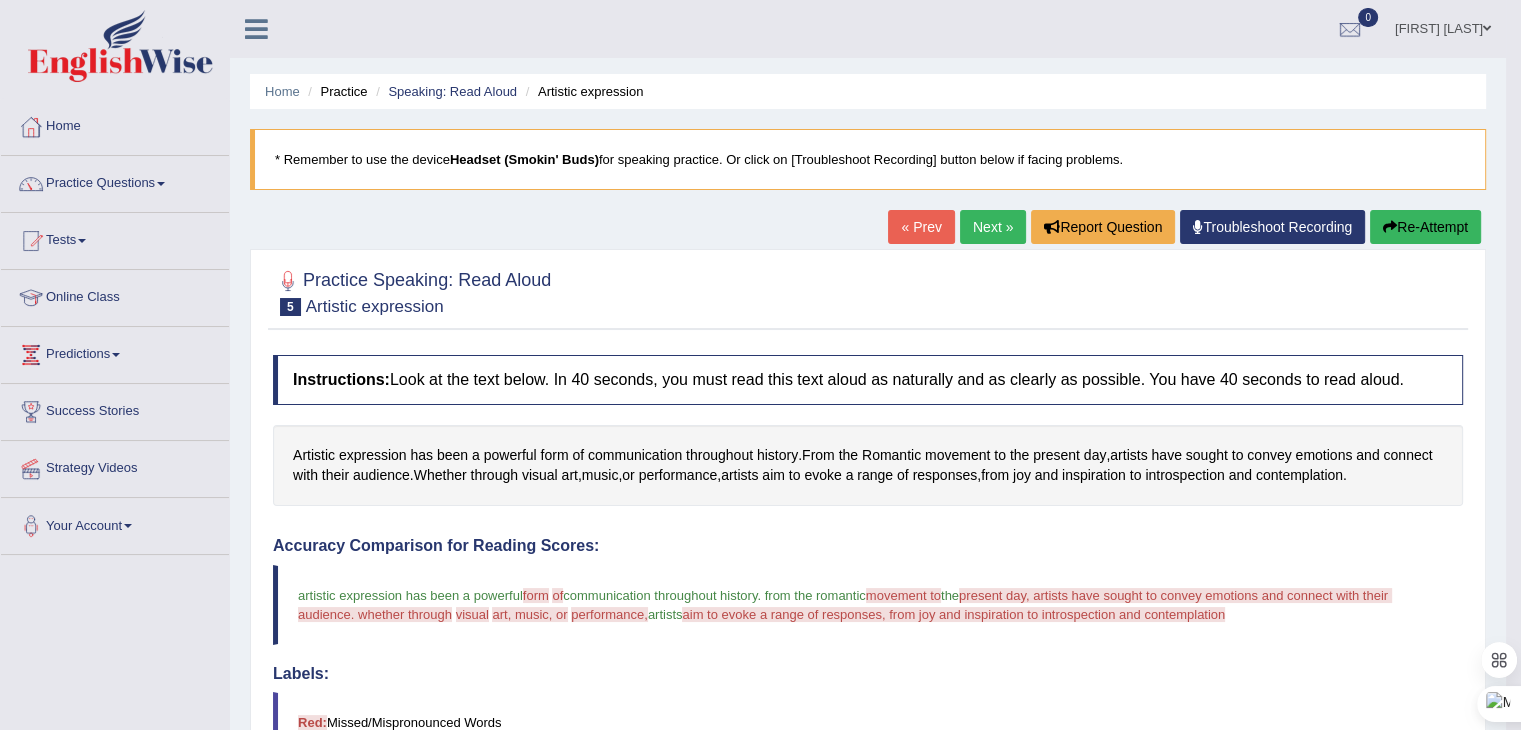 click on "Re-Attempt" at bounding box center [1425, 227] 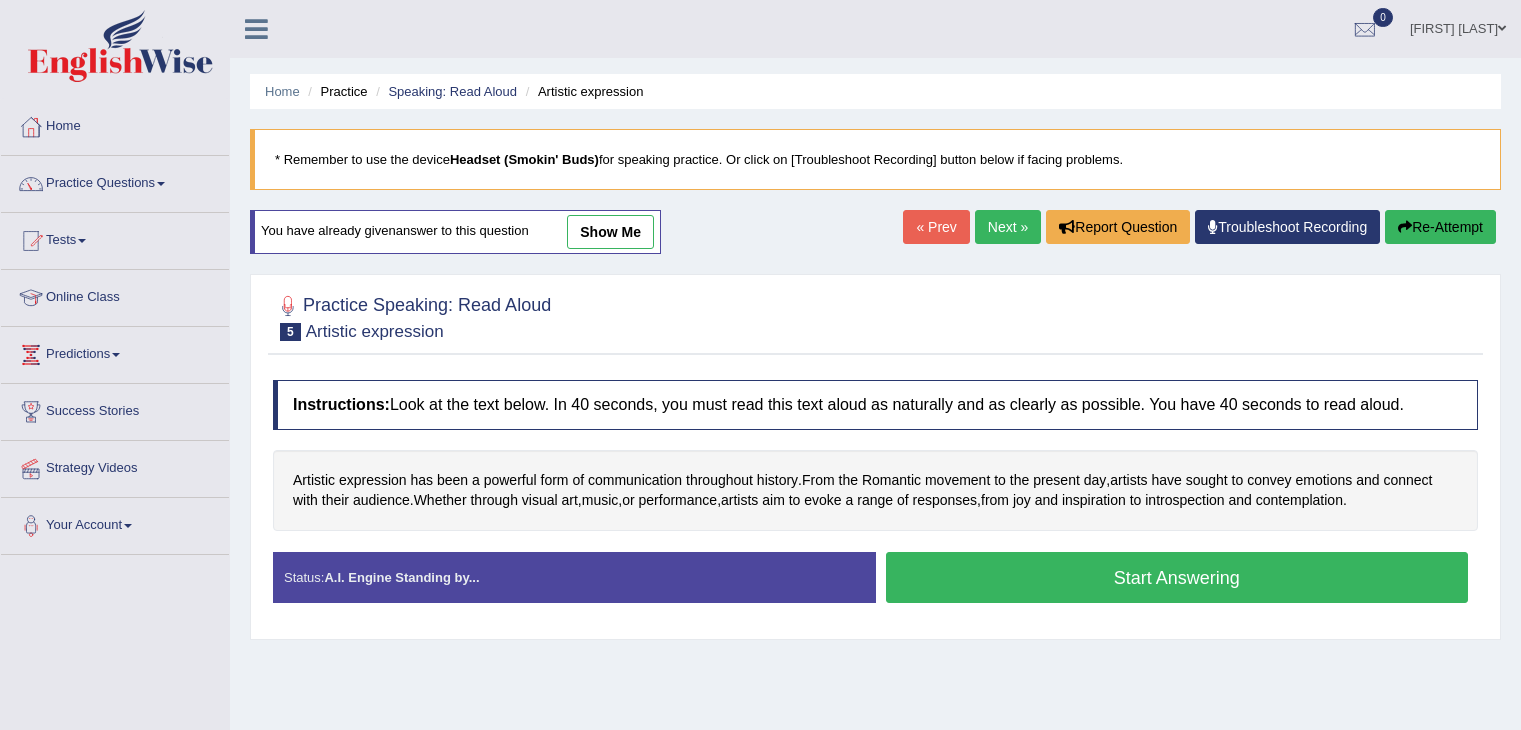 scroll, scrollTop: 0, scrollLeft: 0, axis: both 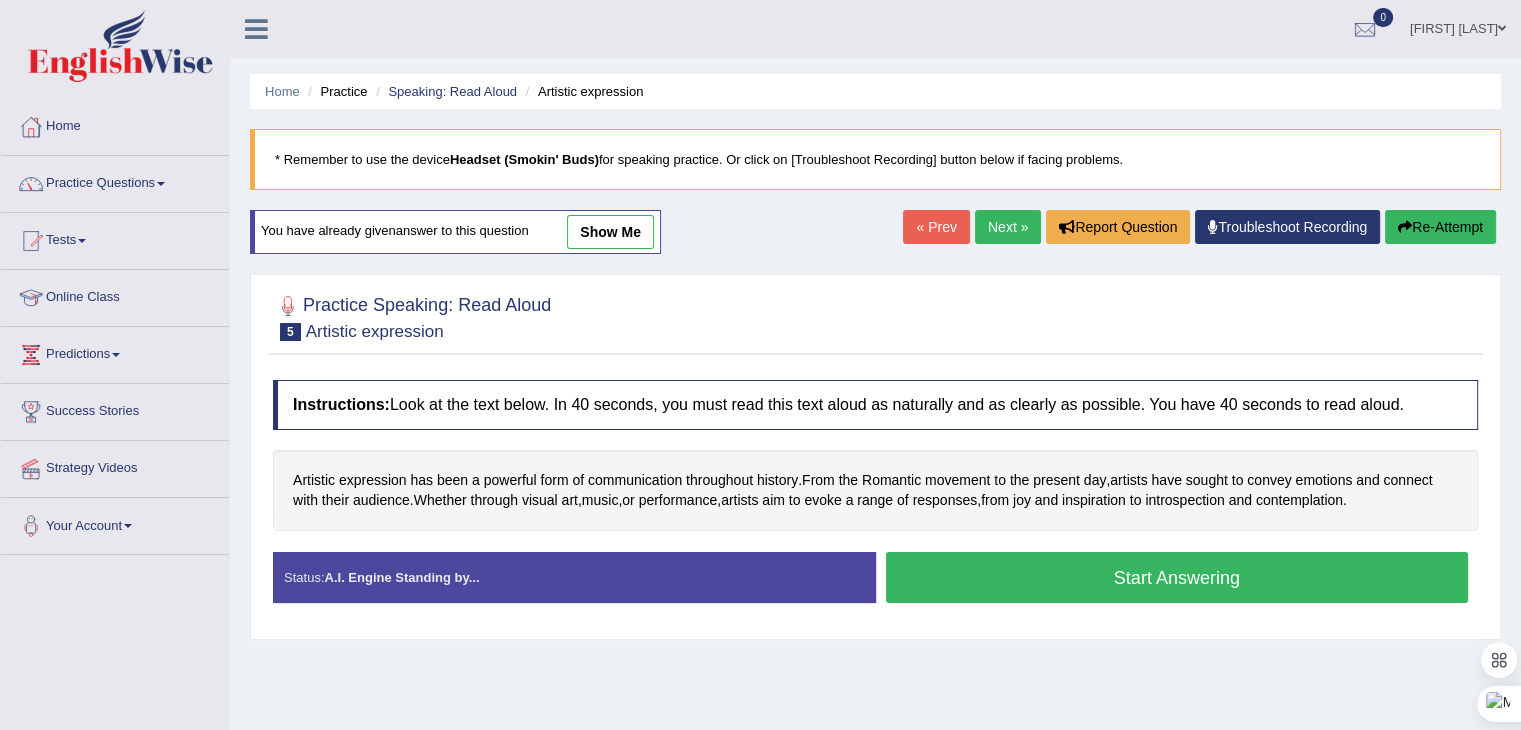 click on "Start Answering" at bounding box center [1177, 577] 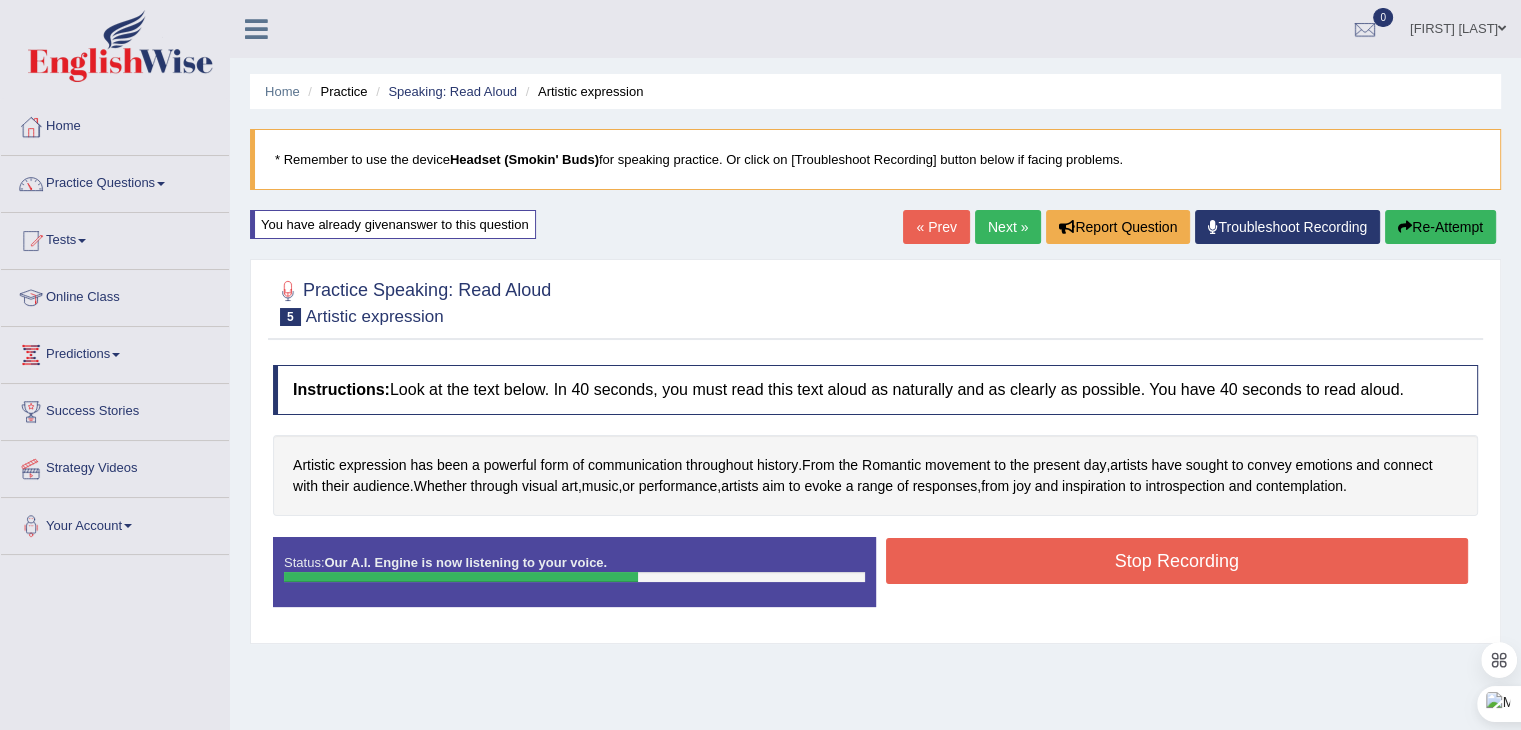 click on "Stop Recording" at bounding box center [1177, 561] 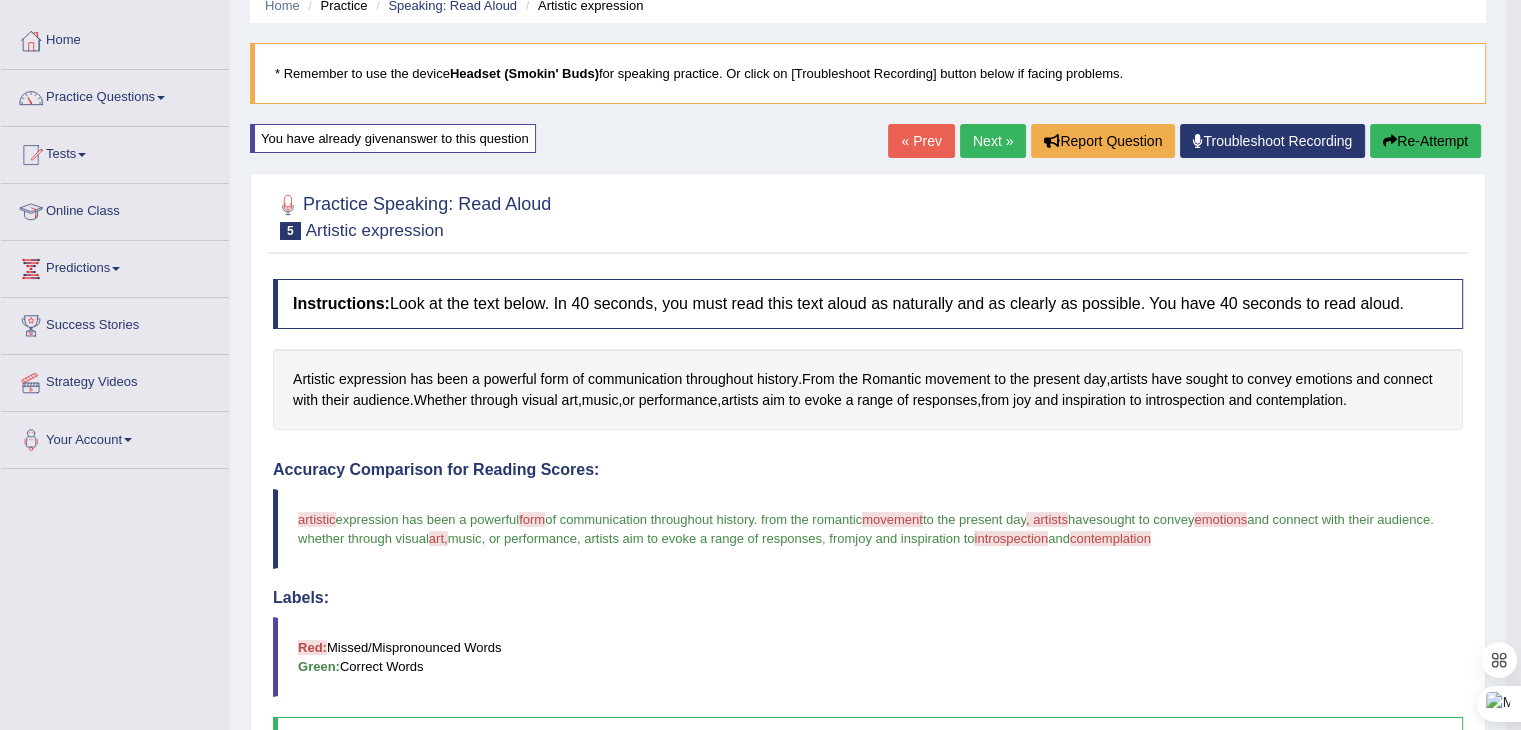 scroll, scrollTop: 85, scrollLeft: 0, axis: vertical 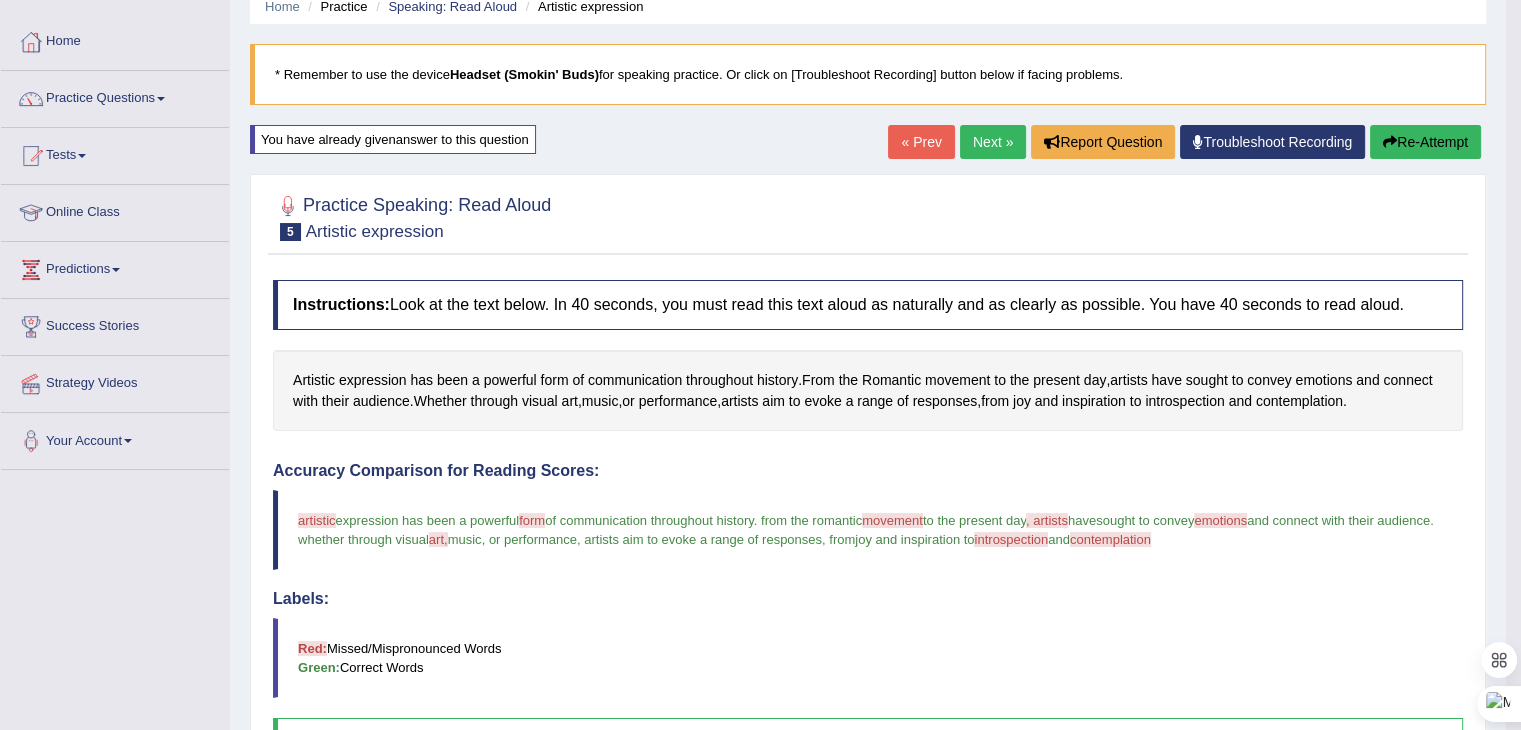 click on "Next »" at bounding box center (993, 142) 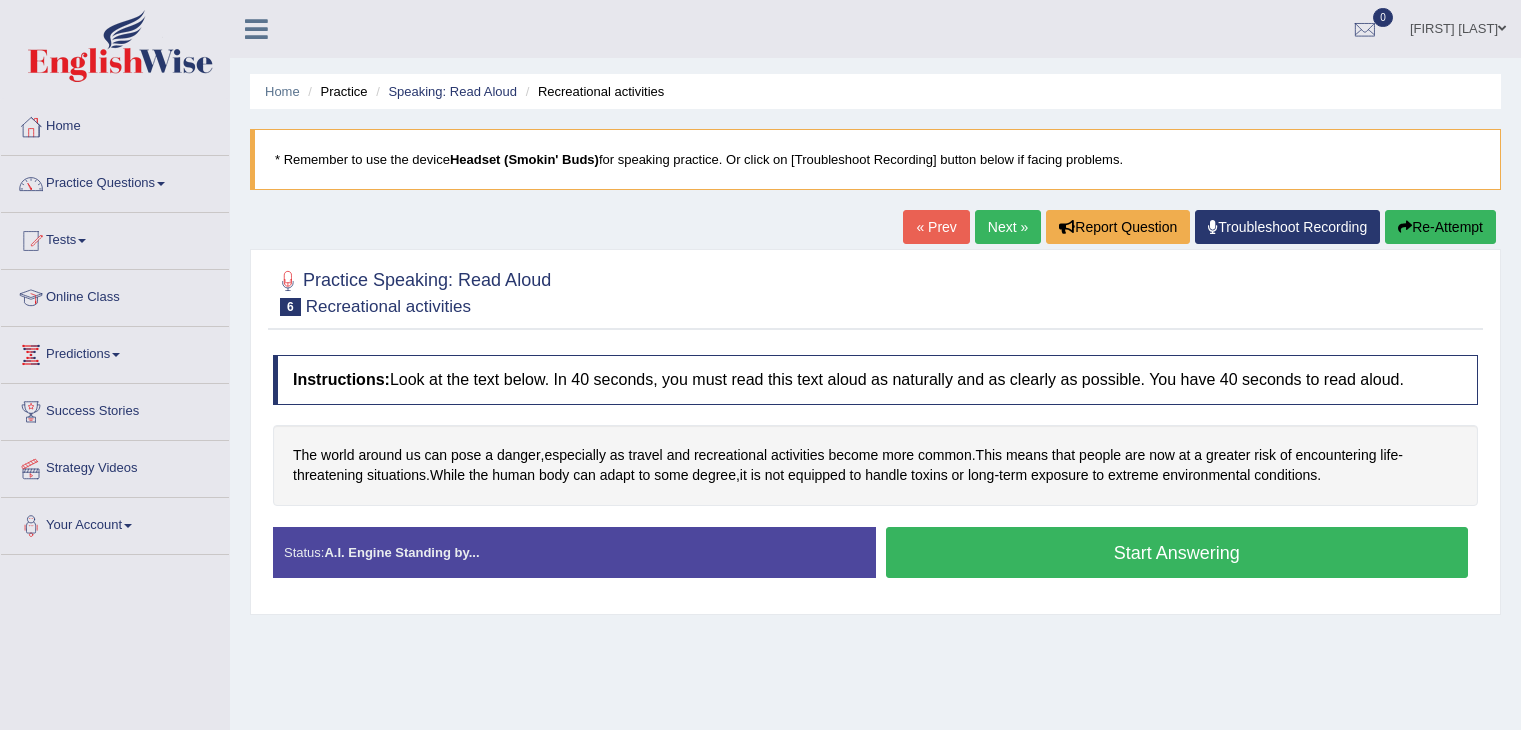 scroll, scrollTop: 0, scrollLeft: 0, axis: both 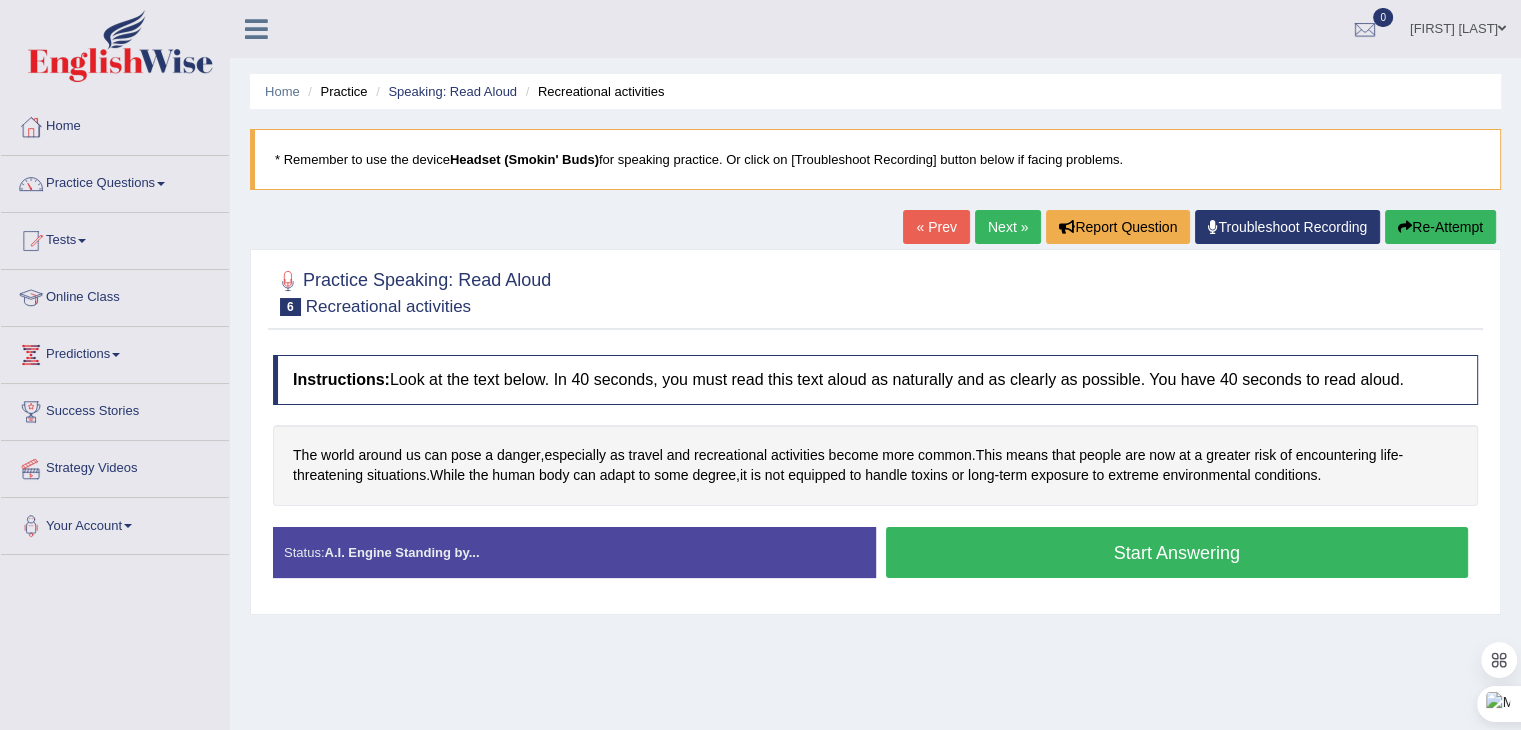 click on "Start Answering" at bounding box center (1177, 552) 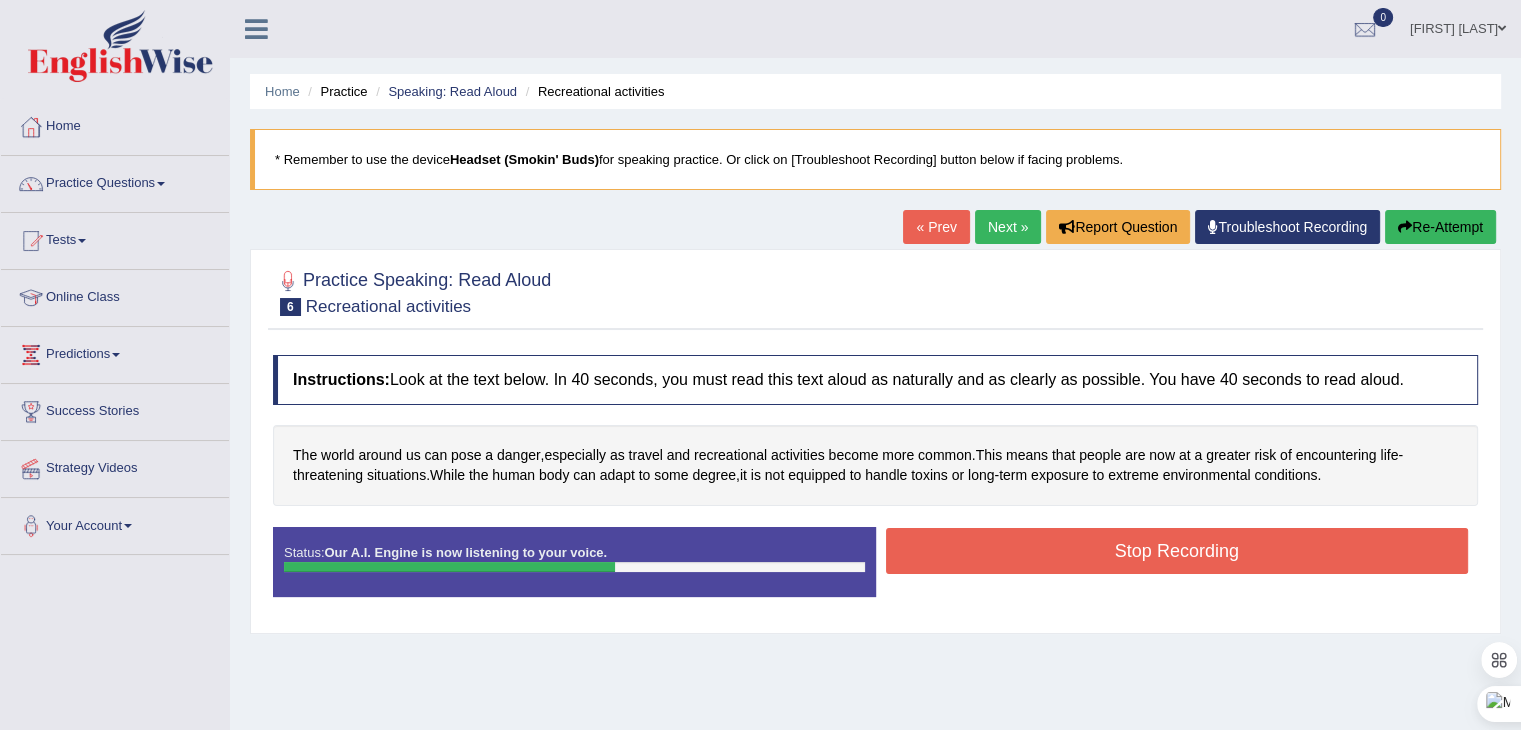click on "Stop Recording" at bounding box center (1177, 551) 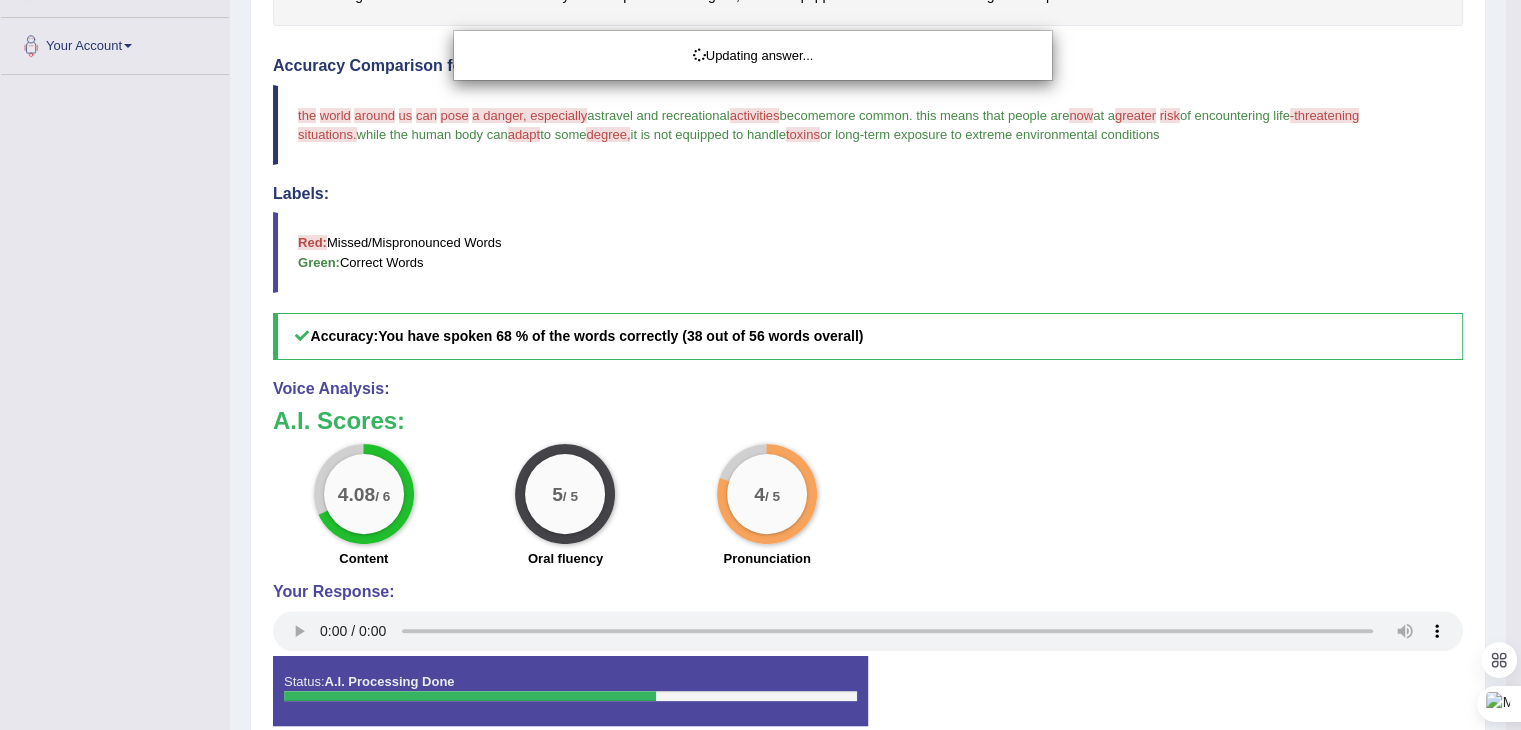 scroll, scrollTop: 500, scrollLeft: 0, axis: vertical 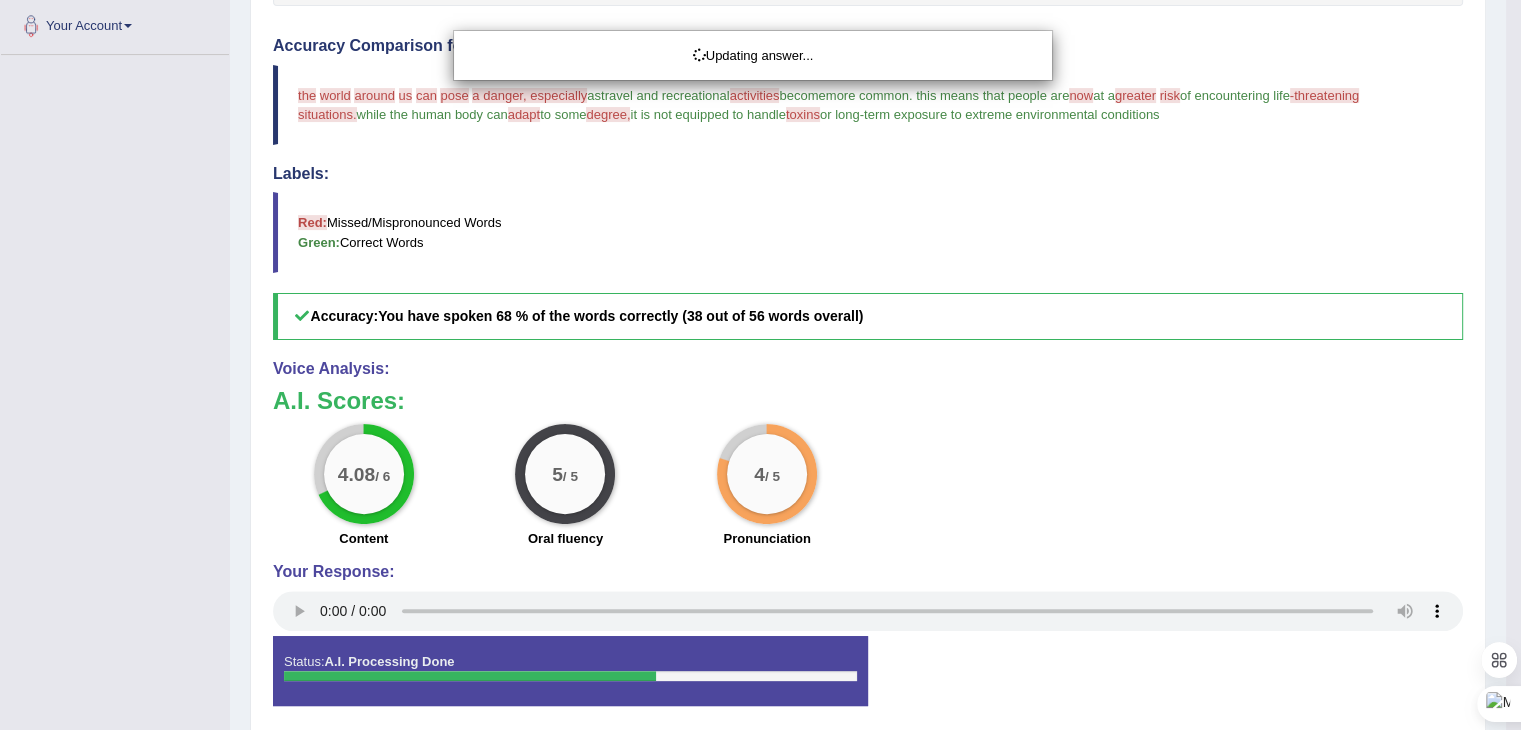 click on "Updating answer..." at bounding box center (760, 365) 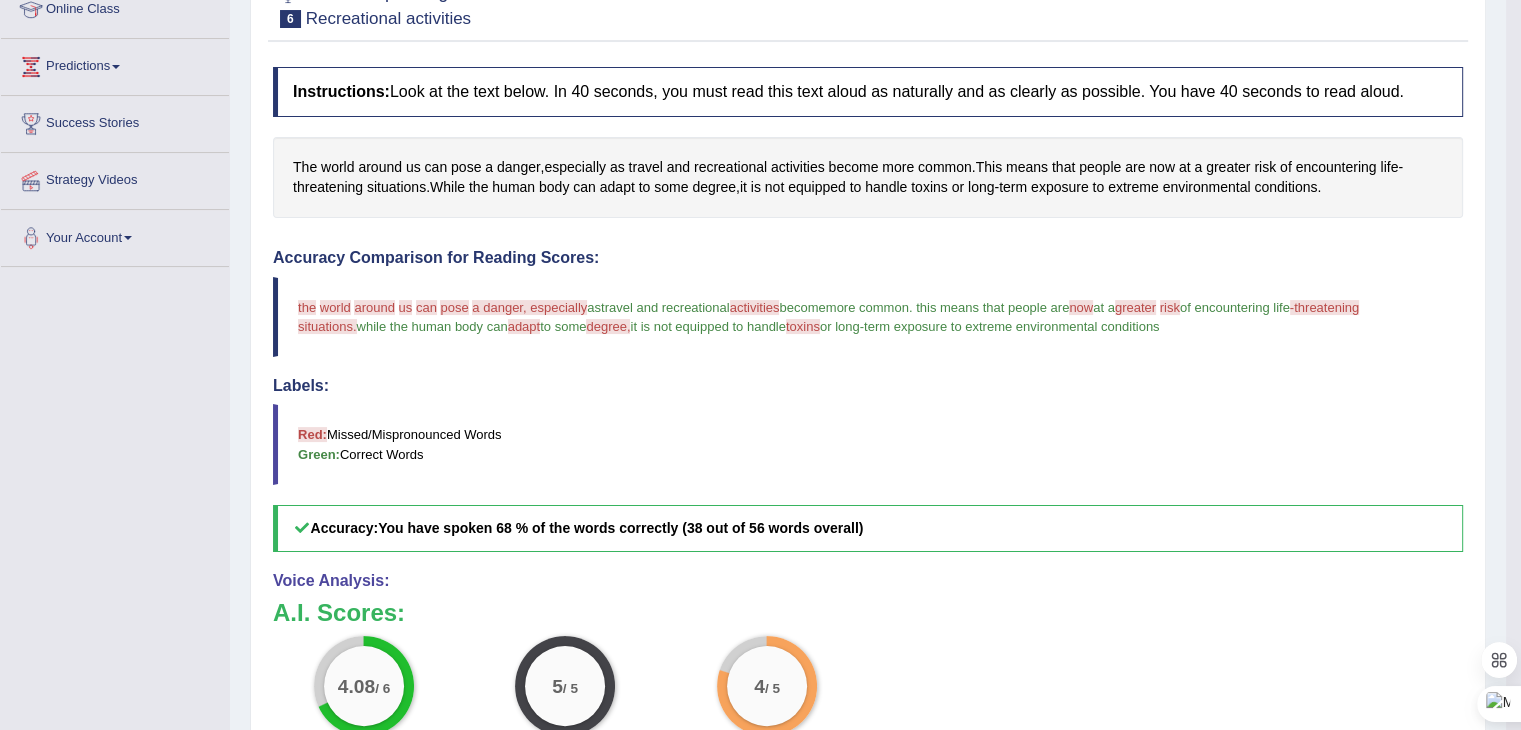 scroll, scrollTop: 576, scrollLeft: 0, axis: vertical 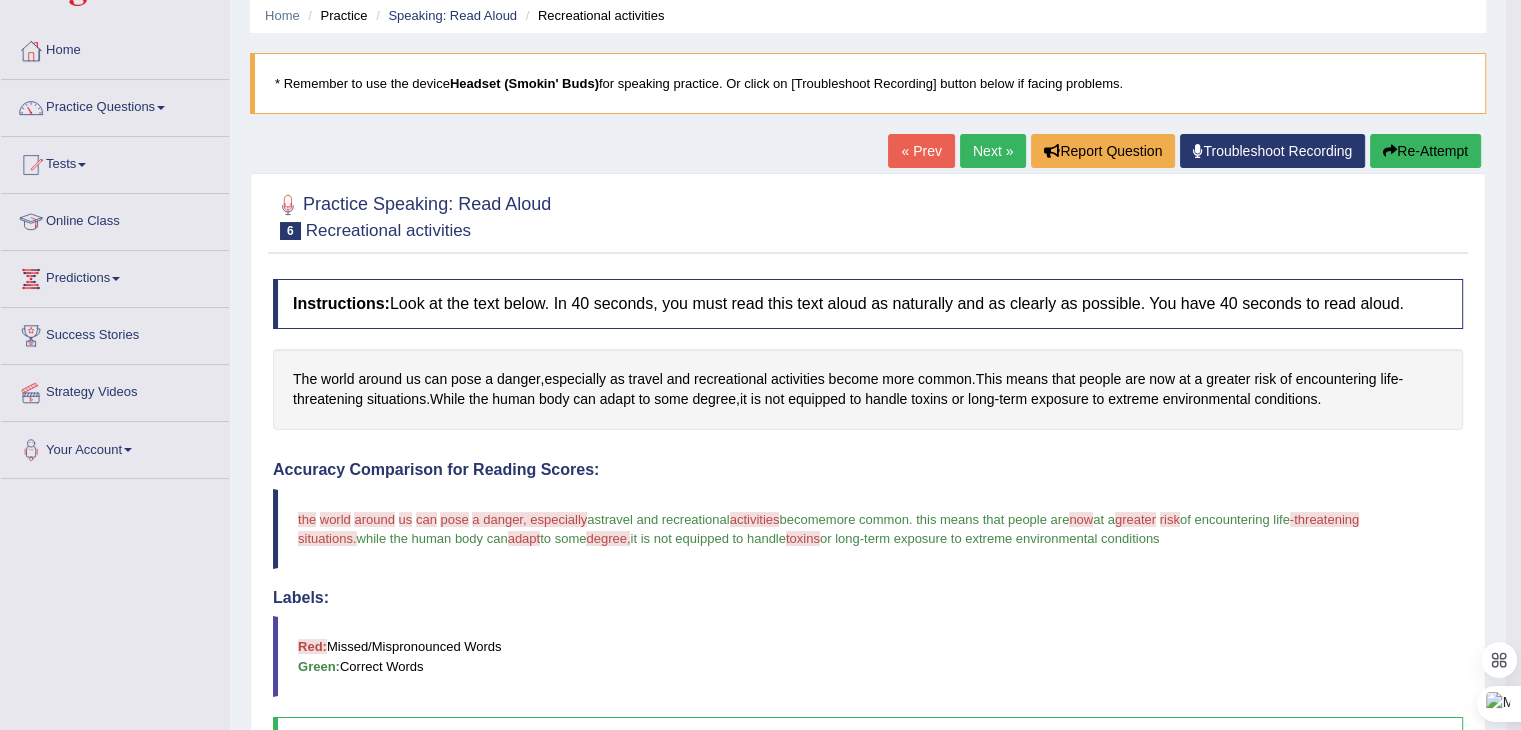 click on "Next »" at bounding box center (993, 151) 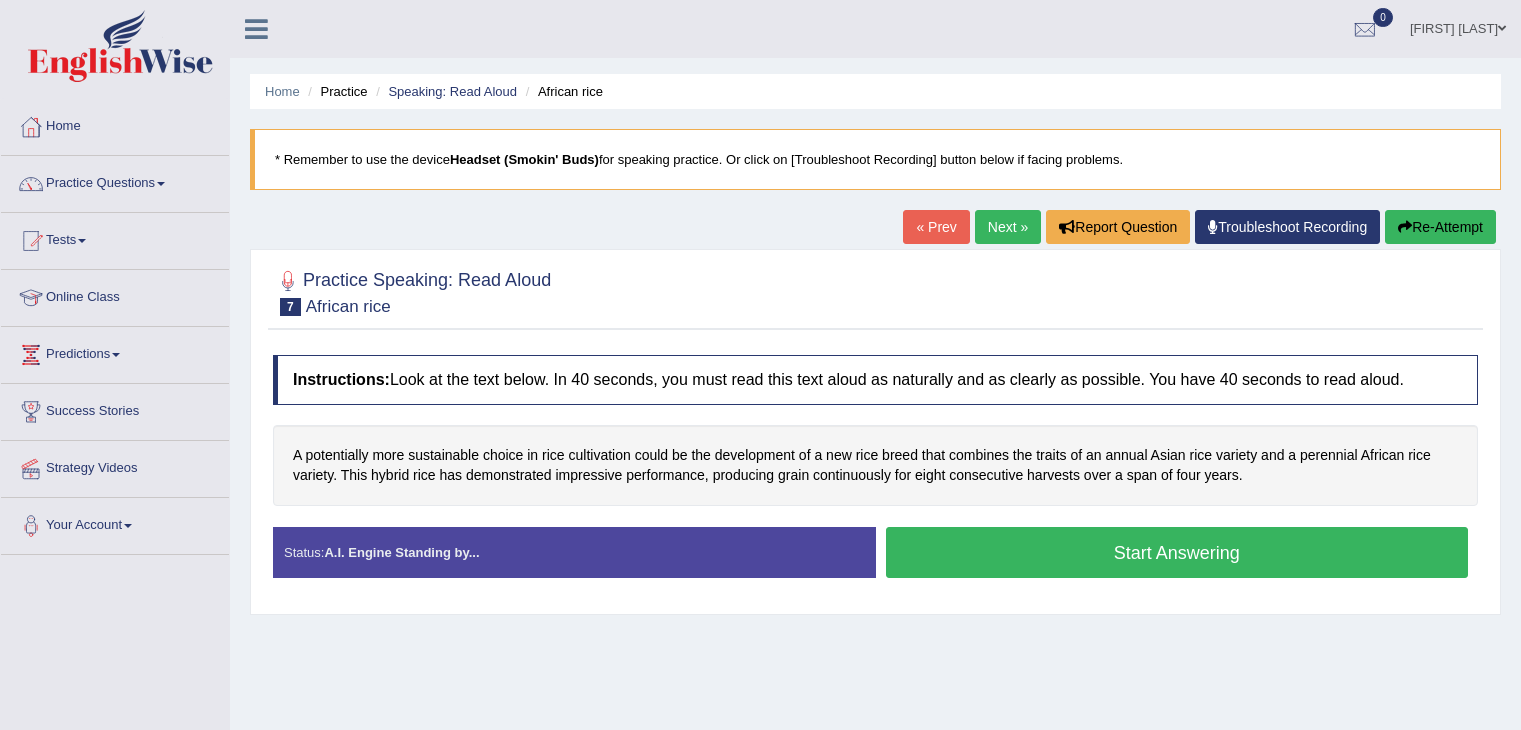 scroll, scrollTop: 0, scrollLeft: 0, axis: both 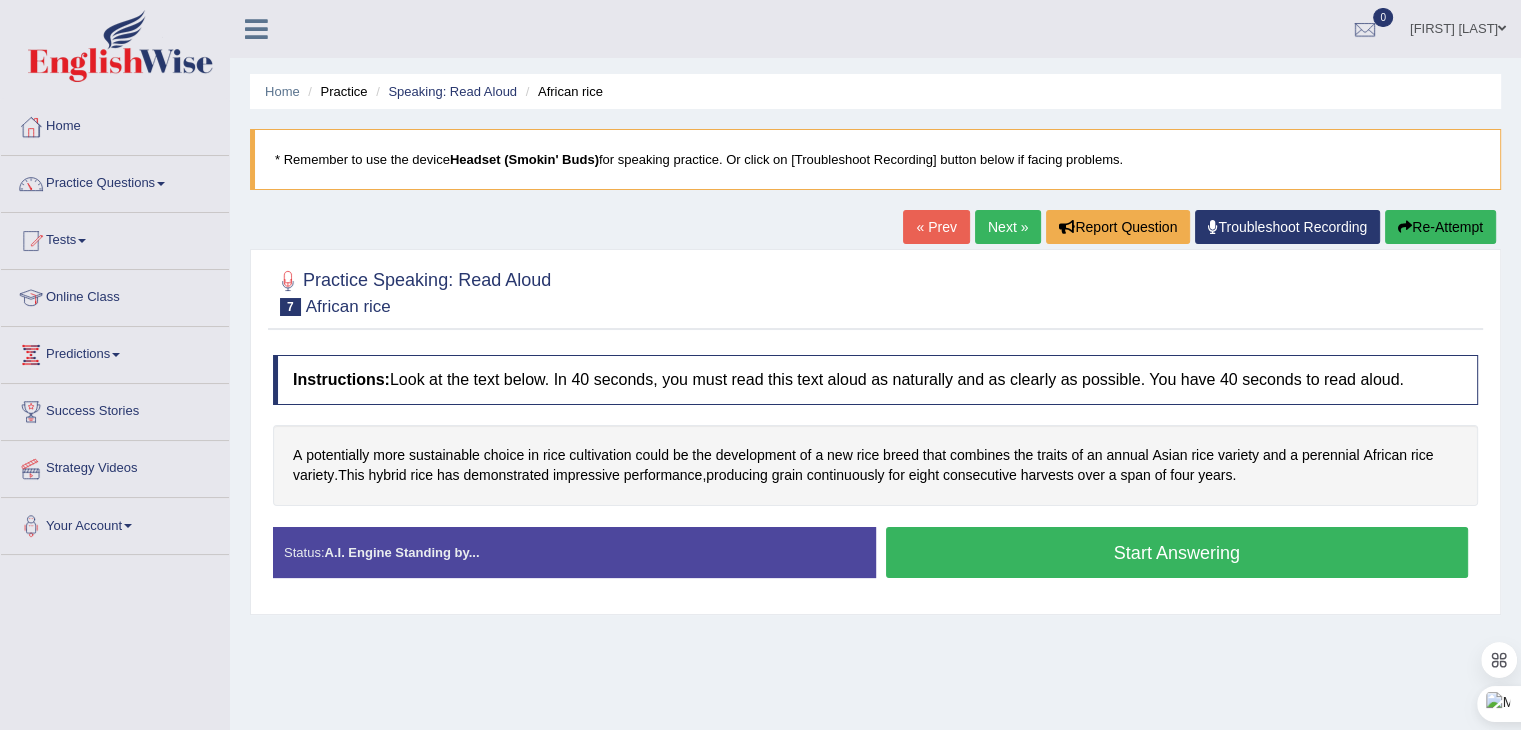 click on "Start Answering" at bounding box center (1177, 552) 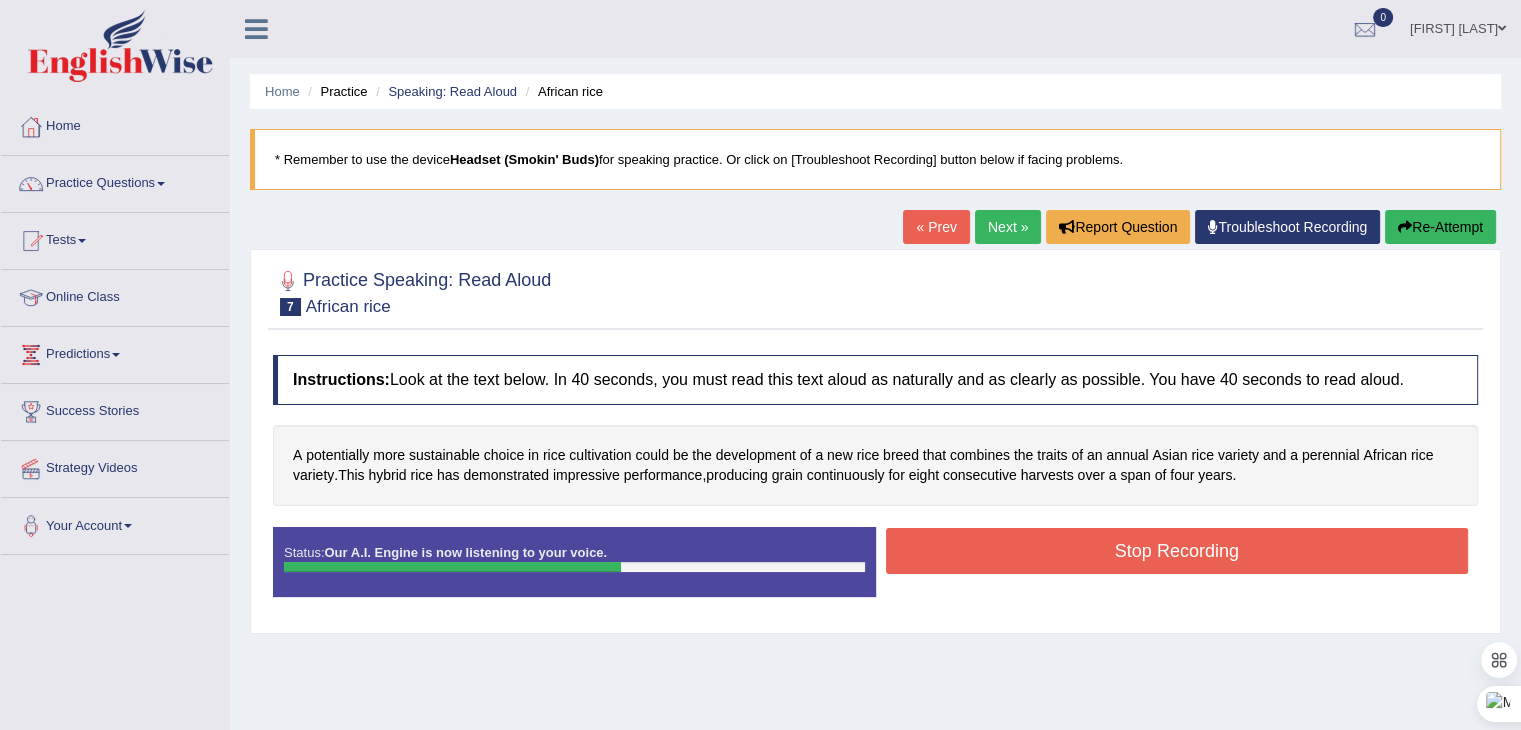 click on "Stop Recording" at bounding box center [1177, 551] 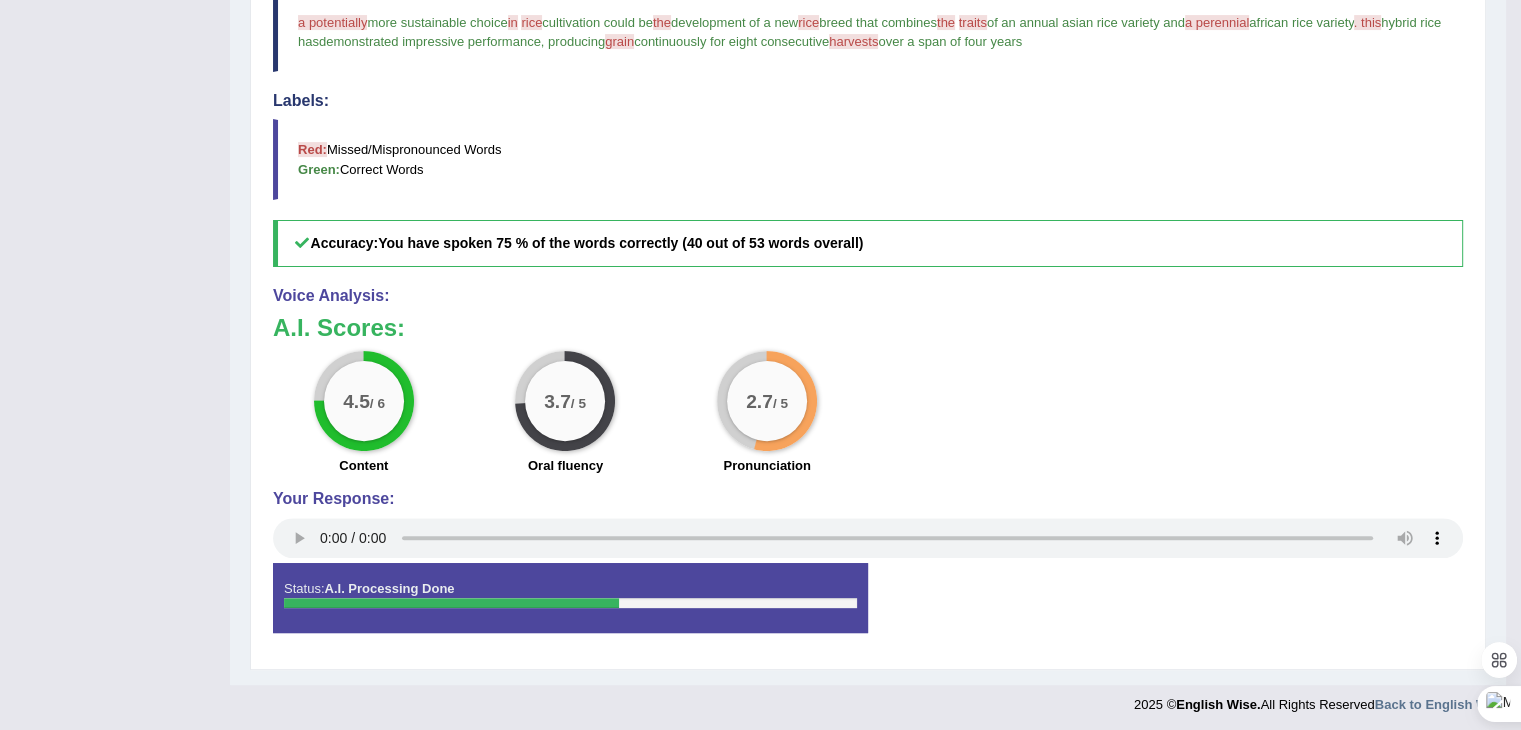 scroll, scrollTop: 576, scrollLeft: 0, axis: vertical 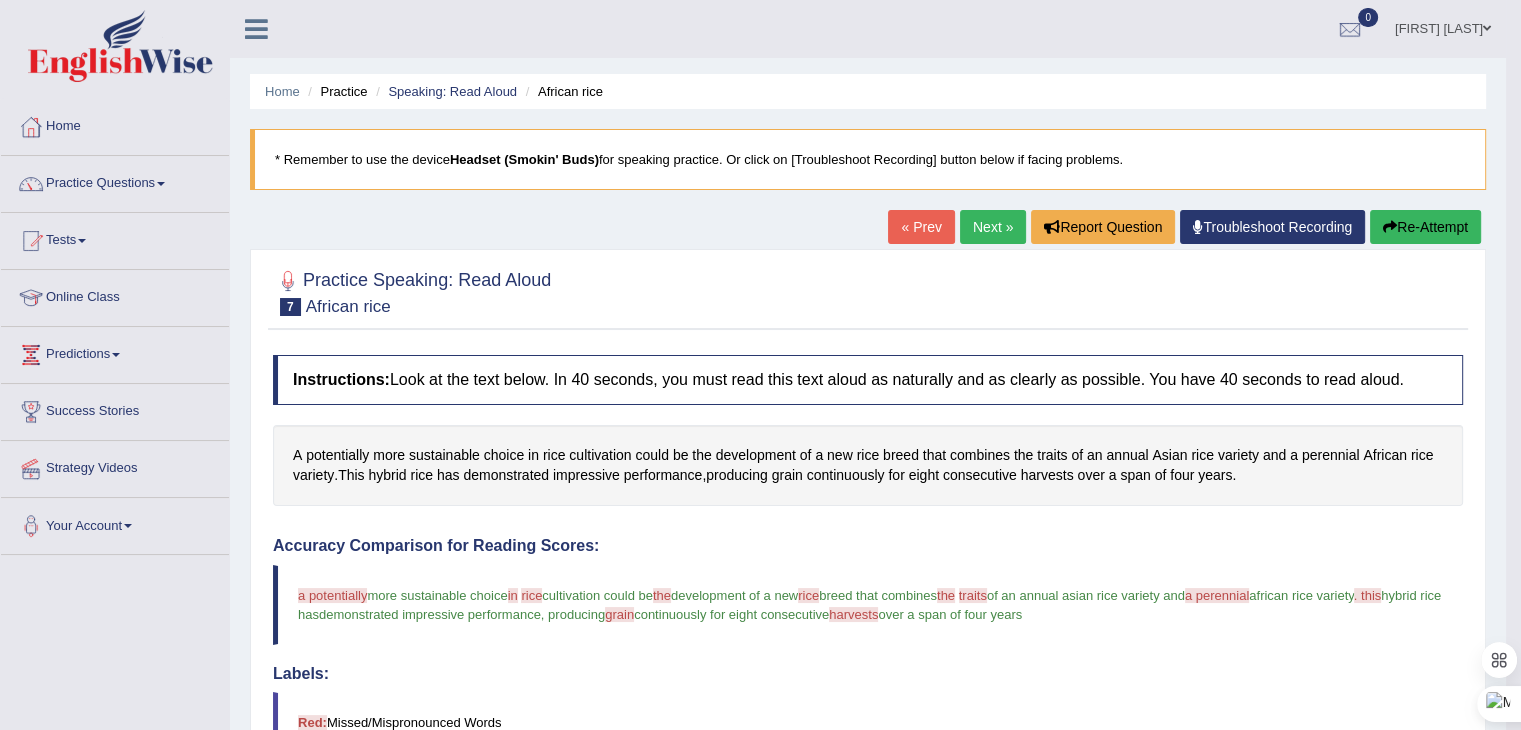 click on "Next »" at bounding box center [993, 227] 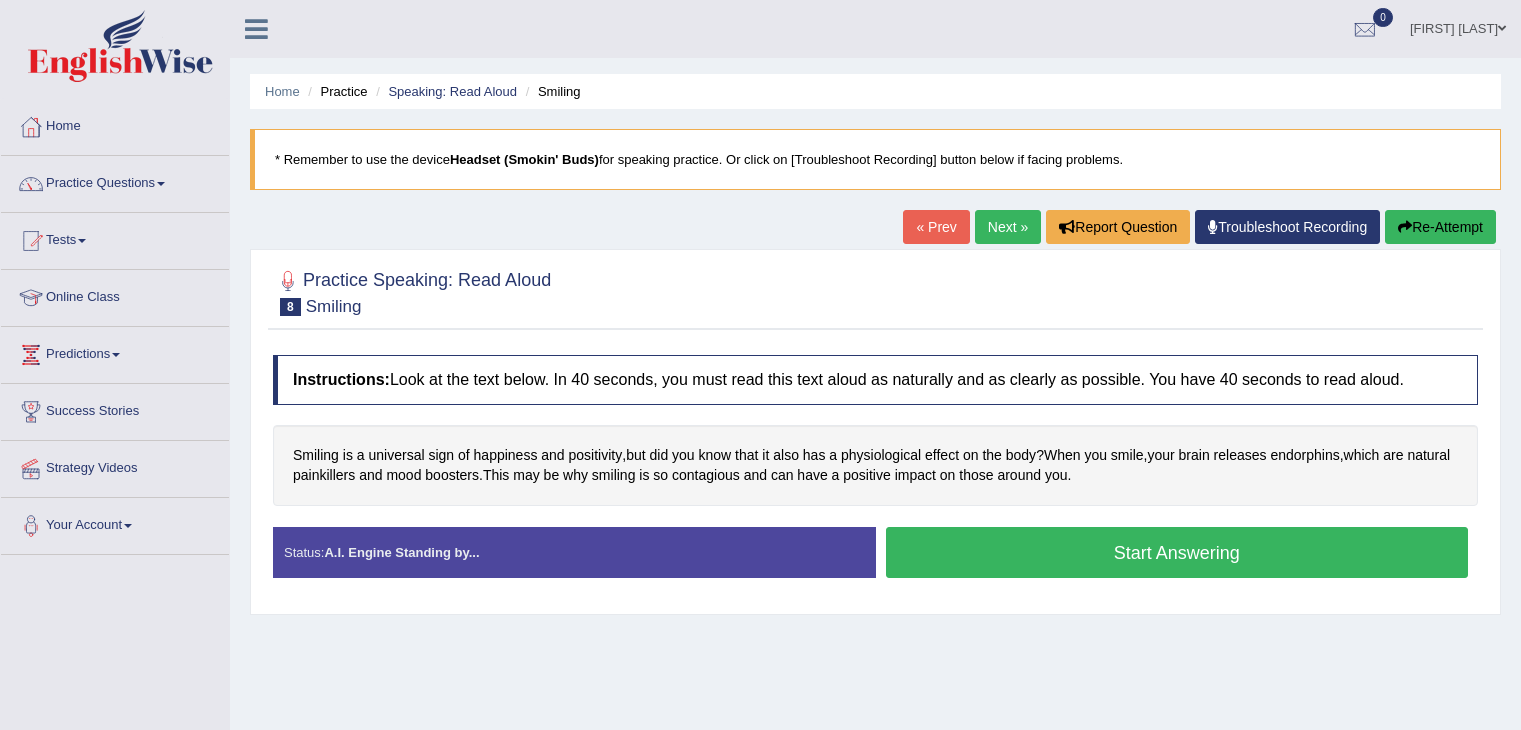 scroll, scrollTop: 0, scrollLeft: 0, axis: both 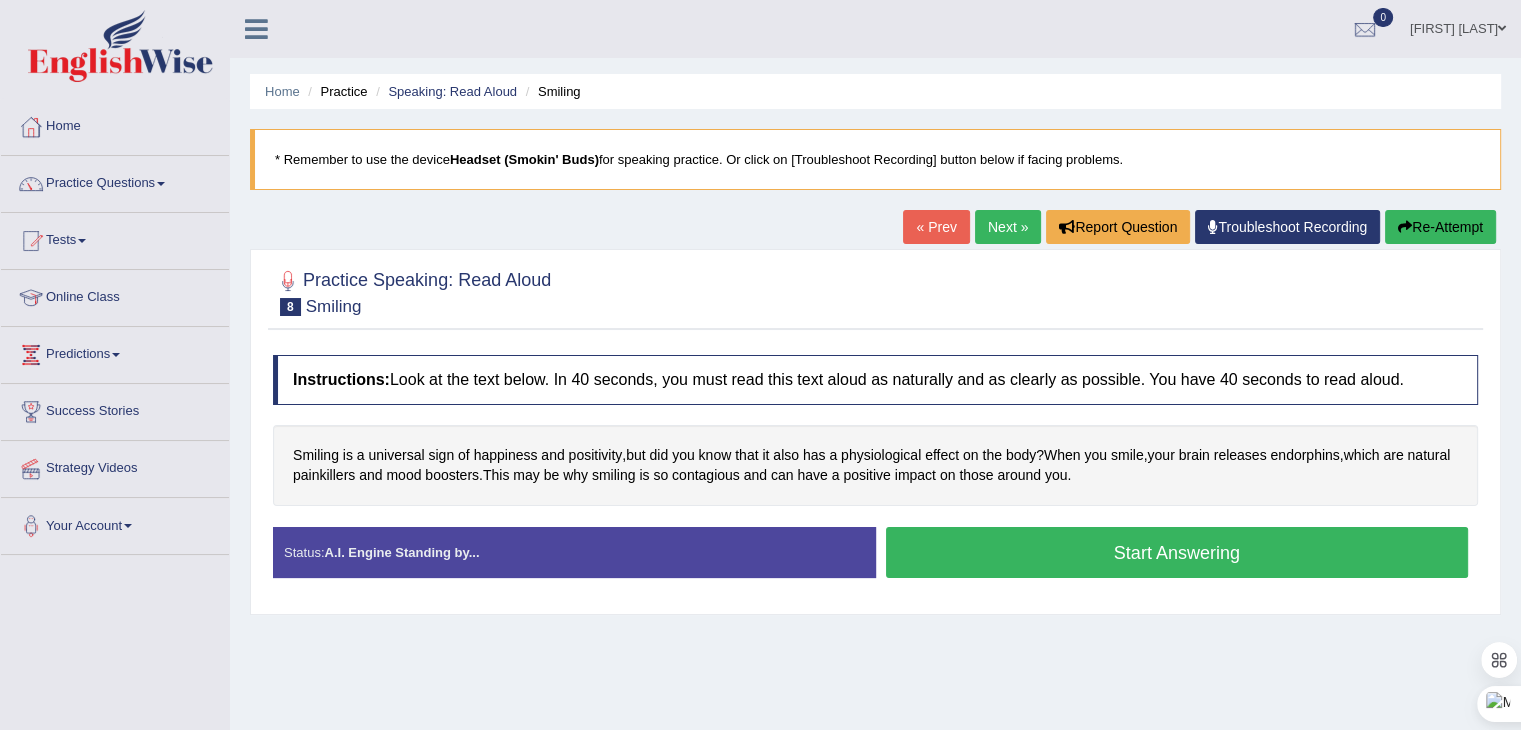 click on "Start Answering" at bounding box center [1177, 552] 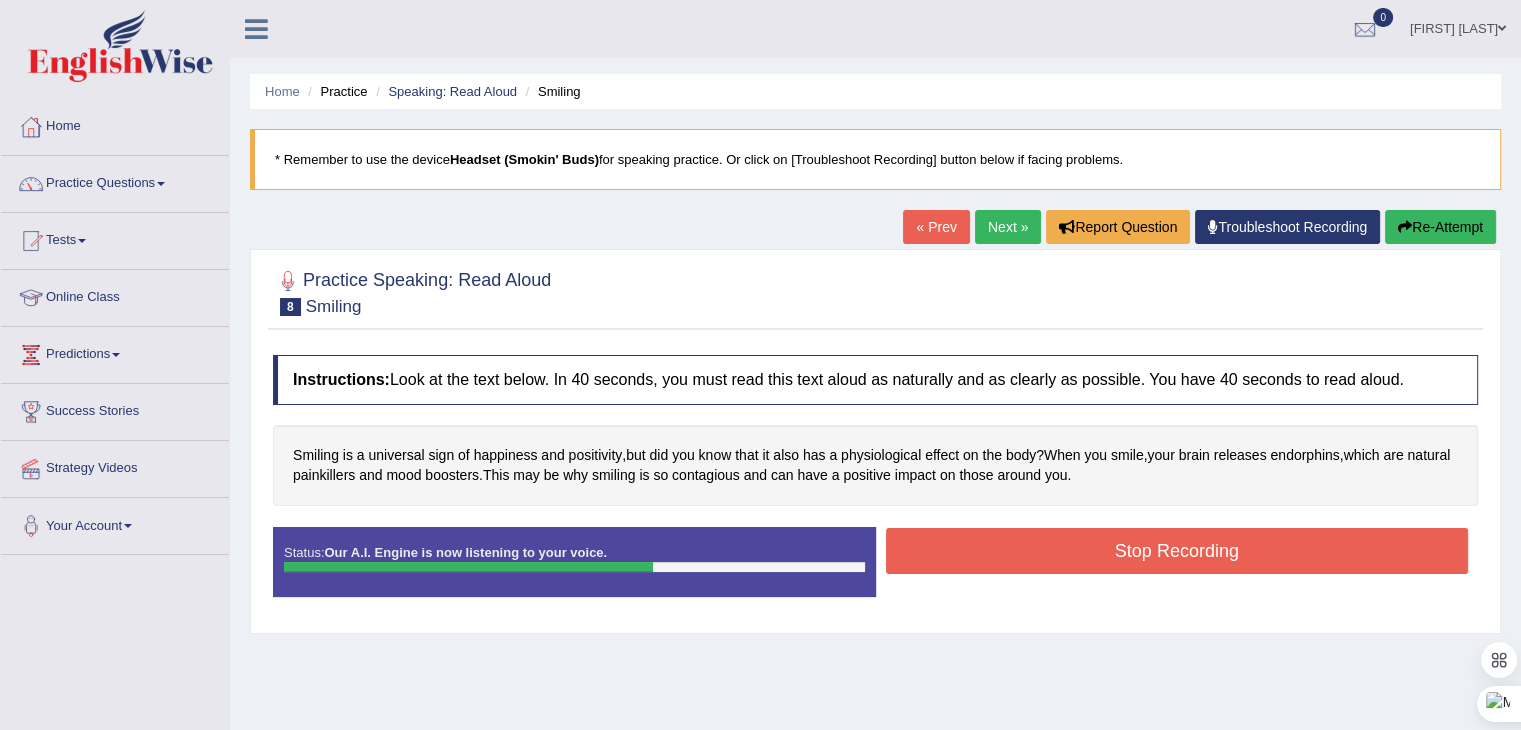 click on "Stop Recording" at bounding box center (1177, 551) 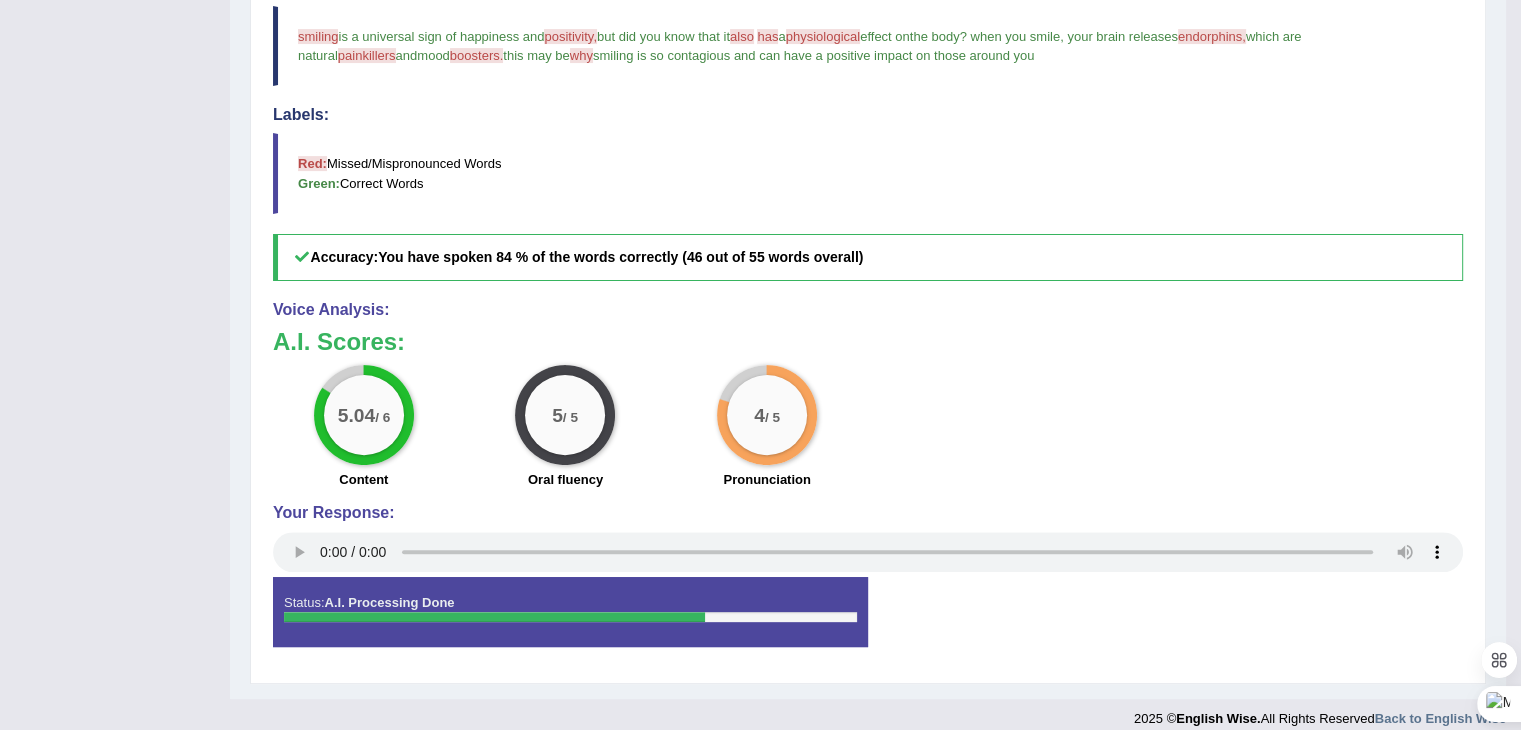 scroll, scrollTop: 576, scrollLeft: 0, axis: vertical 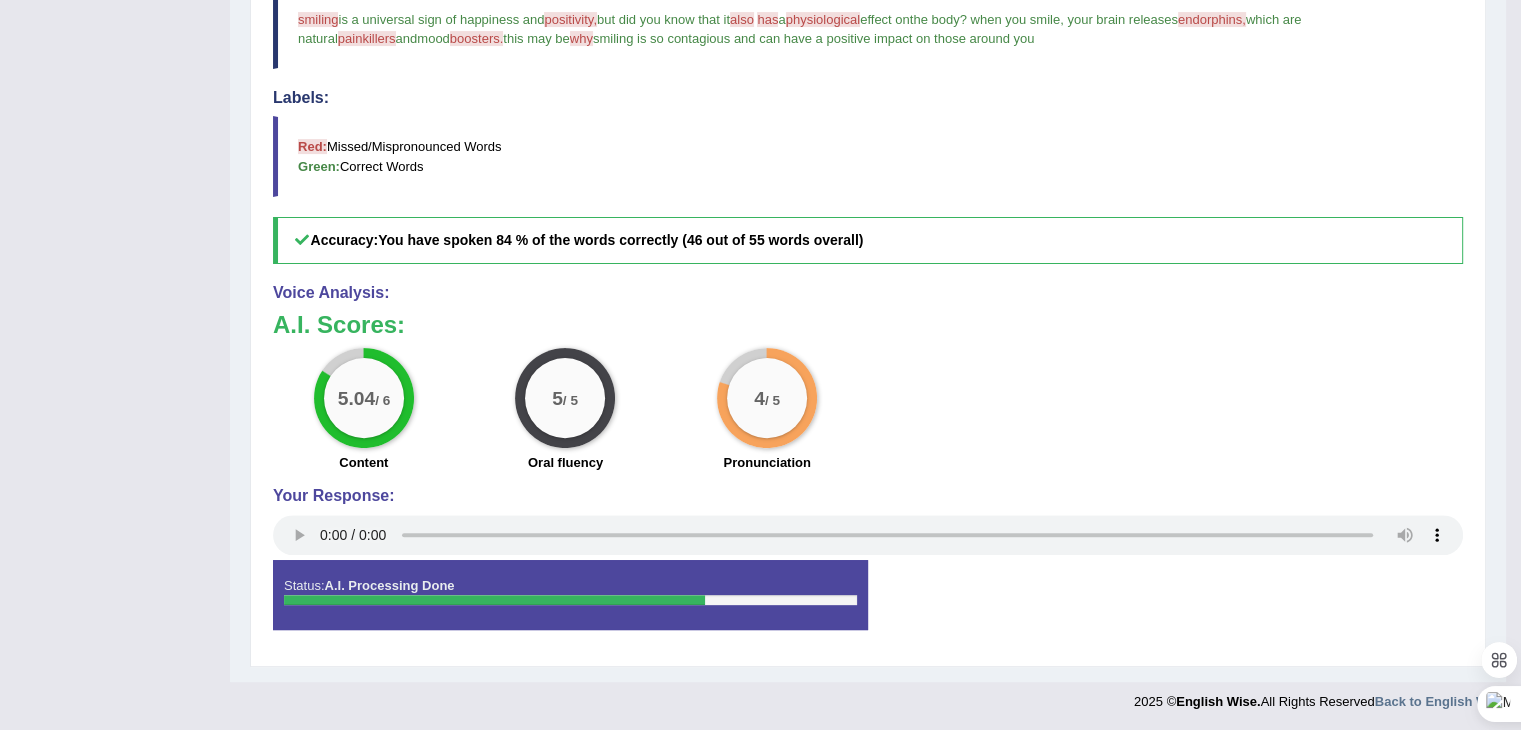 drag, startPoint x: 552, startPoint y: 233, endPoint x: 776, endPoint y: 209, distance: 225.28204 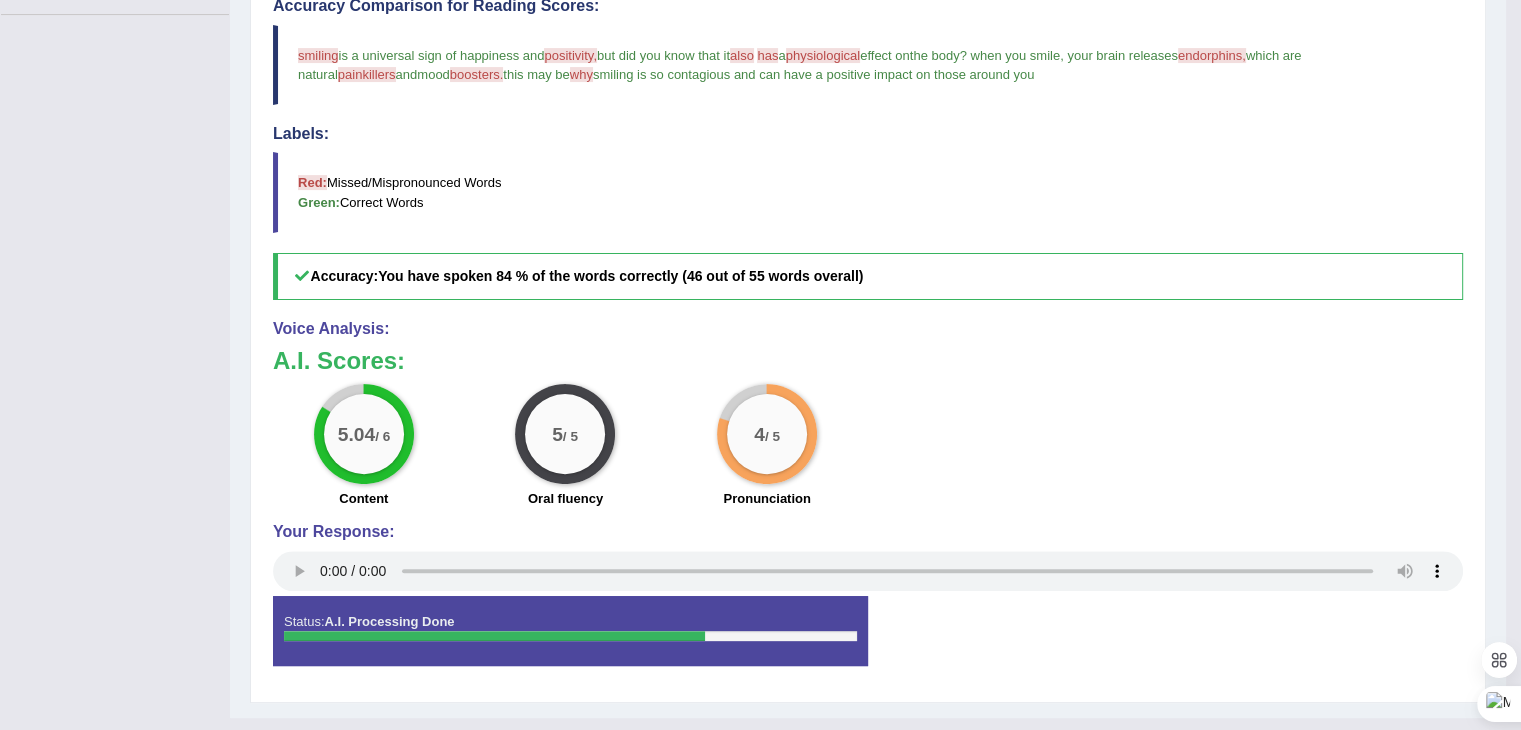 scroll, scrollTop: 576, scrollLeft: 0, axis: vertical 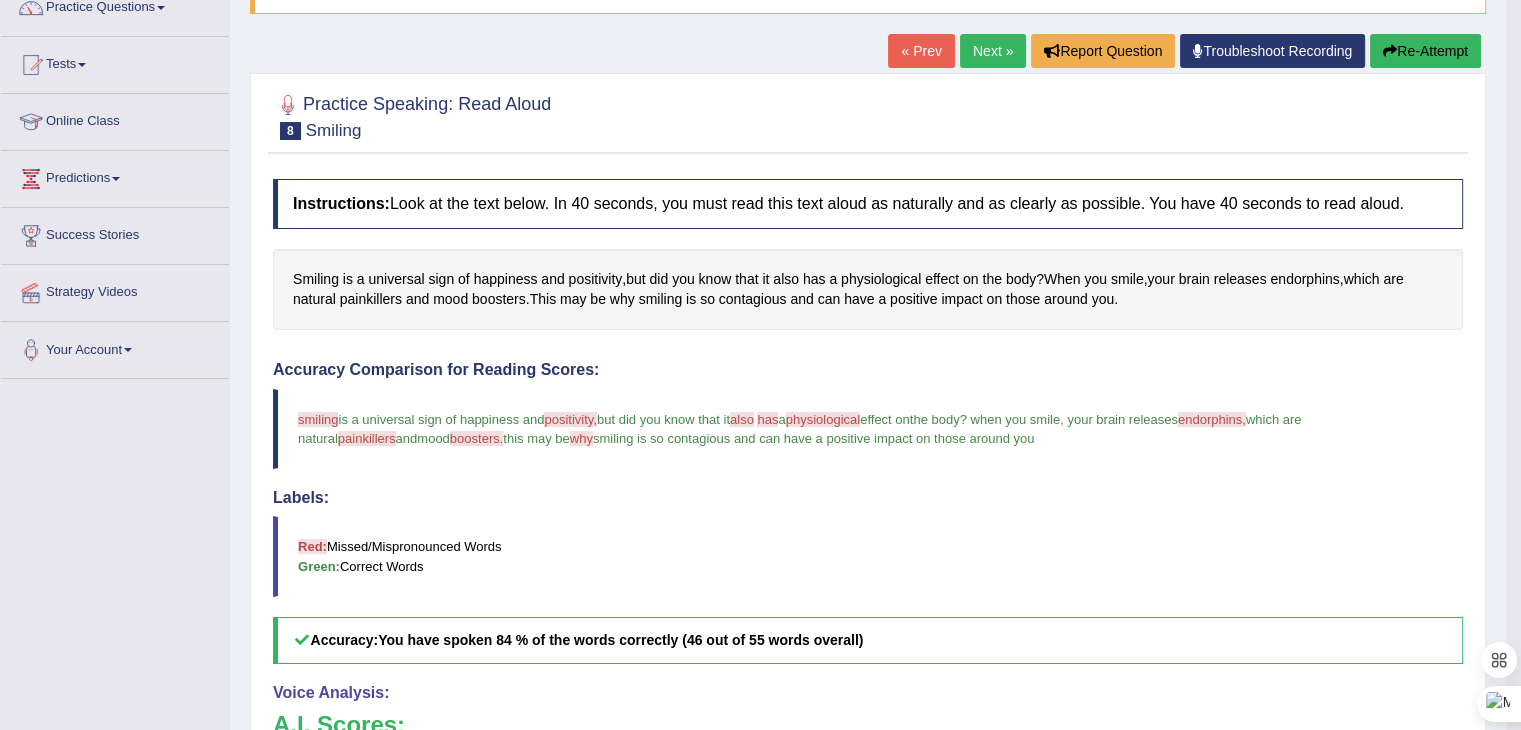click on "Next »" at bounding box center [993, 51] 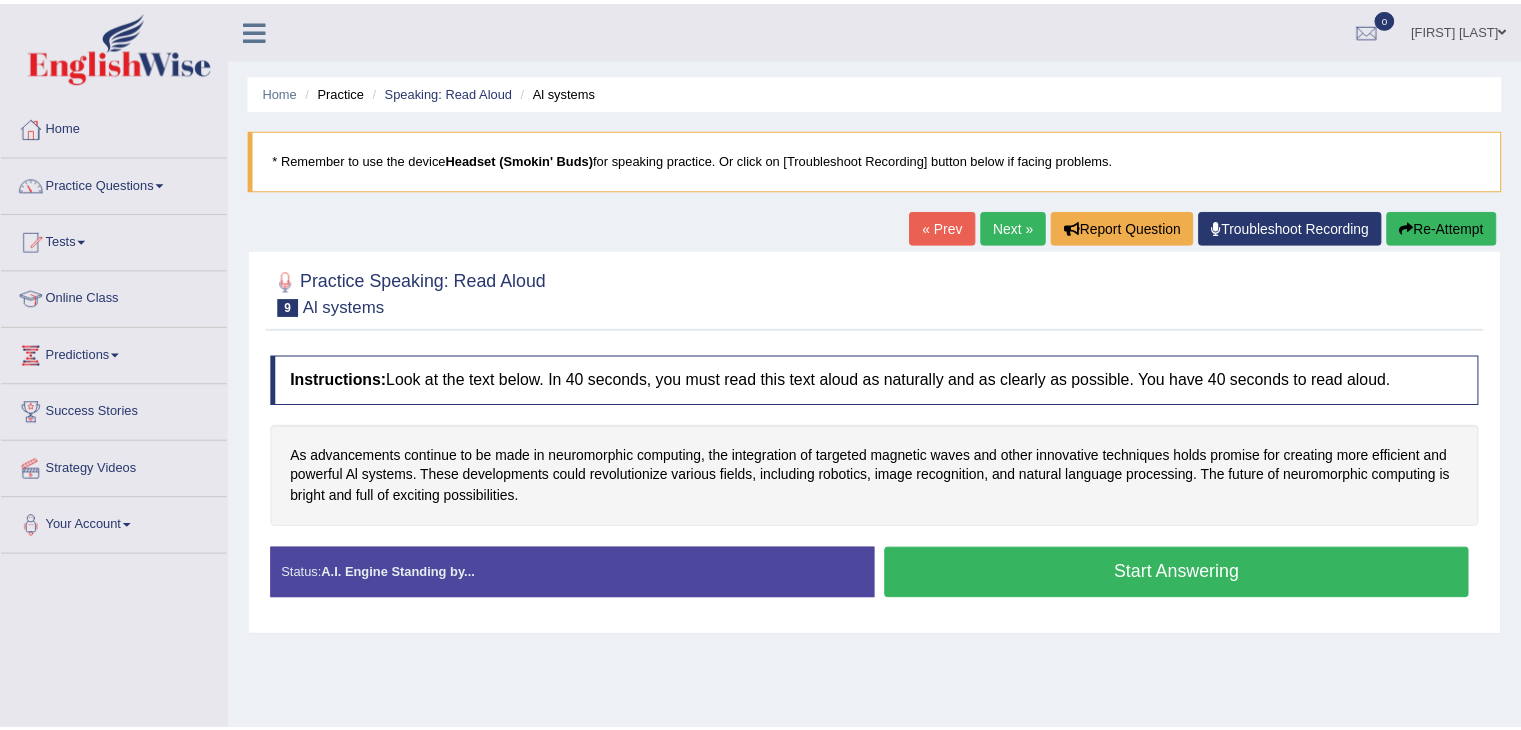 scroll, scrollTop: 0, scrollLeft: 0, axis: both 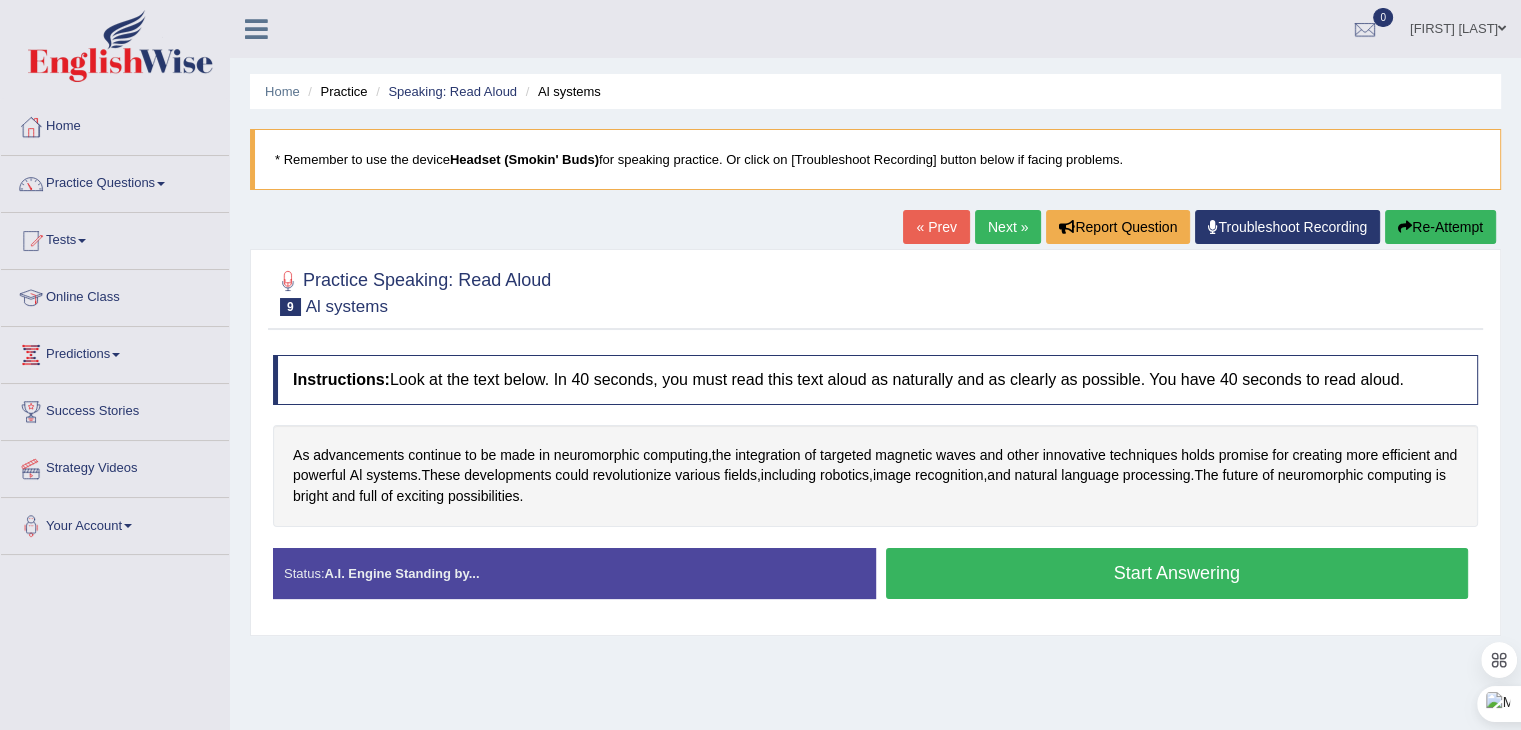 click on "Start Answering" at bounding box center [1177, 573] 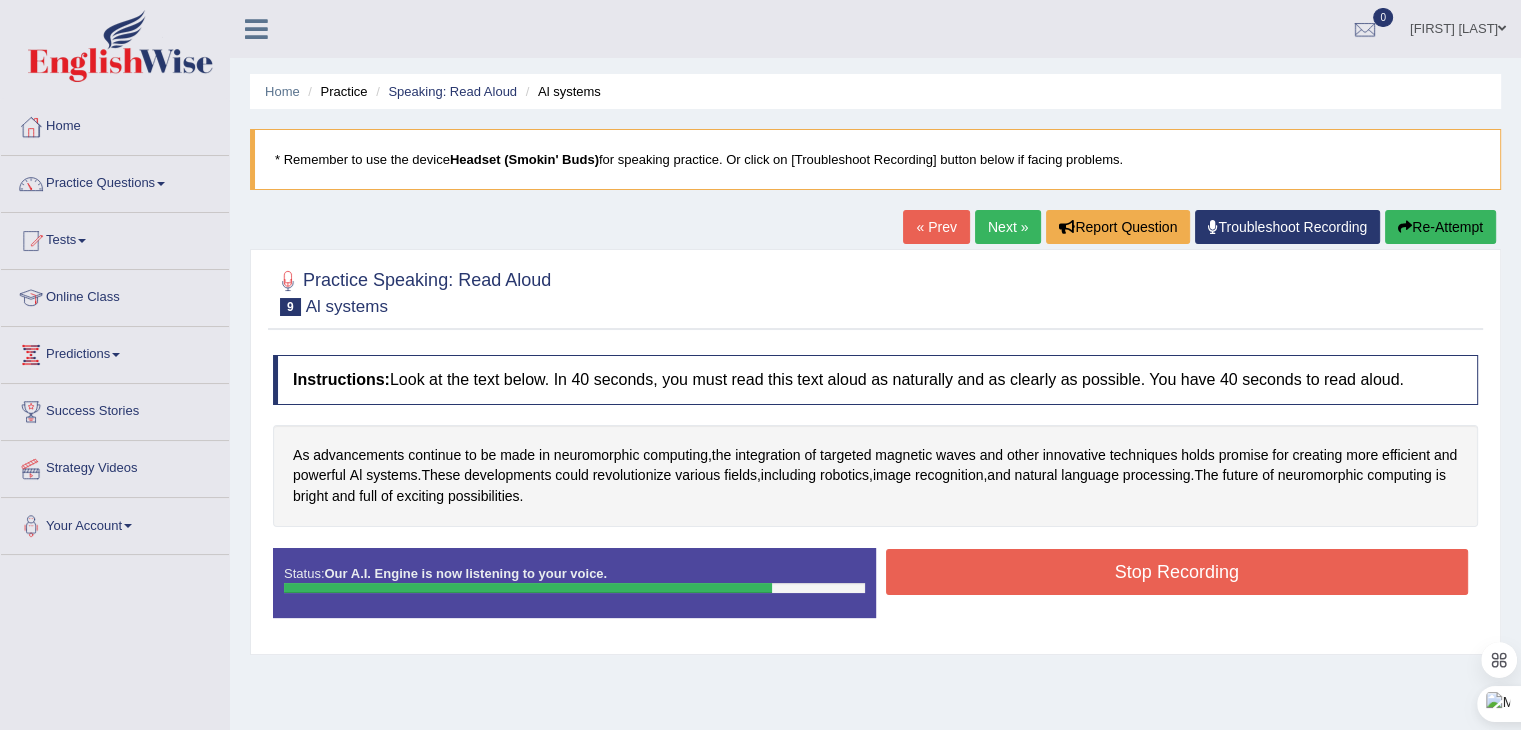 click on "Stop Recording" at bounding box center [1177, 572] 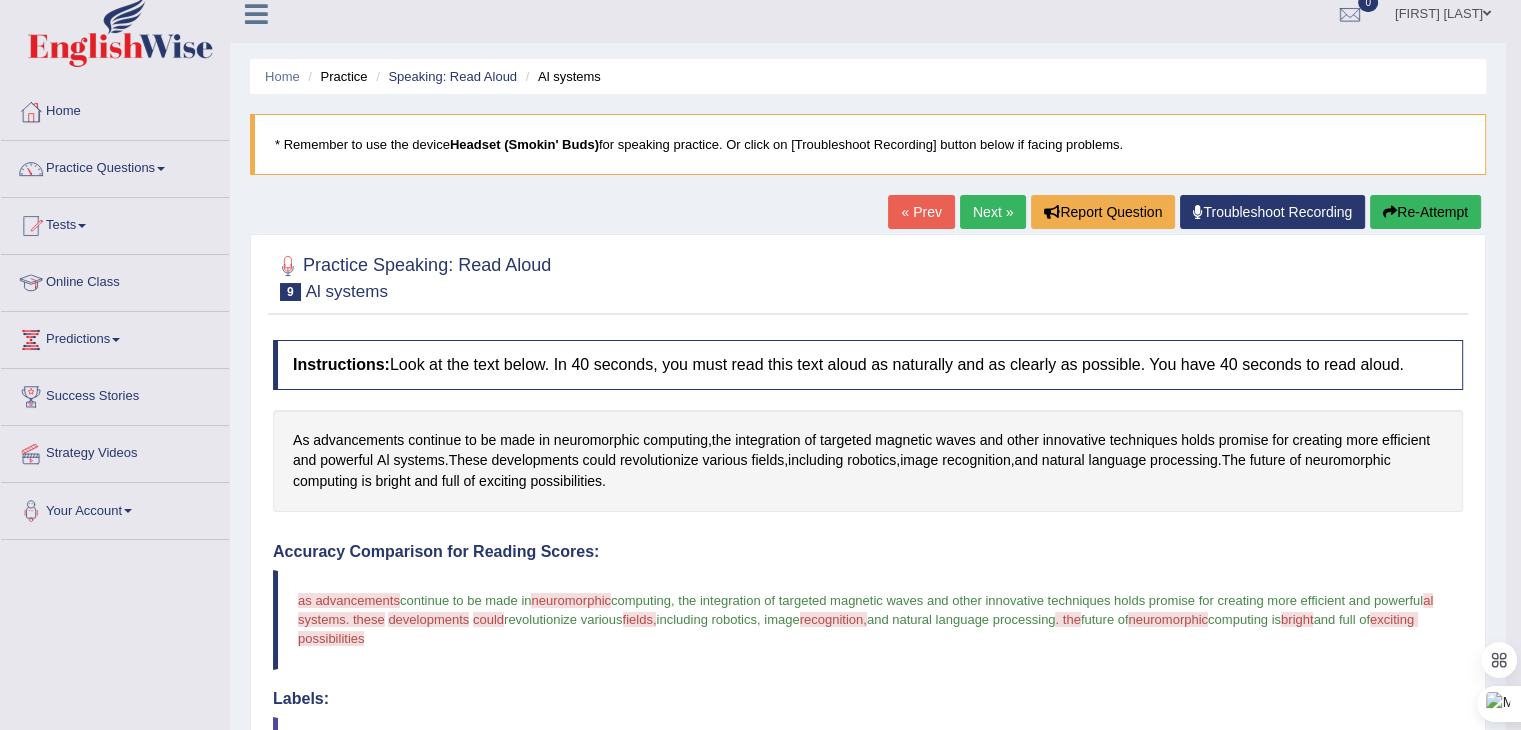 scroll, scrollTop: 0, scrollLeft: 0, axis: both 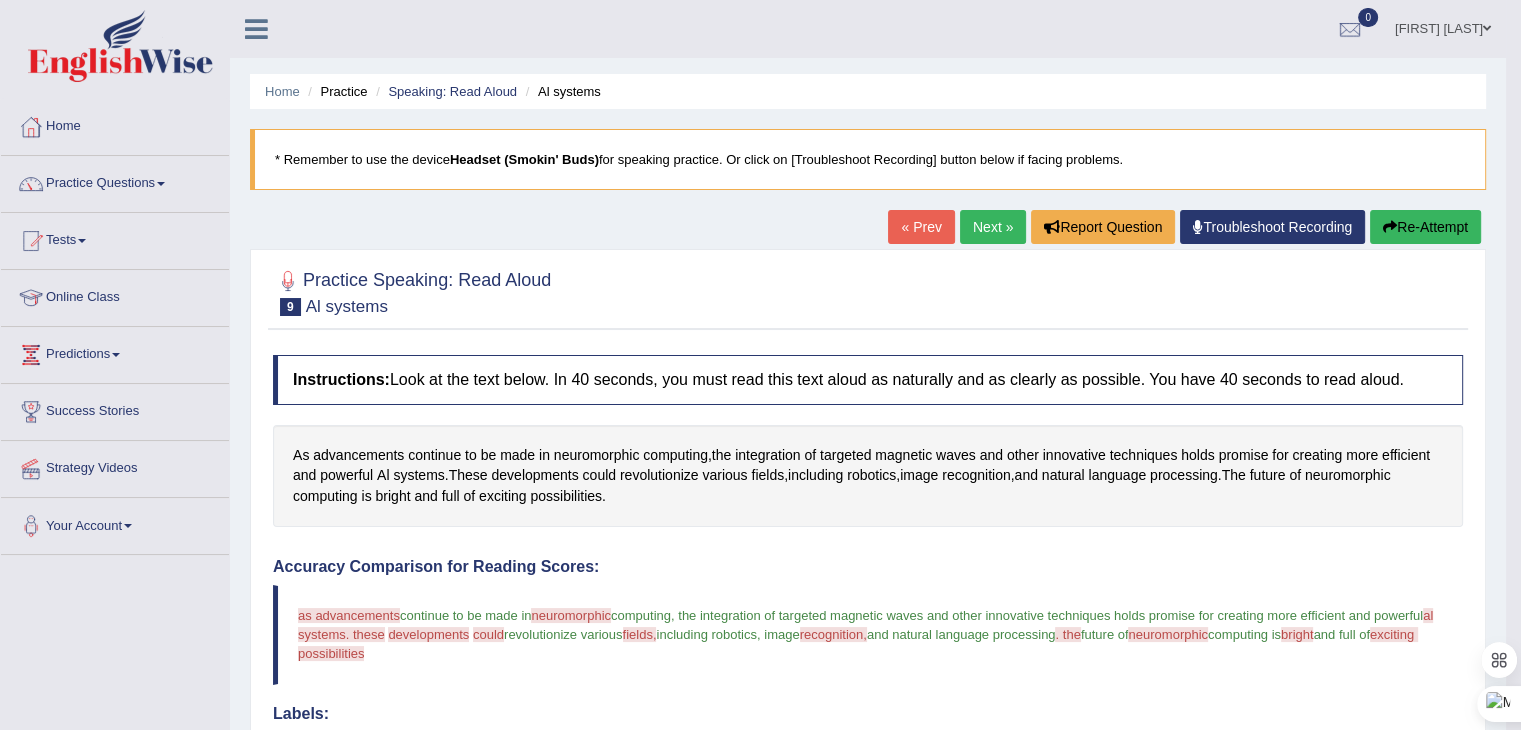 drag, startPoint x: 362, startPoint y: 300, endPoint x: 308, endPoint y: 281, distance: 57.245087 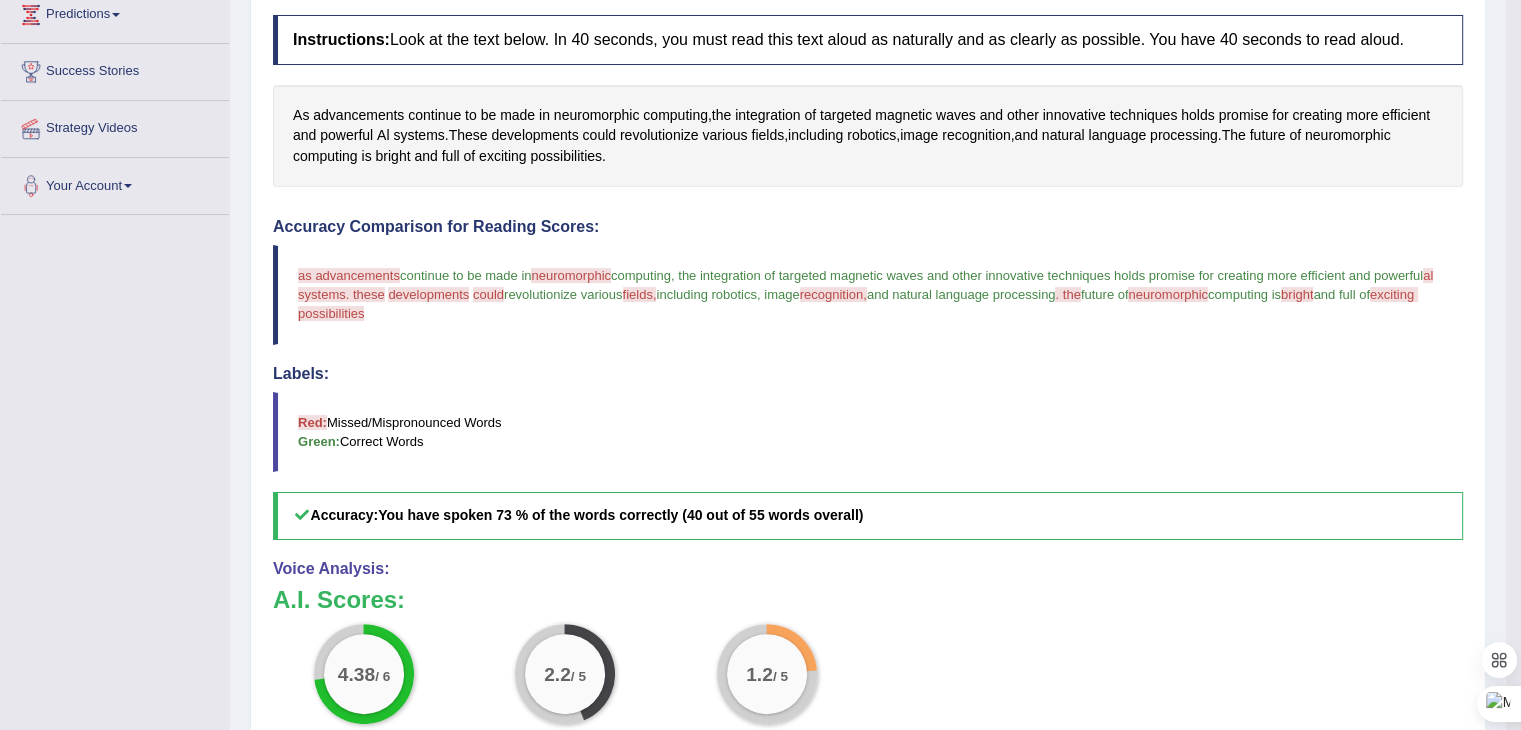 scroll, scrollTop: 0, scrollLeft: 0, axis: both 